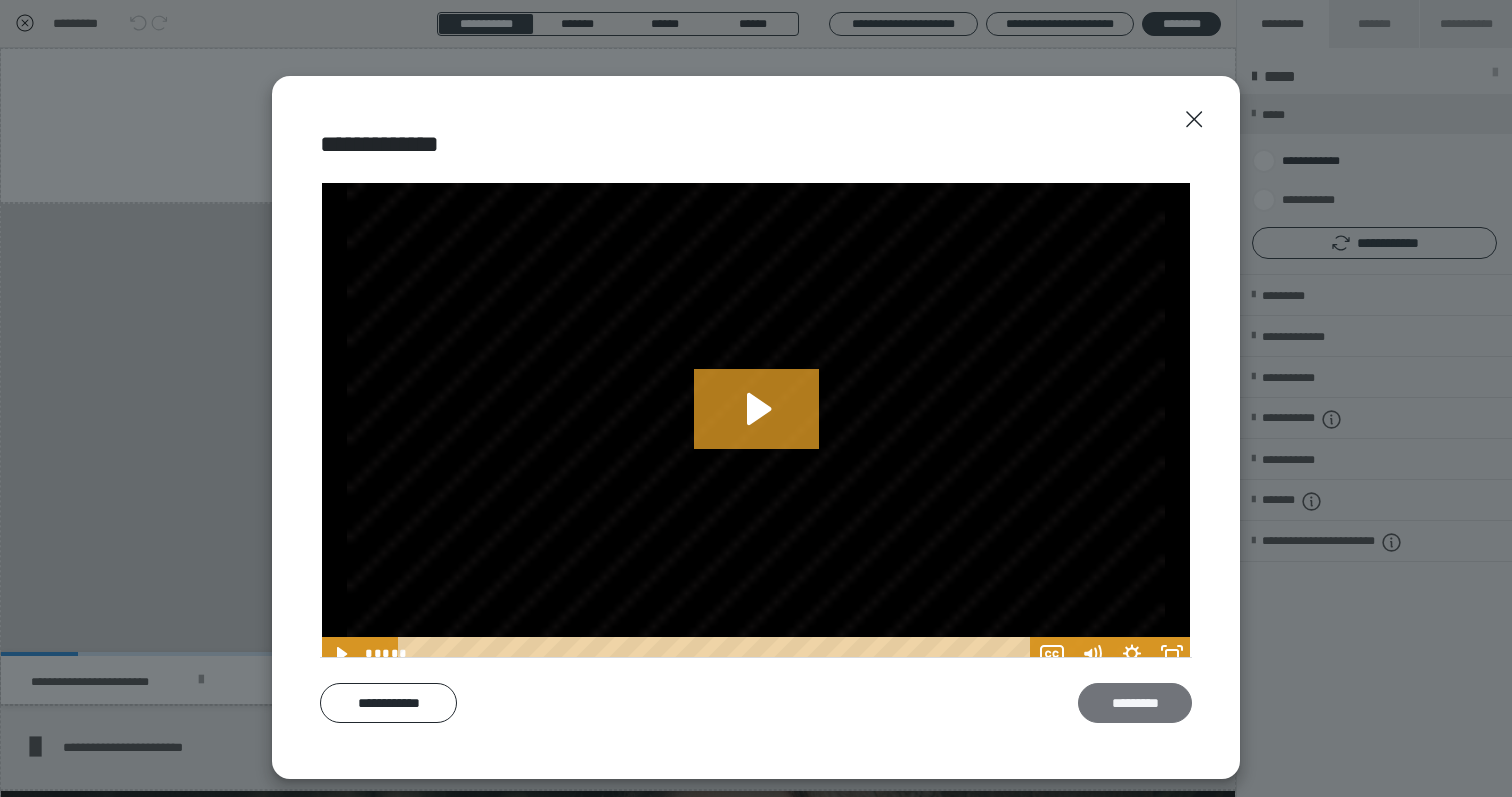 scroll, scrollTop: 0, scrollLeft: 0, axis: both 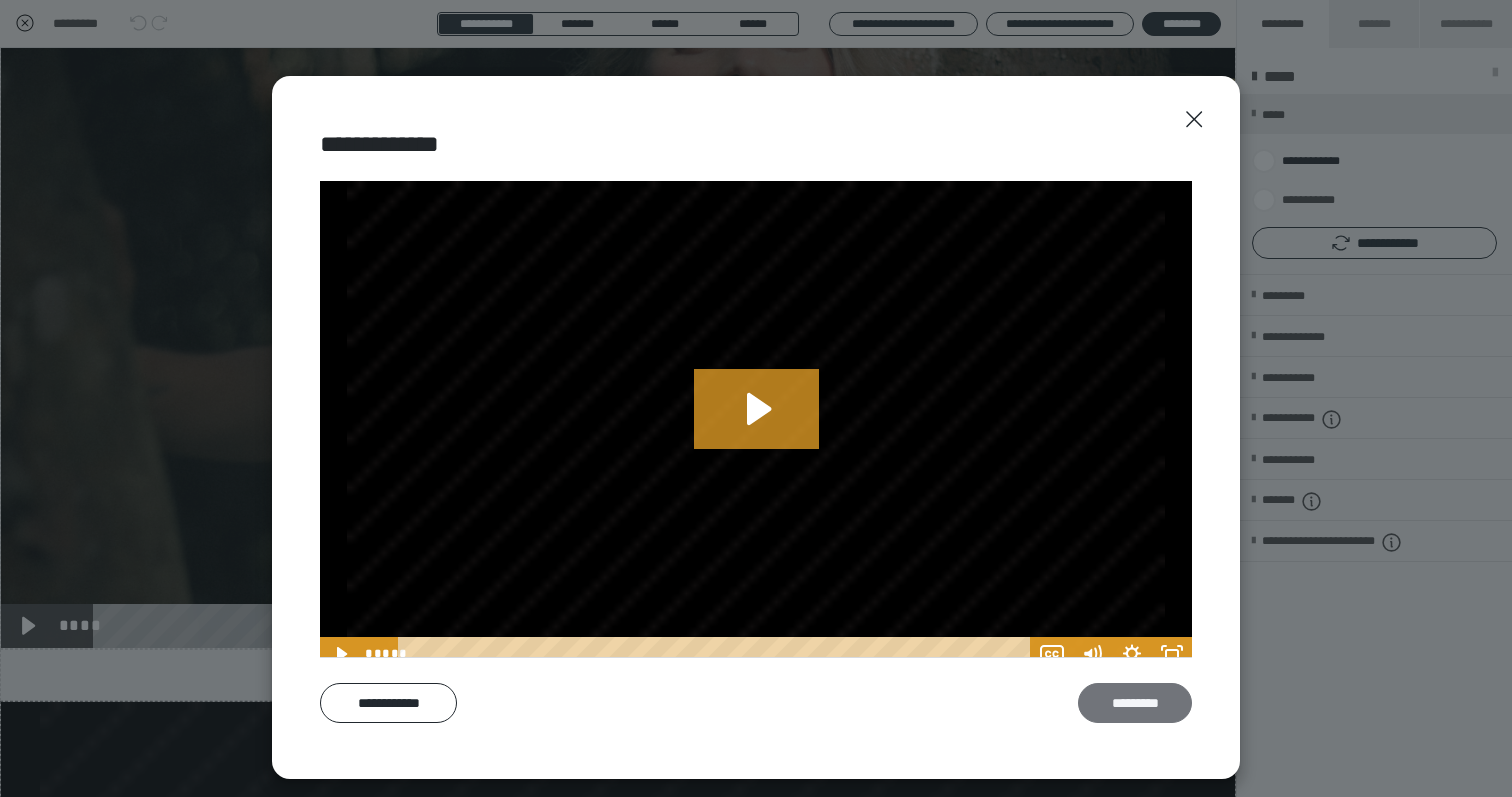 click on "*********" at bounding box center [1135, 703] 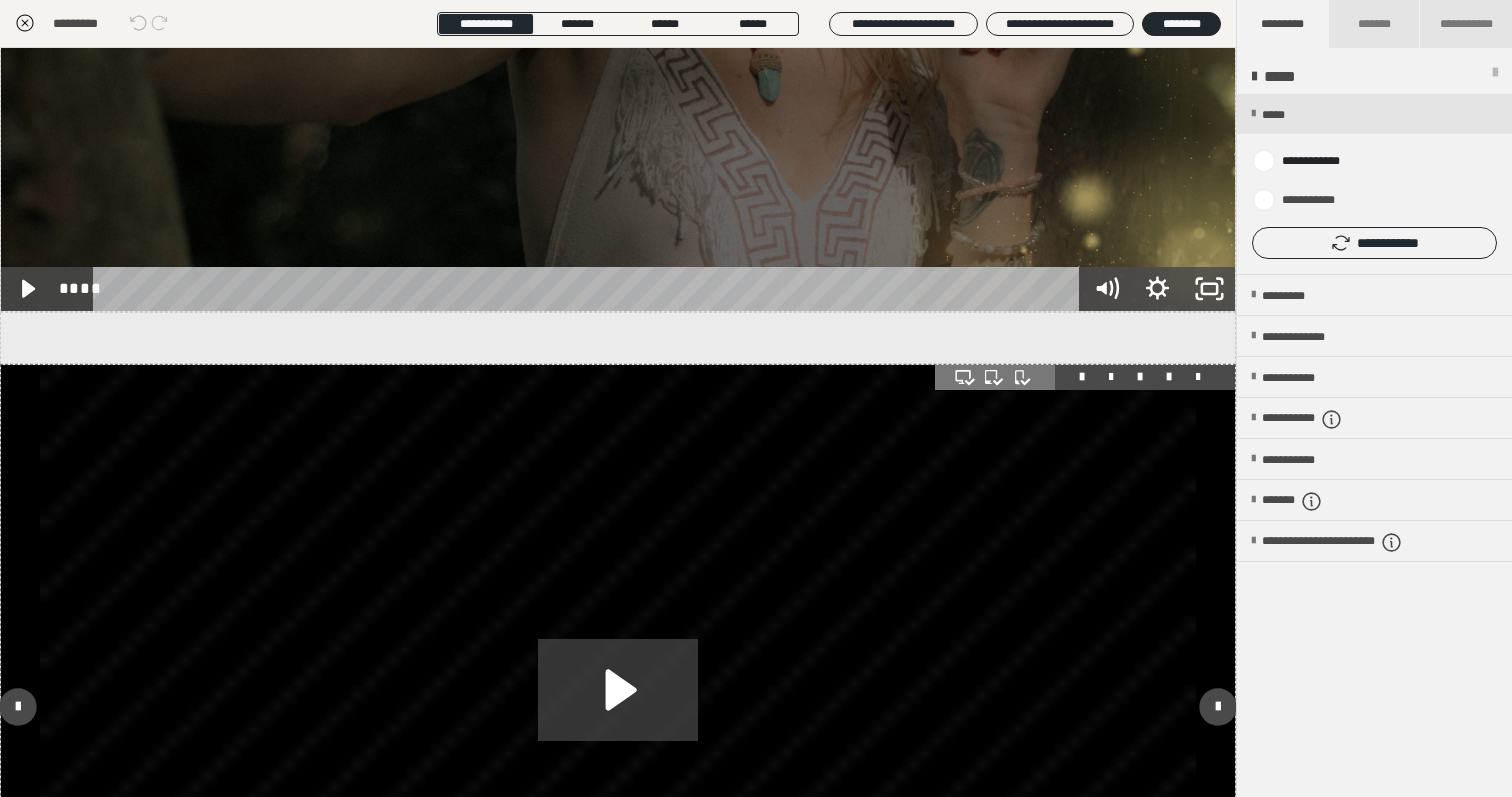 scroll, scrollTop: 3412, scrollLeft: 0, axis: vertical 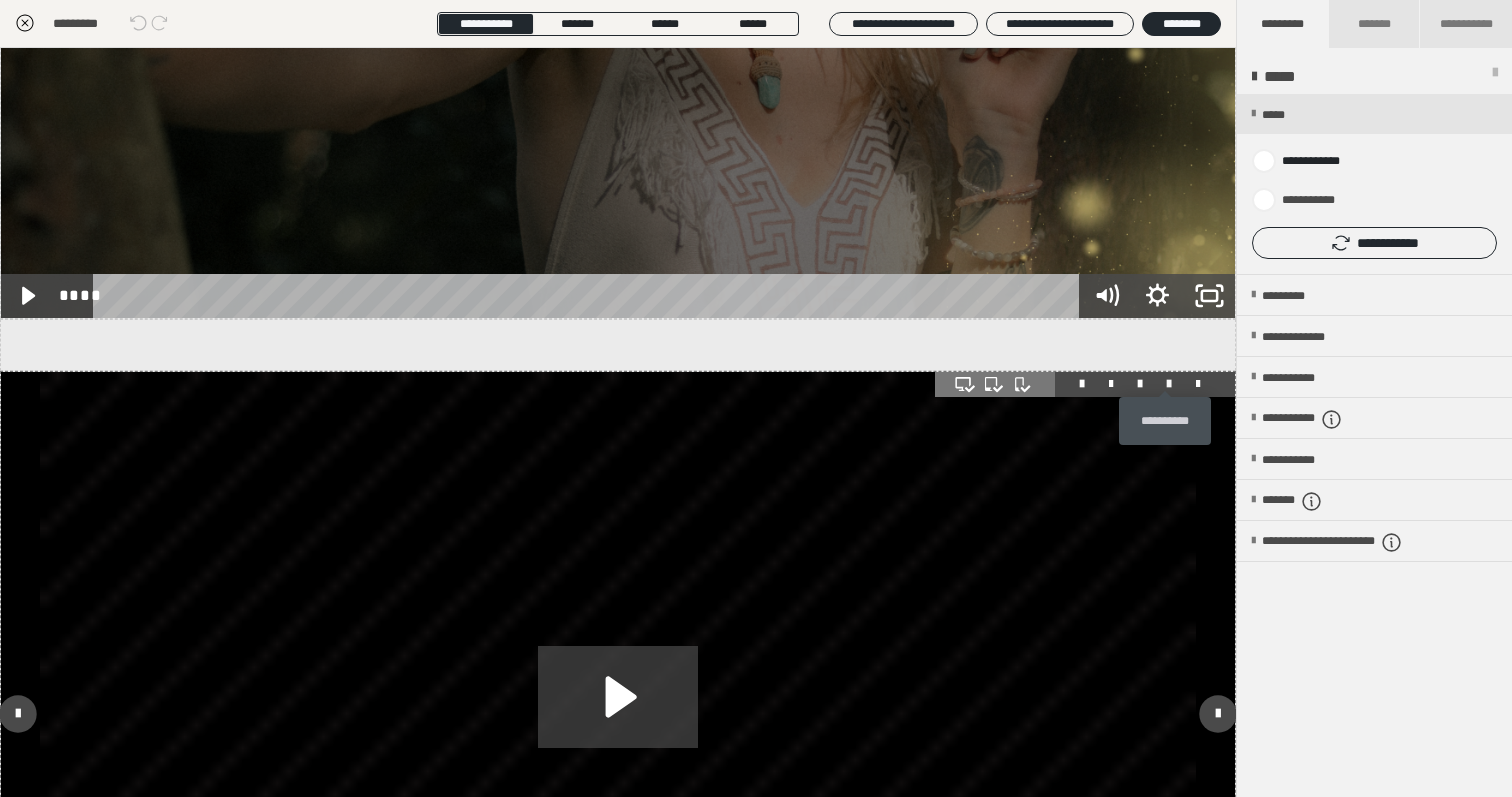 click at bounding box center (1169, 384) 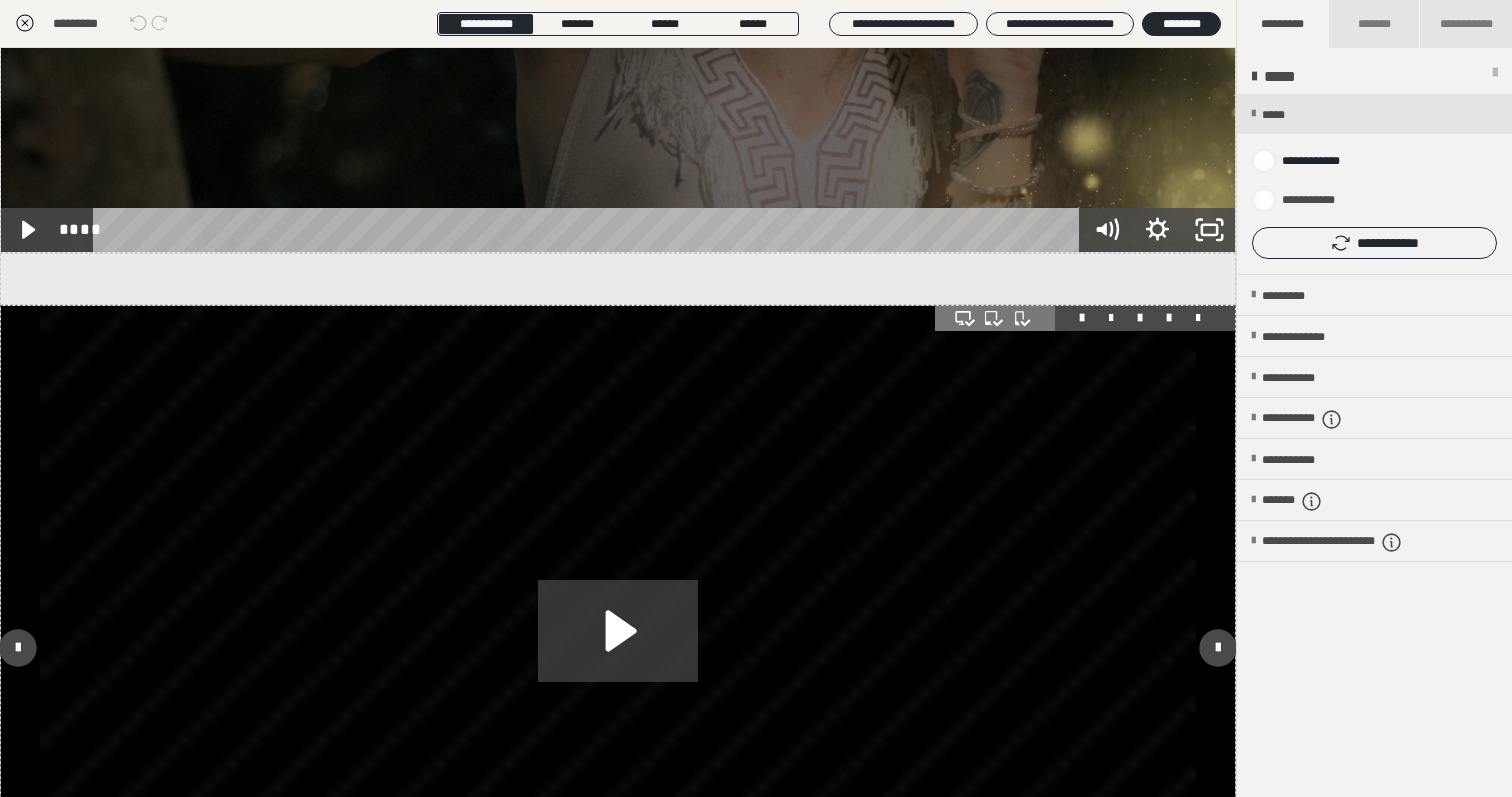 scroll, scrollTop: 3512, scrollLeft: 0, axis: vertical 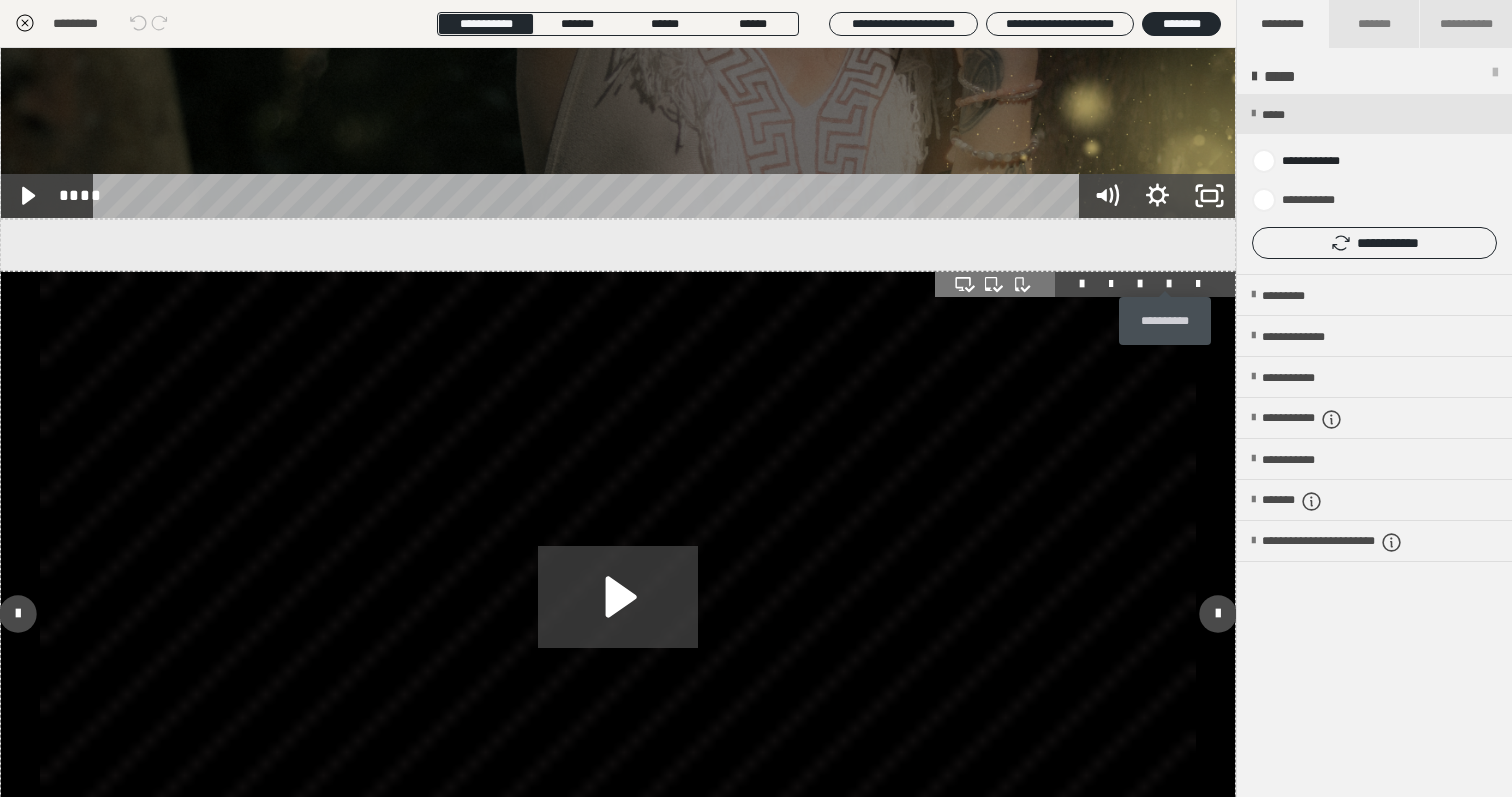 click at bounding box center (1169, 284) 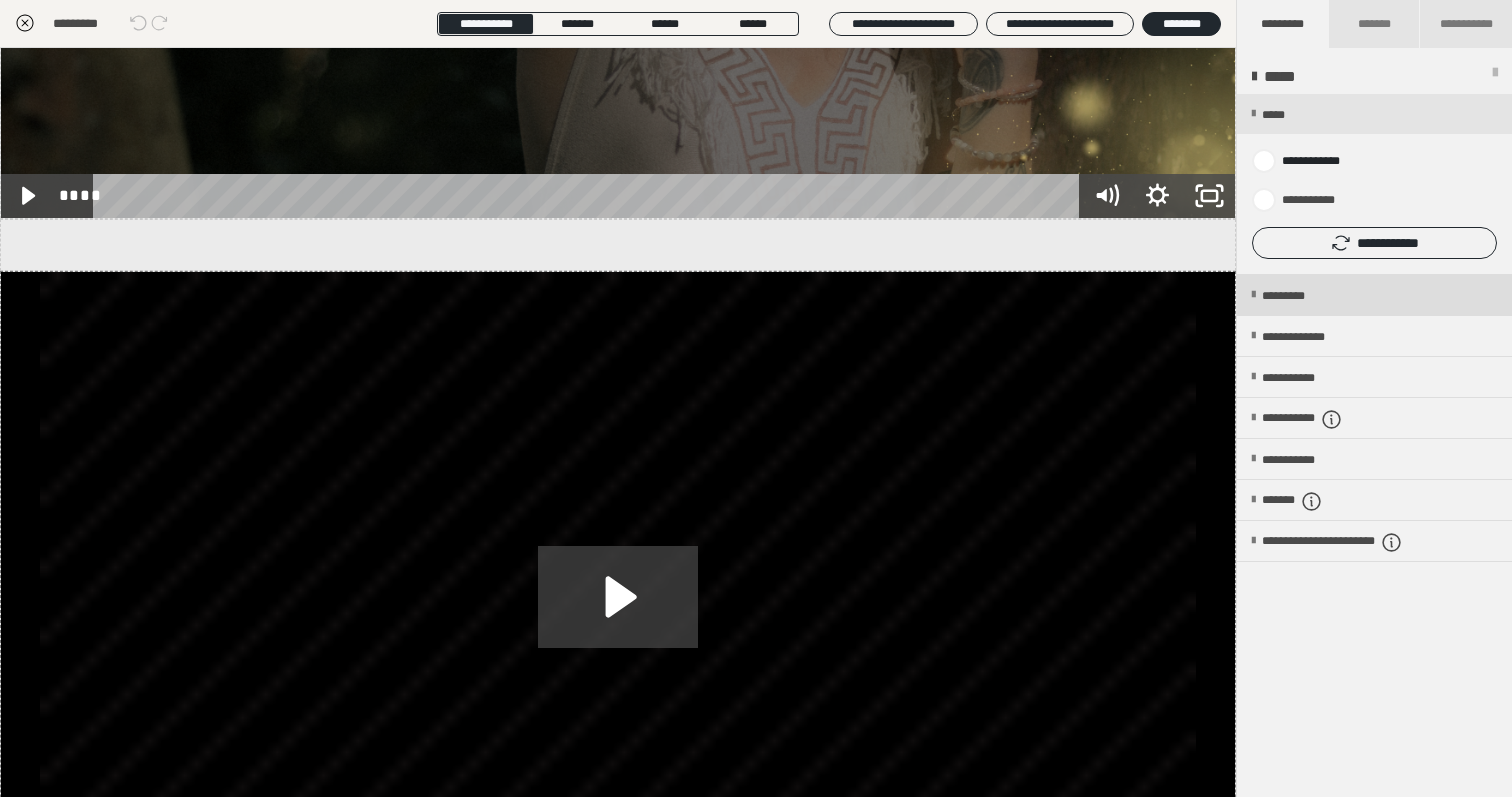 click on "*********" at bounding box center (1374, 295) 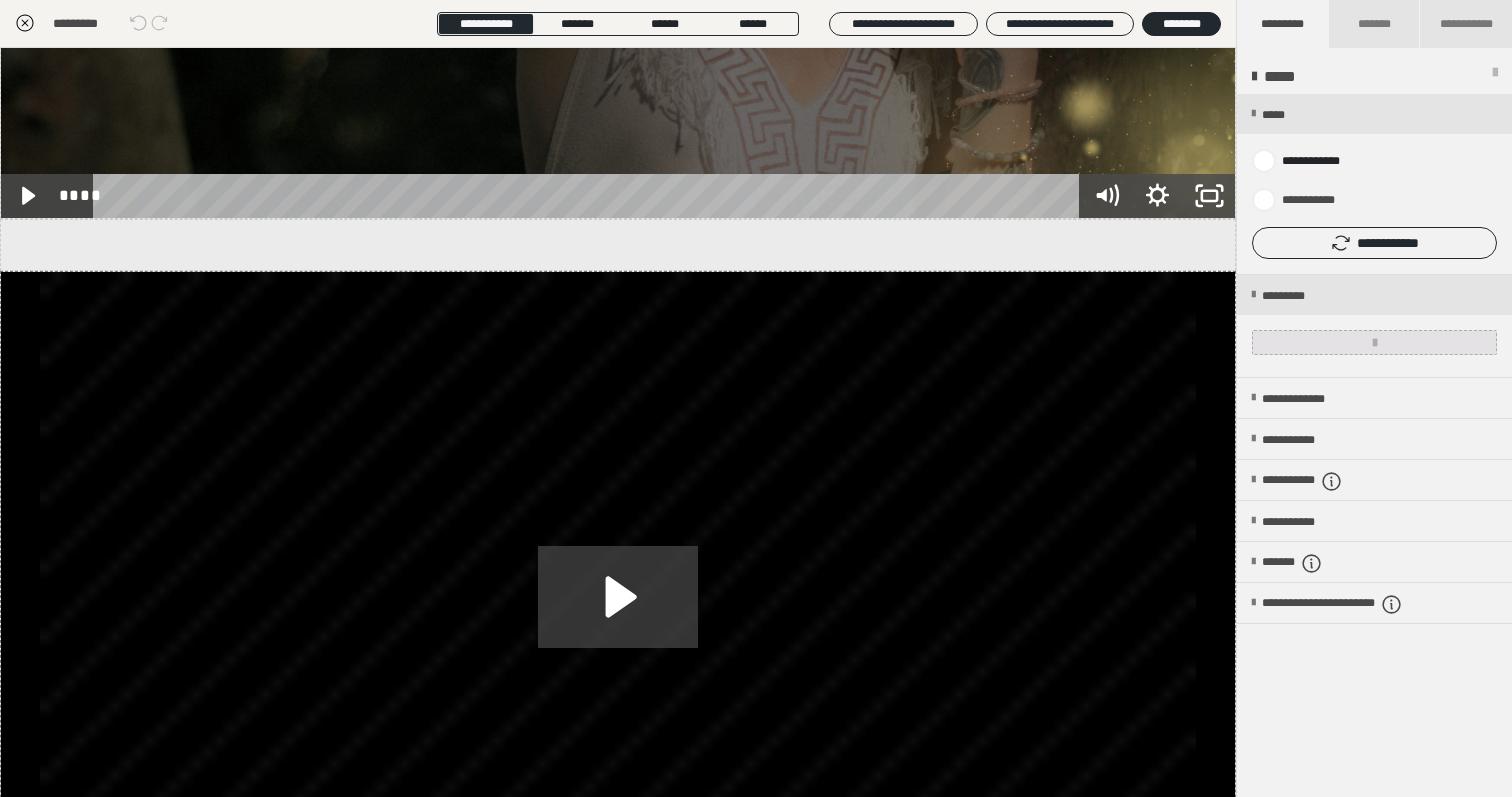 click at bounding box center [1374, 342] 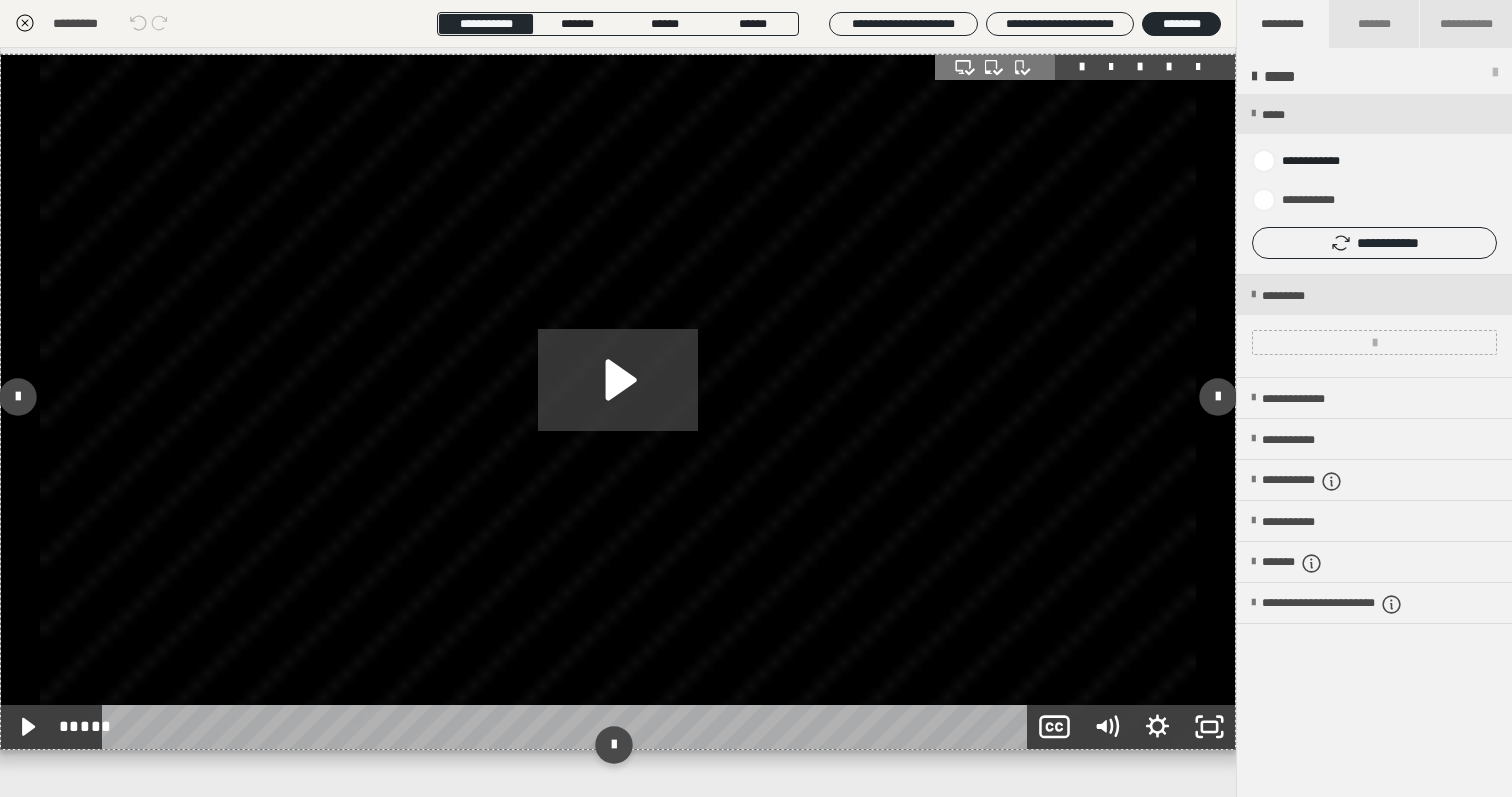 scroll, scrollTop: 3705, scrollLeft: 0, axis: vertical 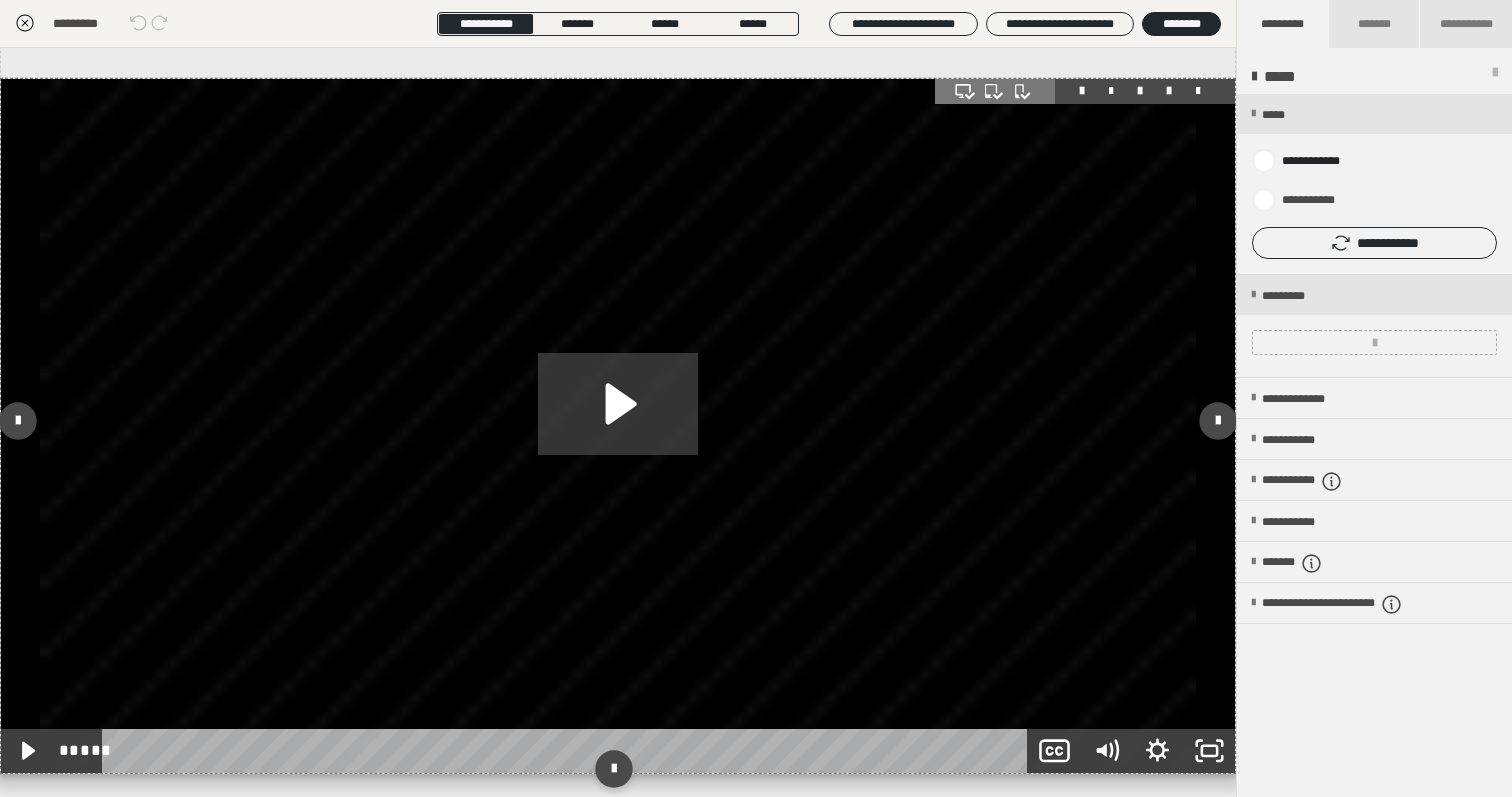 click at bounding box center [1111, 91] 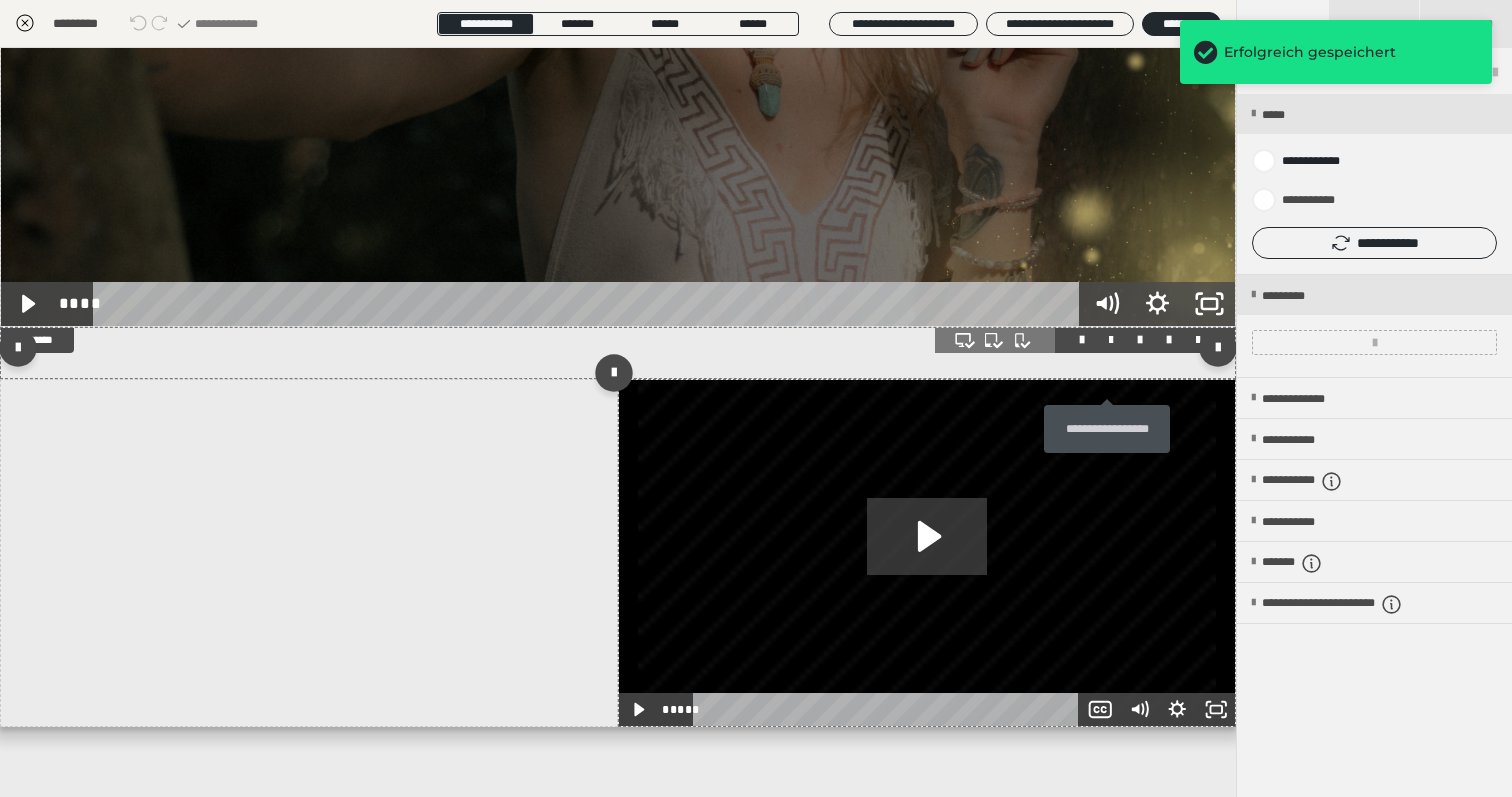 scroll, scrollTop: 3404, scrollLeft: 0, axis: vertical 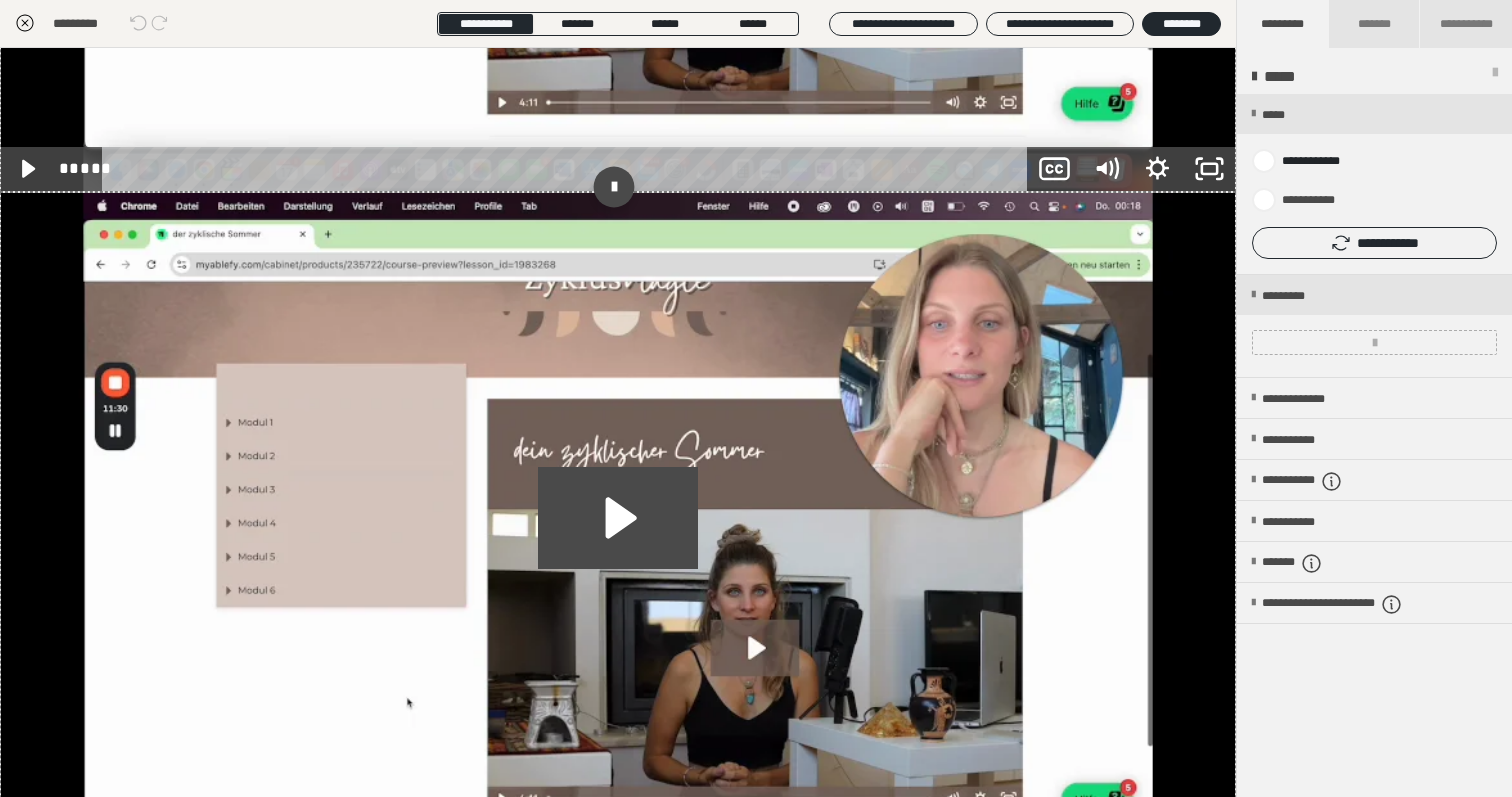 click at bounding box center (613, 186) 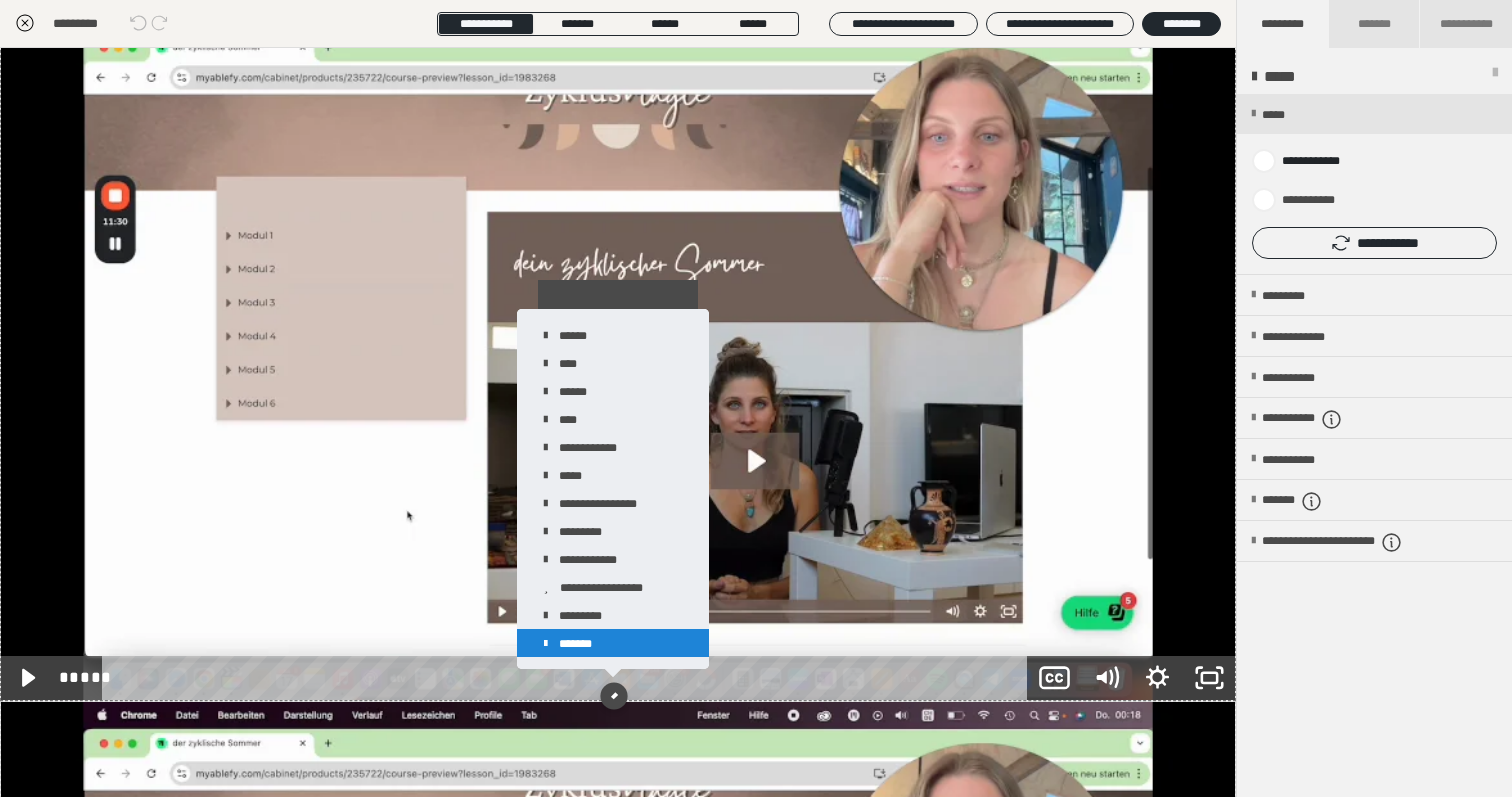 click on "*******" at bounding box center [613, 643] 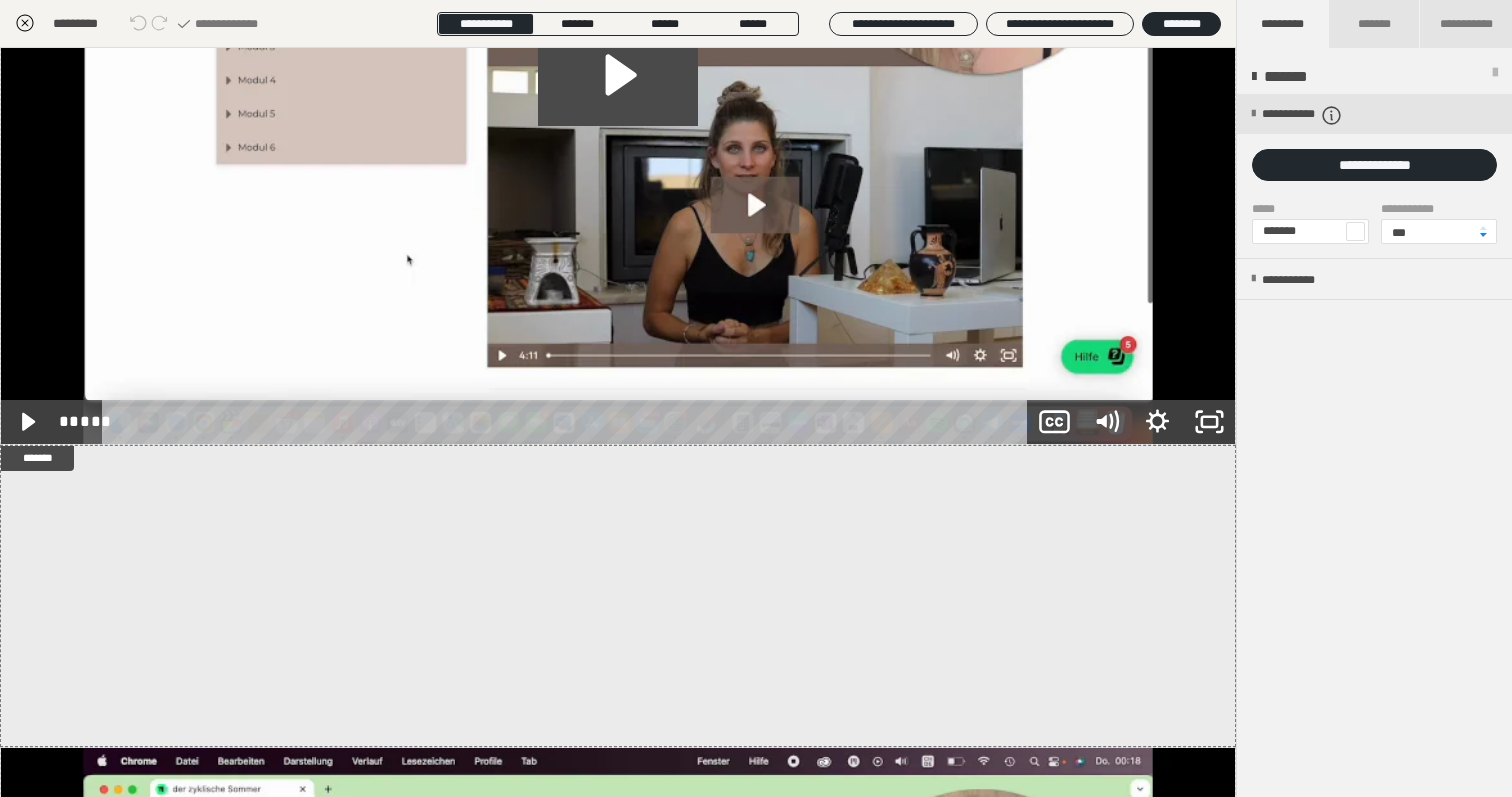 scroll, scrollTop: 4074, scrollLeft: 0, axis: vertical 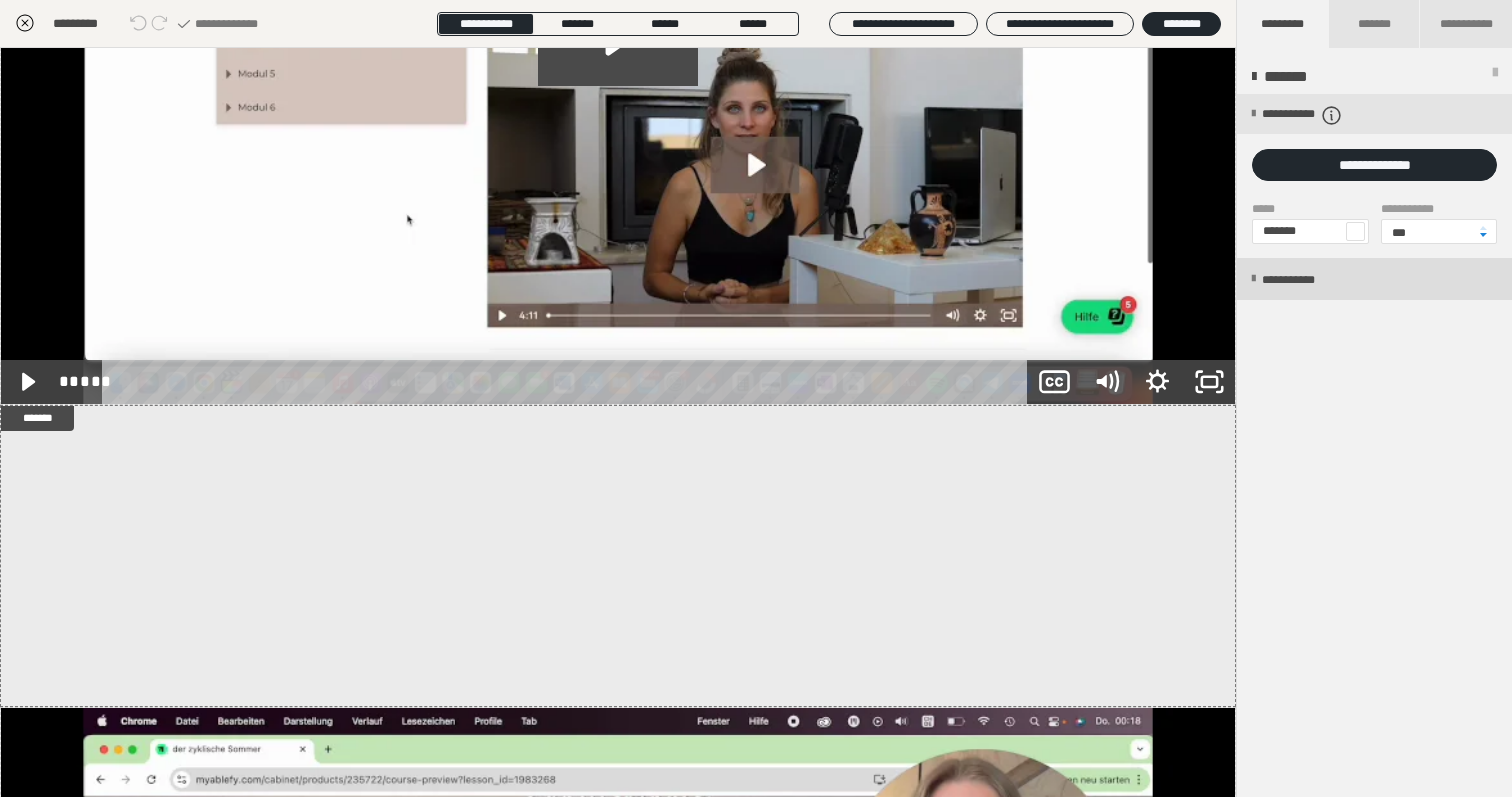 click on "**********" at bounding box center (1374, 279) 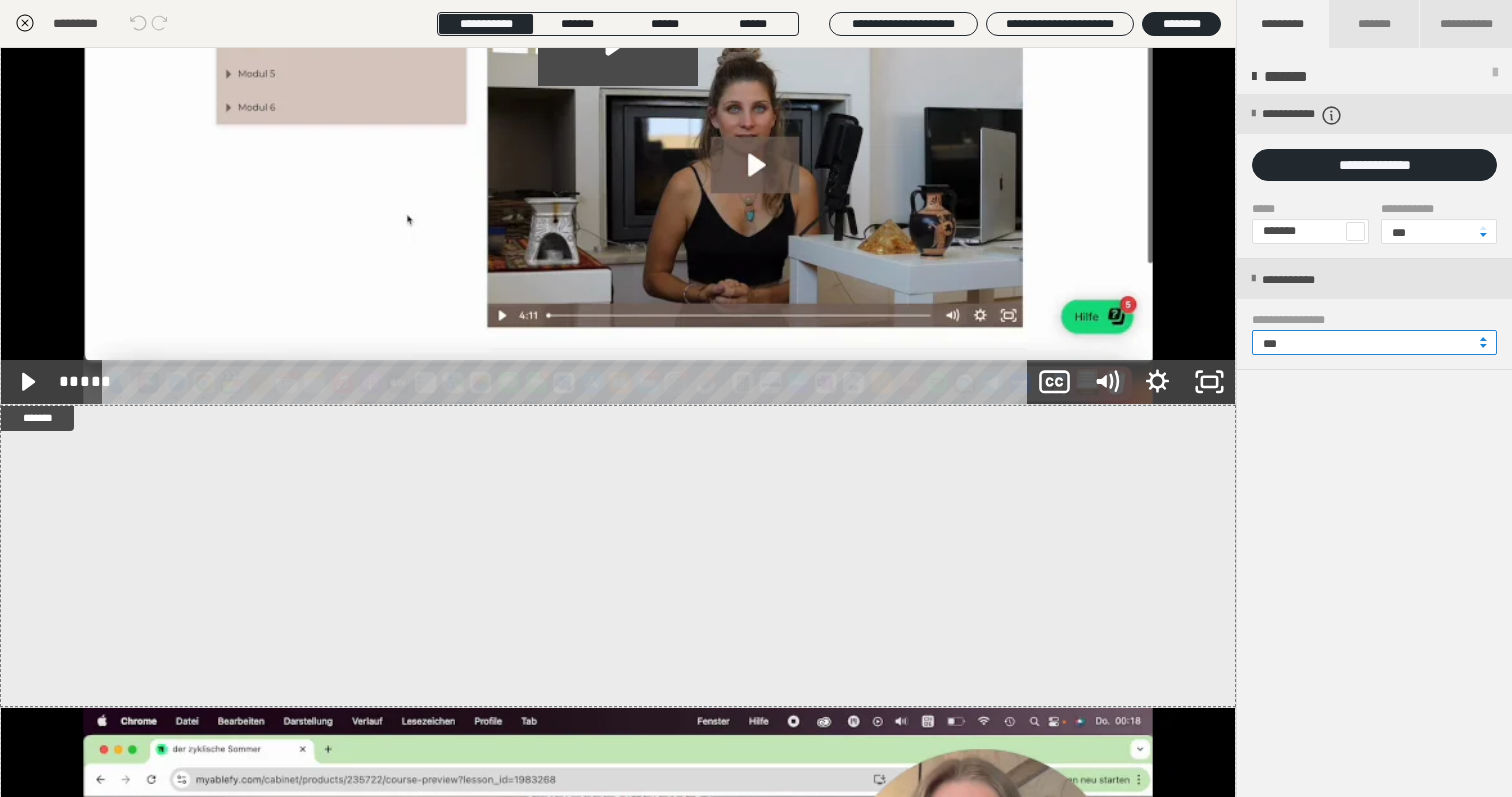 click on "***" at bounding box center (1374, 342) 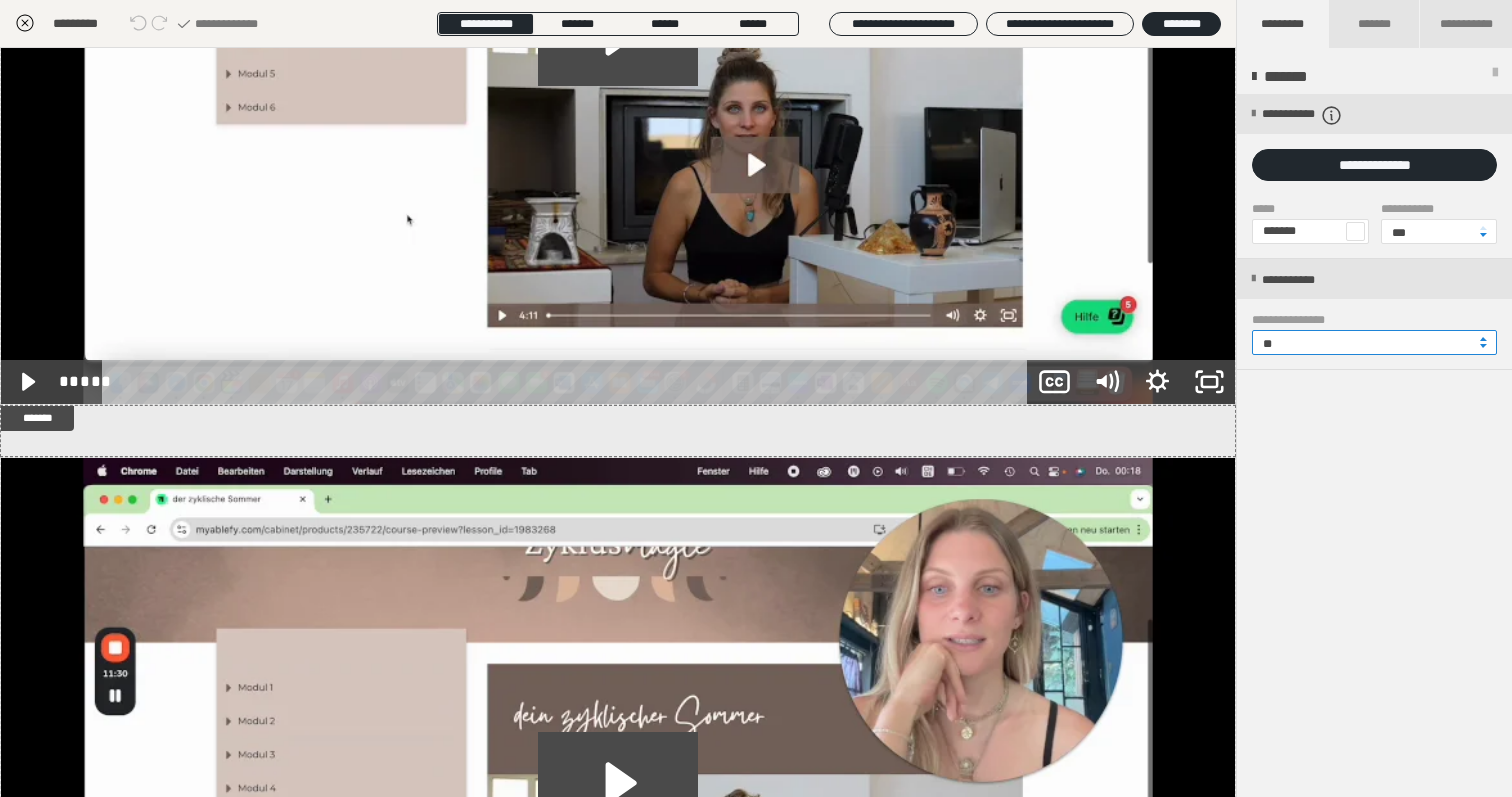 type on "**" 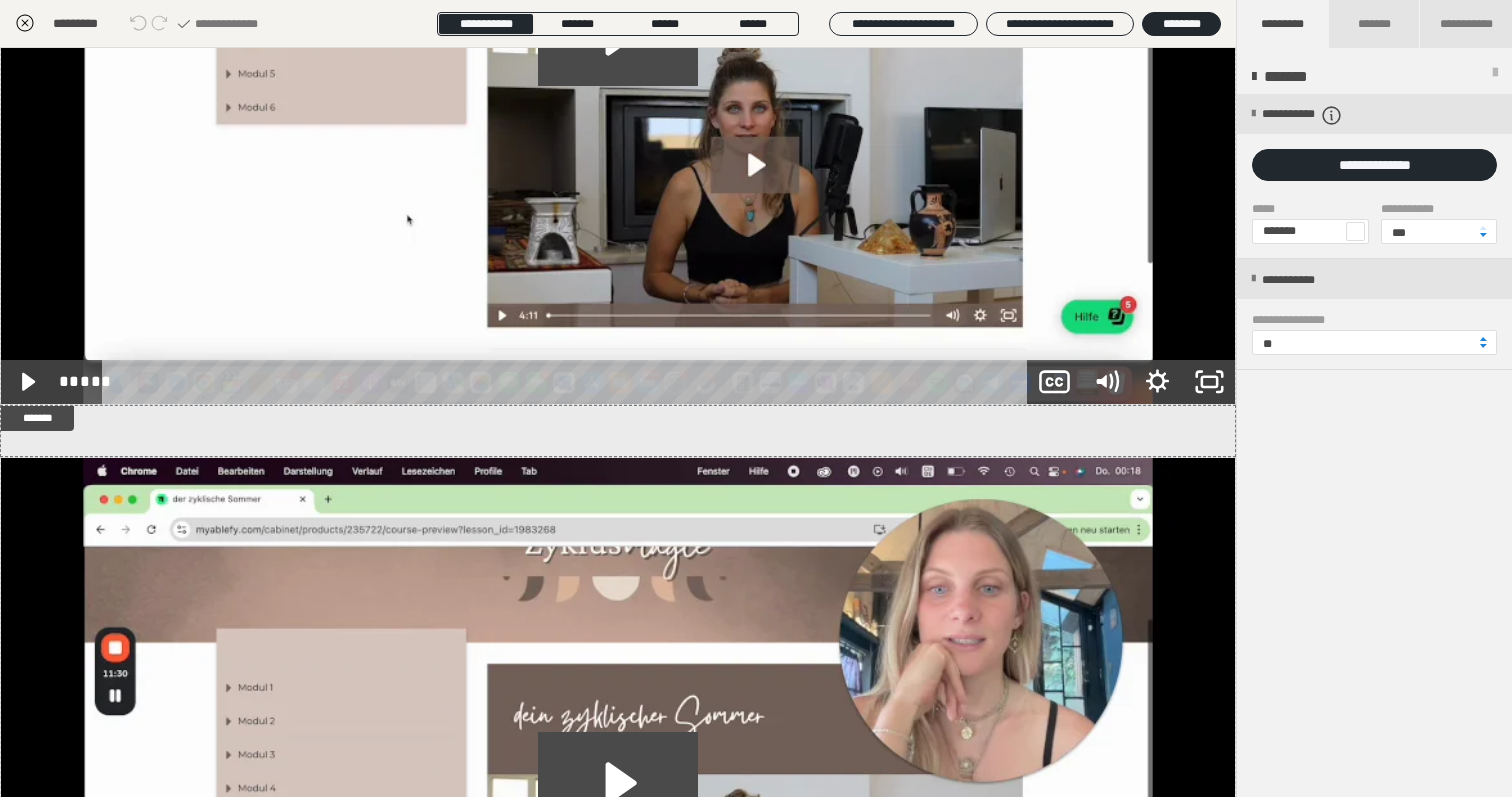 click on "**********" at bounding box center (1374, 446) 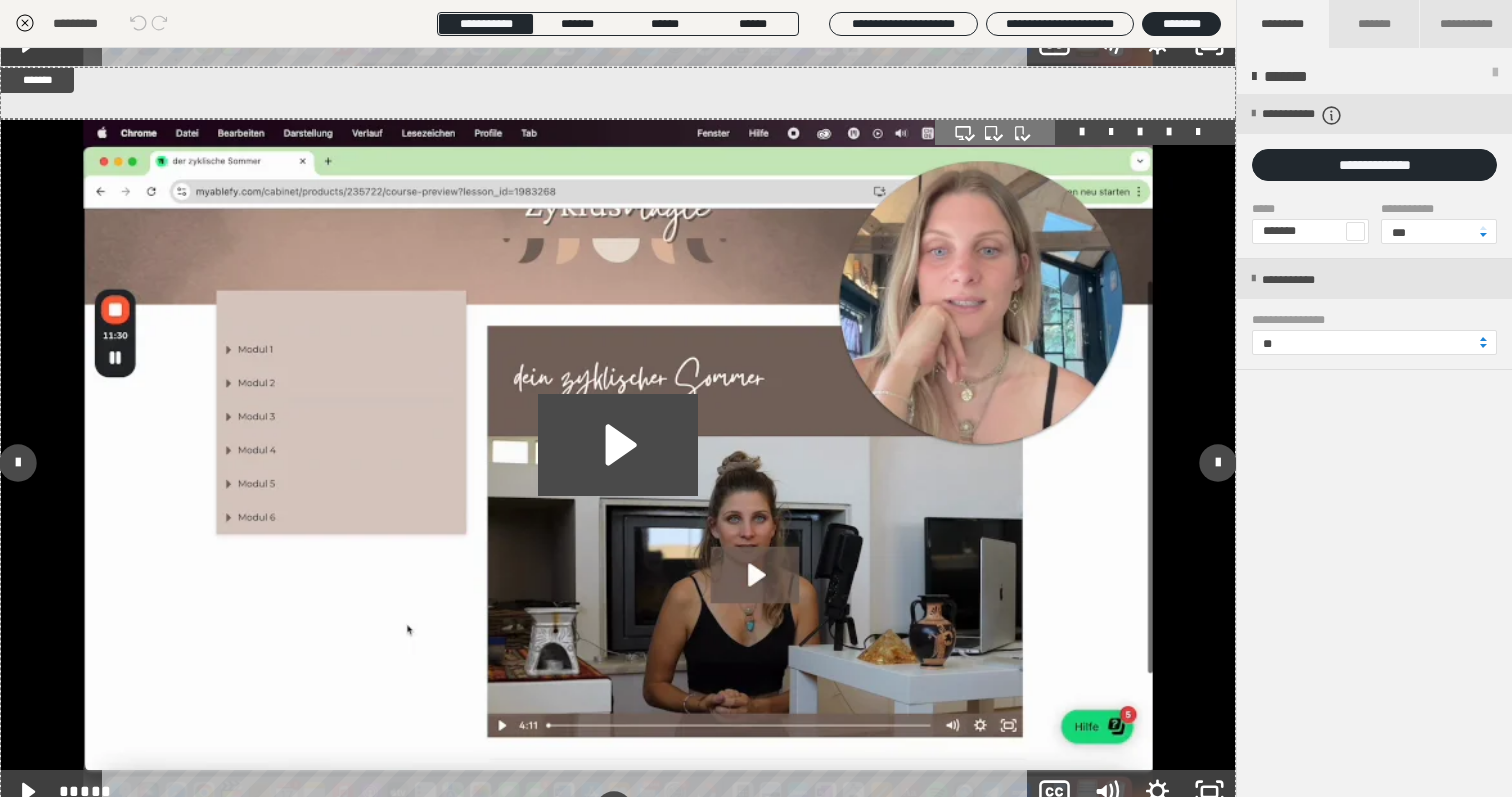 scroll, scrollTop: 4430, scrollLeft: 0, axis: vertical 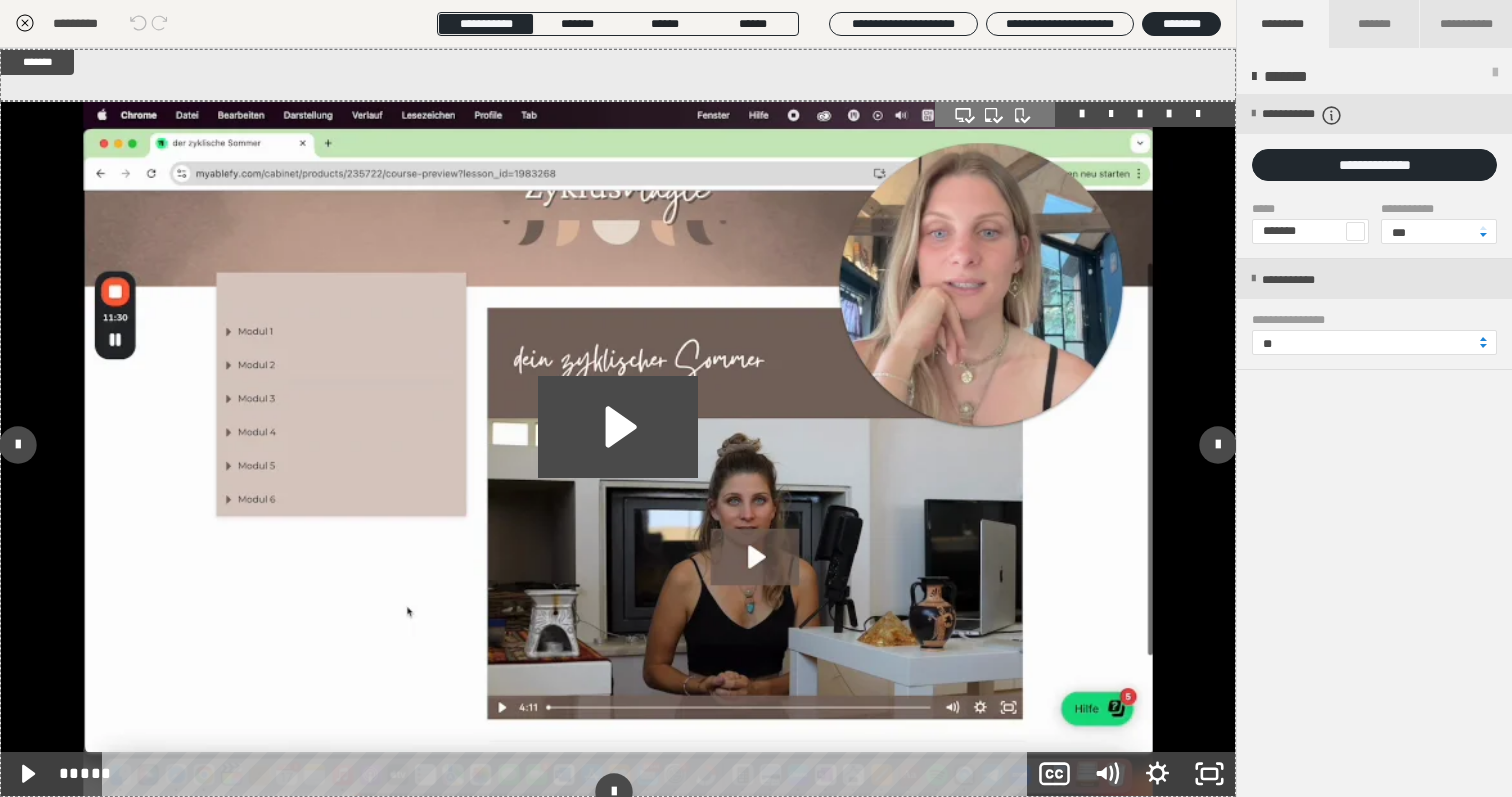 click at bounding box center [1169, 114] 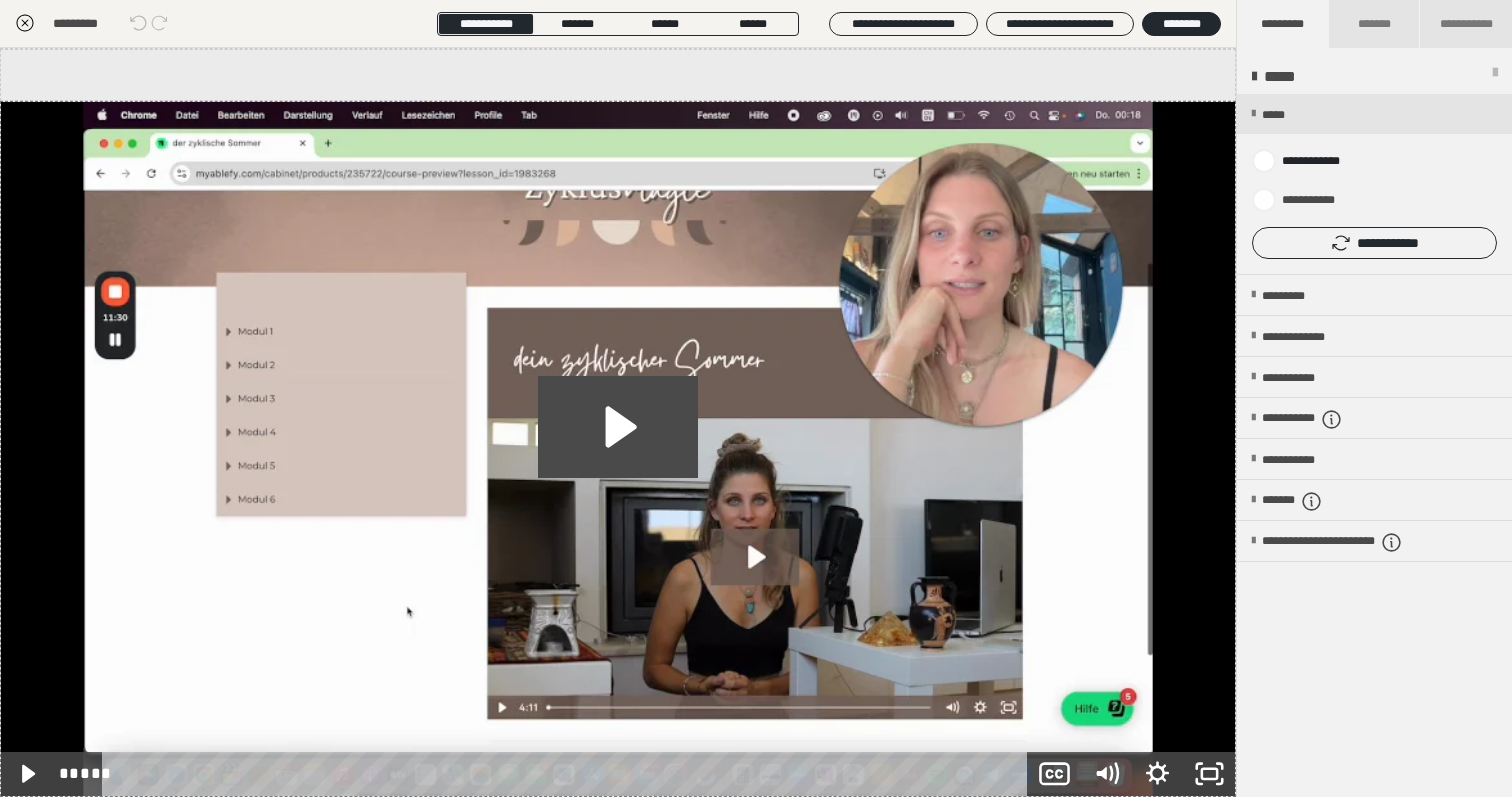 click at bounding box center (1374, 184) 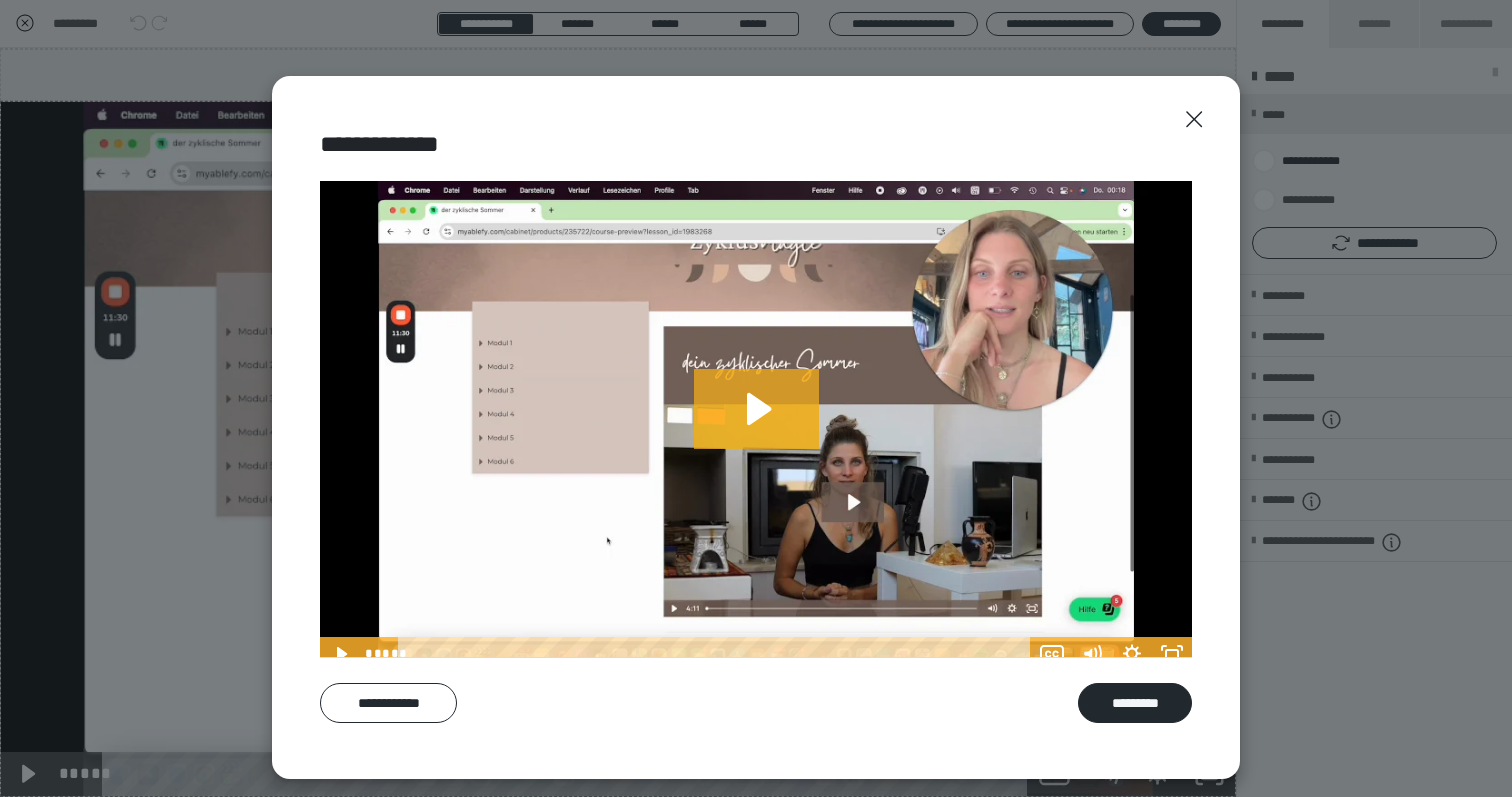 click on "**********" at bounding box center [388, 703] 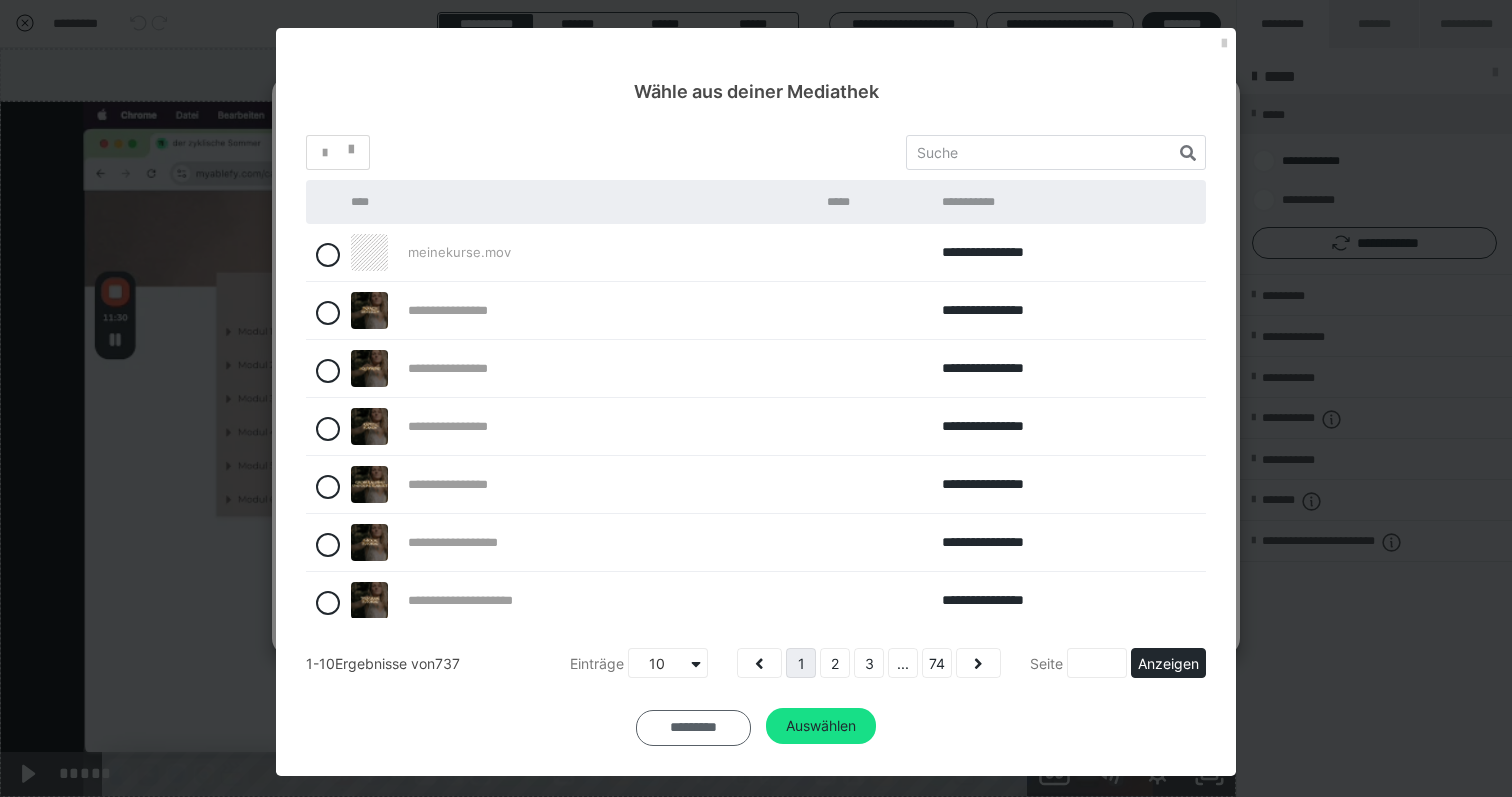 click on "*********" at bounding box center [693, 728] 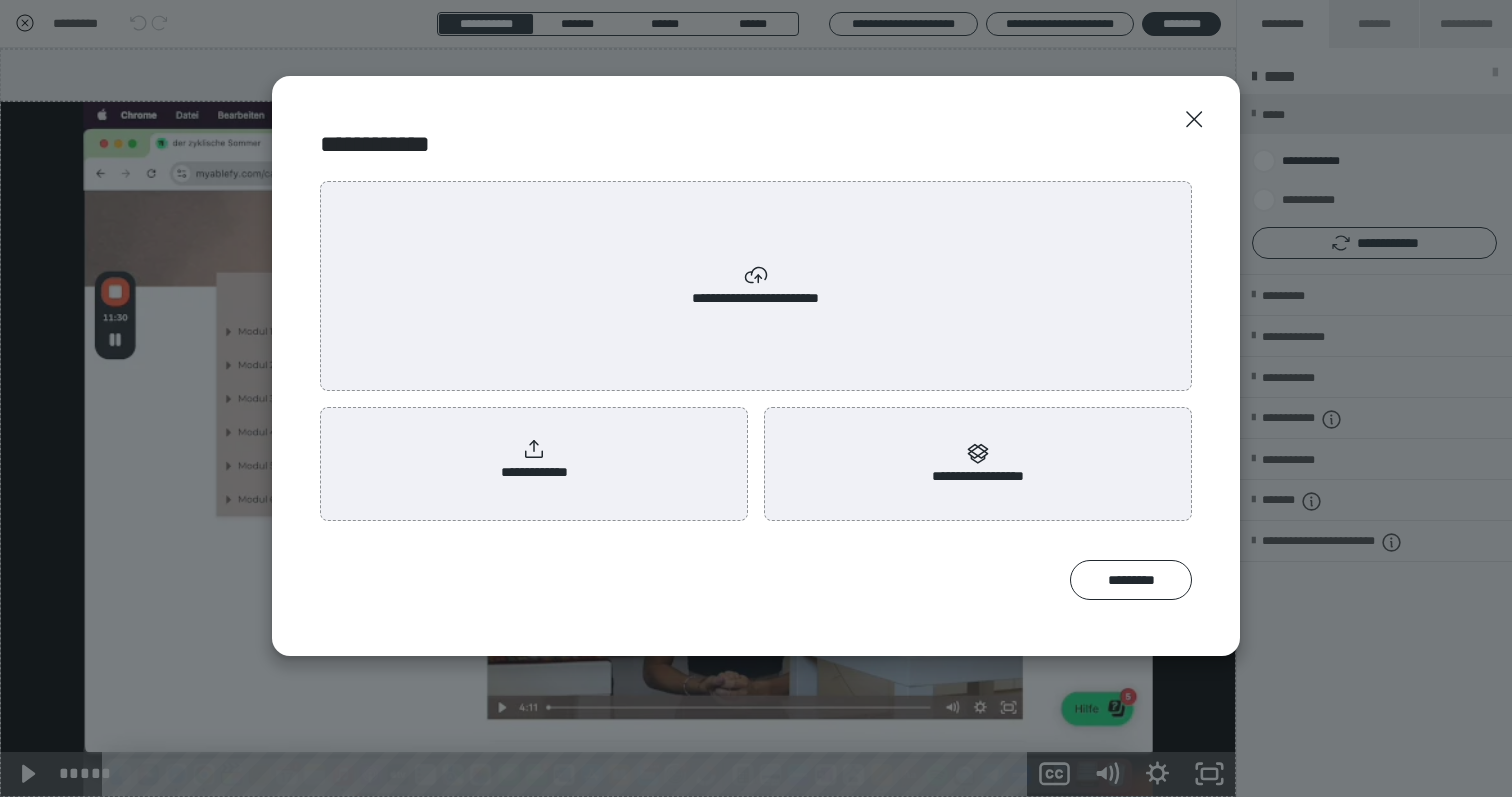 click on "**********" at bounding box center (534, 460) 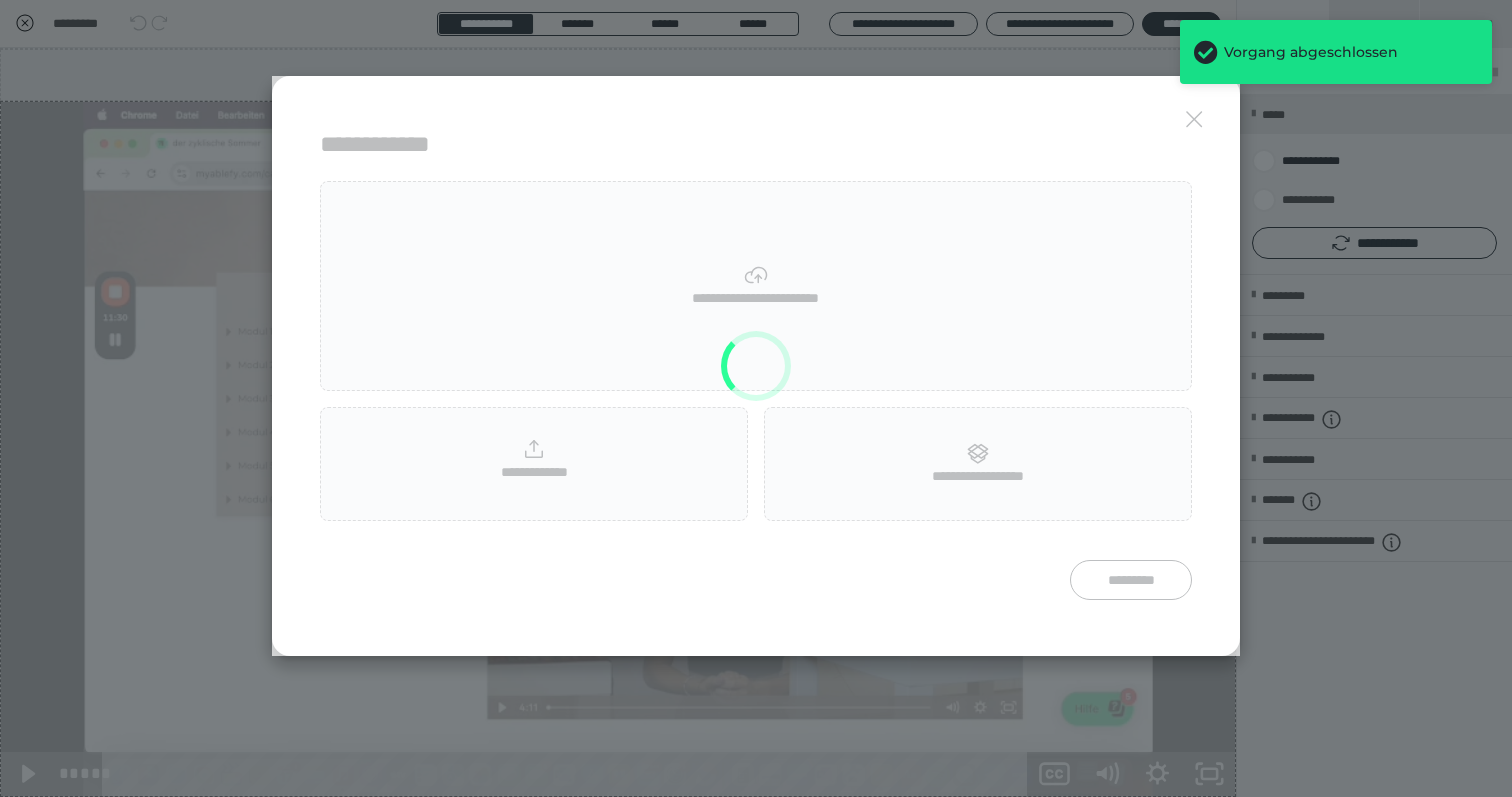 scroll, scrollTop: 3830, scrollLeft: 0, axis: vertical 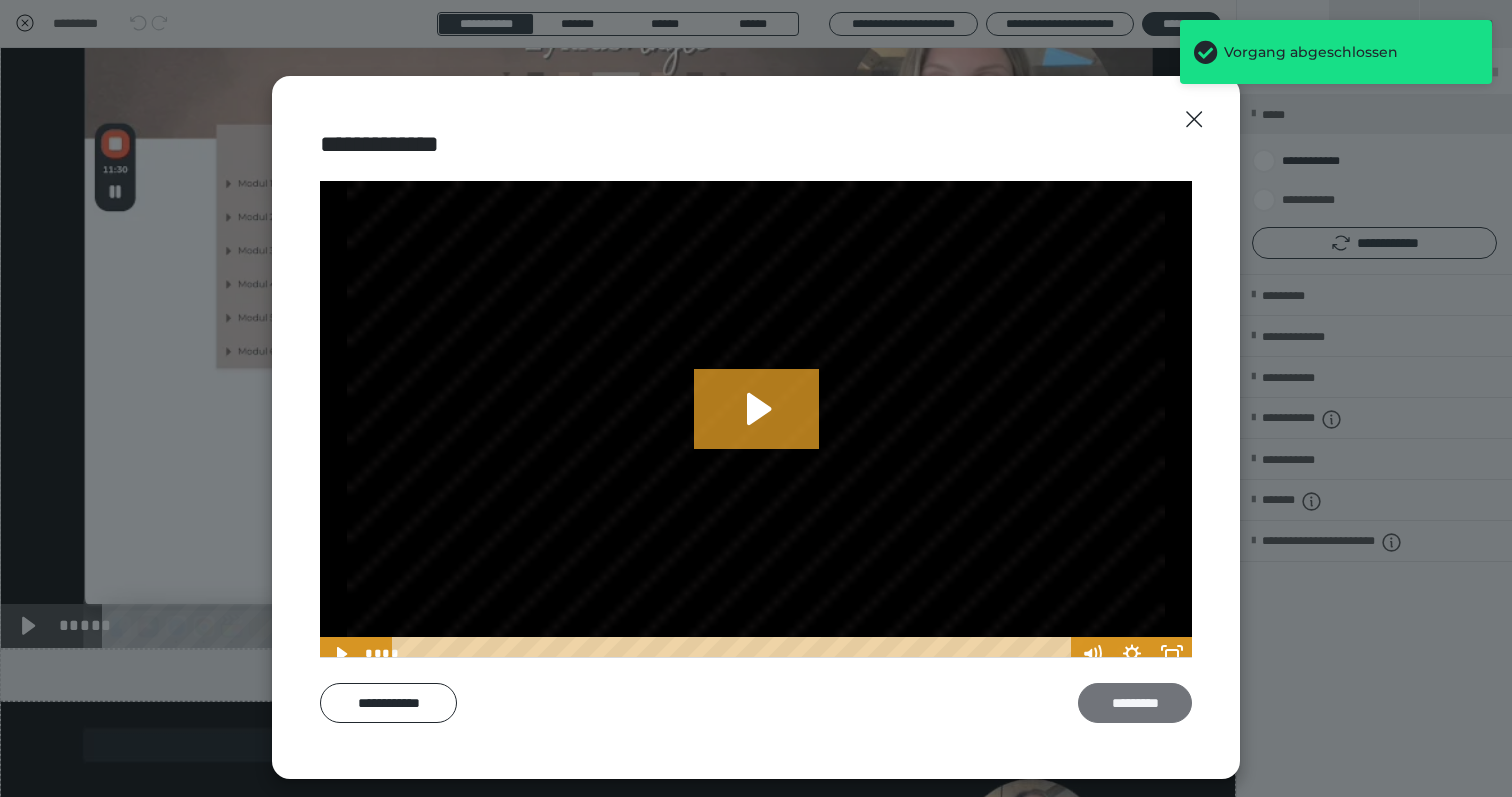 click on "*********" at bounding box center (1135, 703) 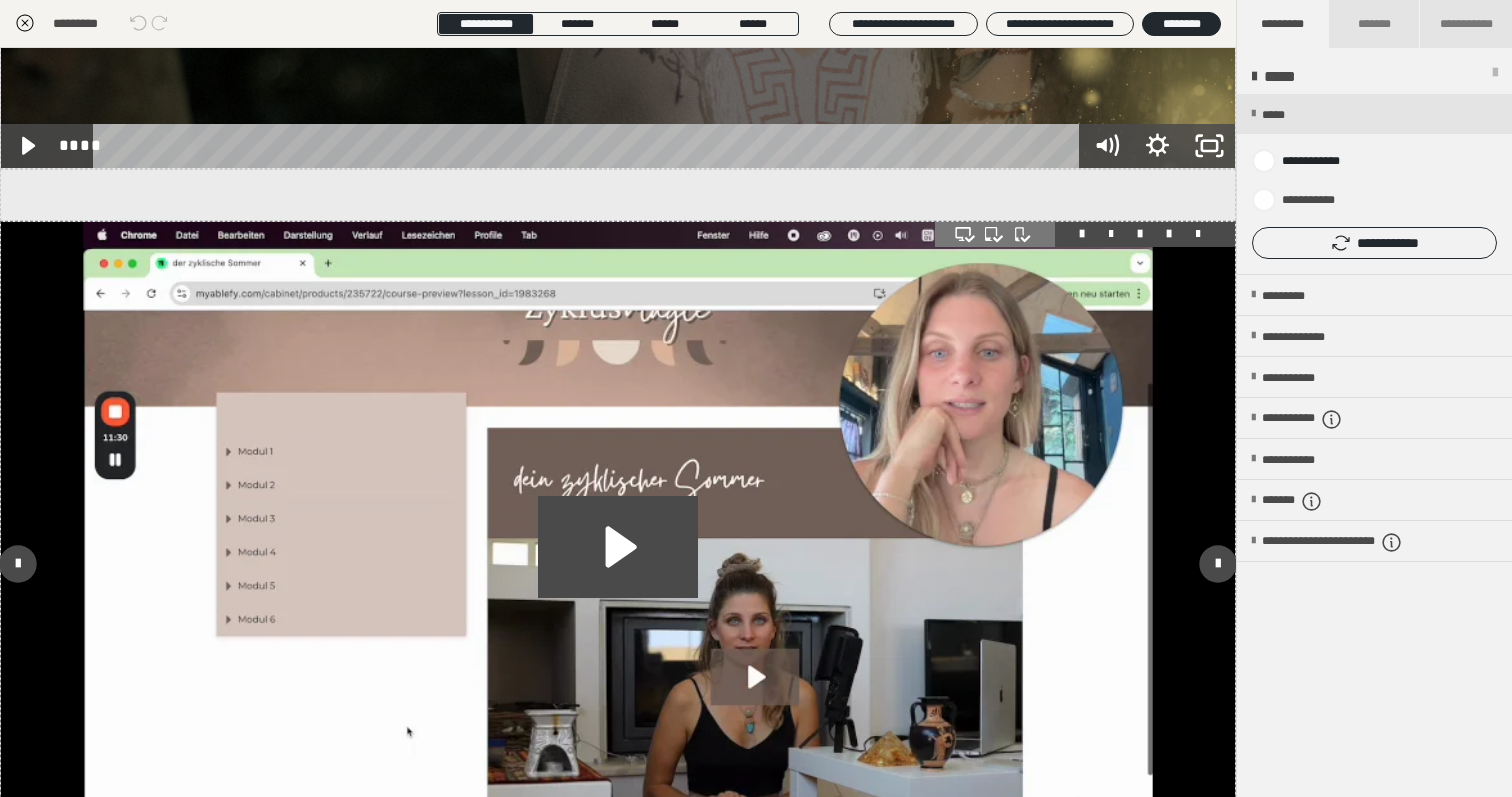 scroll, scrollTop: 3557, scrollLeft: 0, axis: vertical 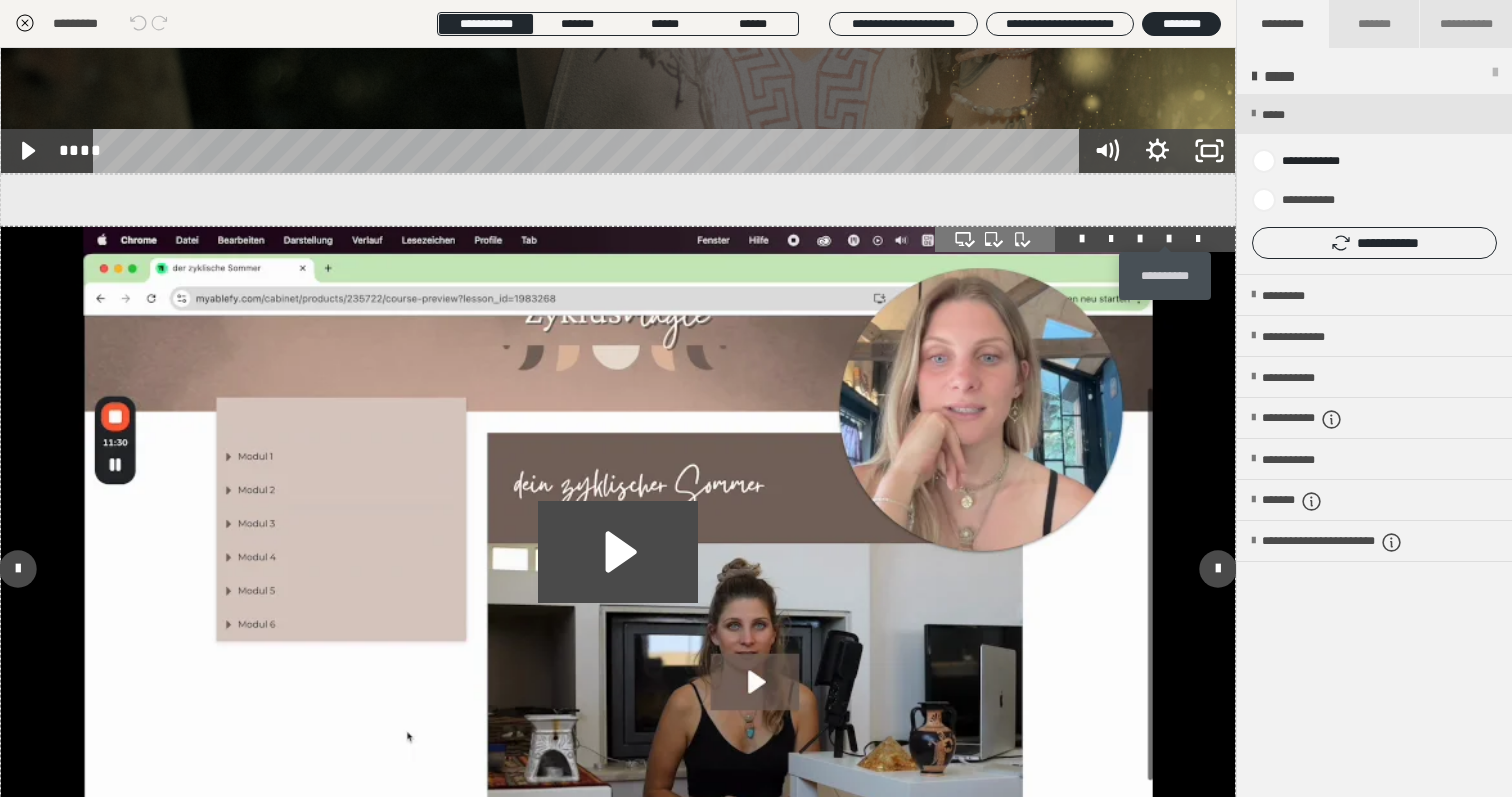 click at bounding box center [1169, 239] 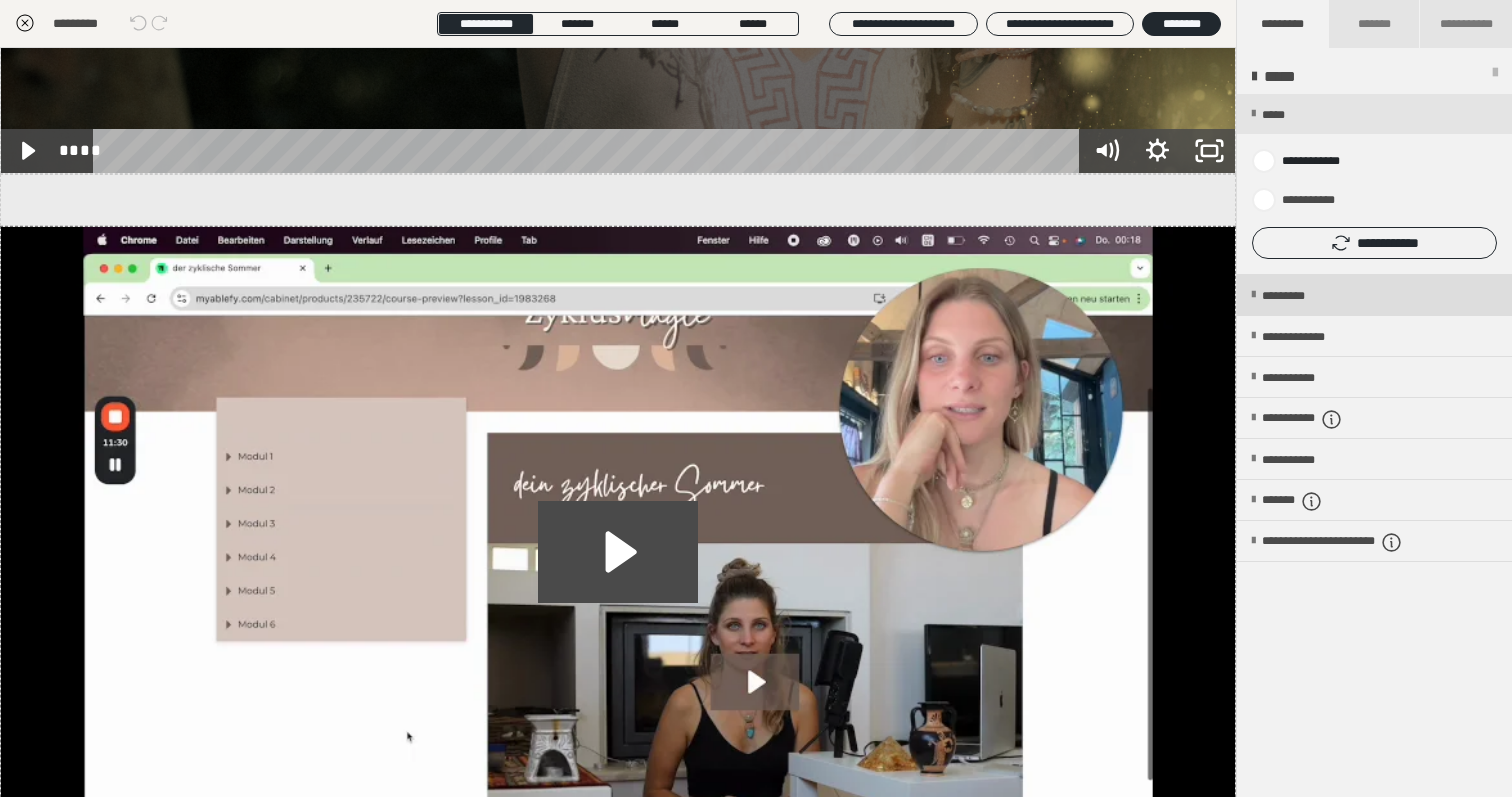 click on "*********" at bounding box center (1300, 296) 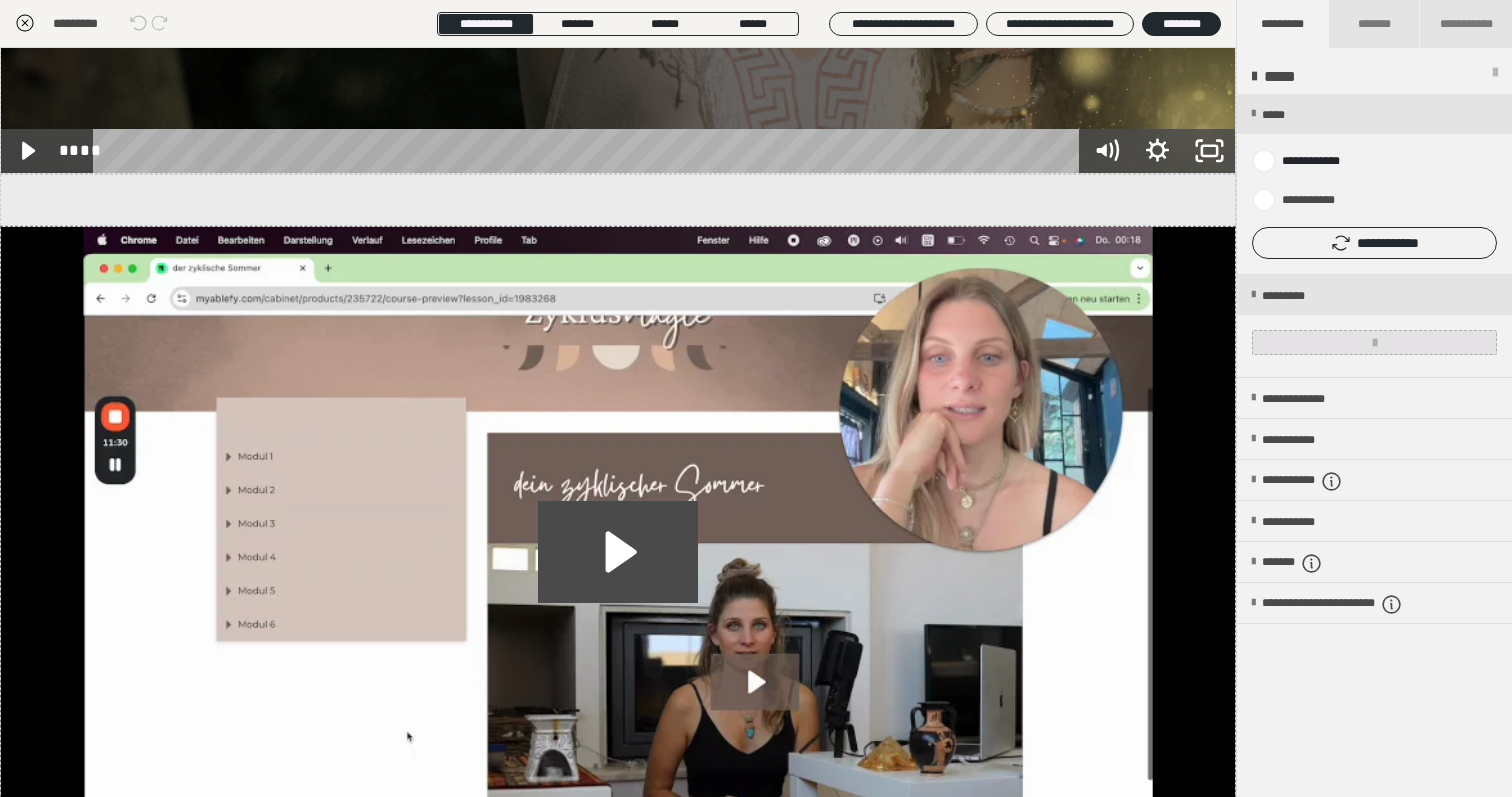 click at bounding box center (1374, 342) 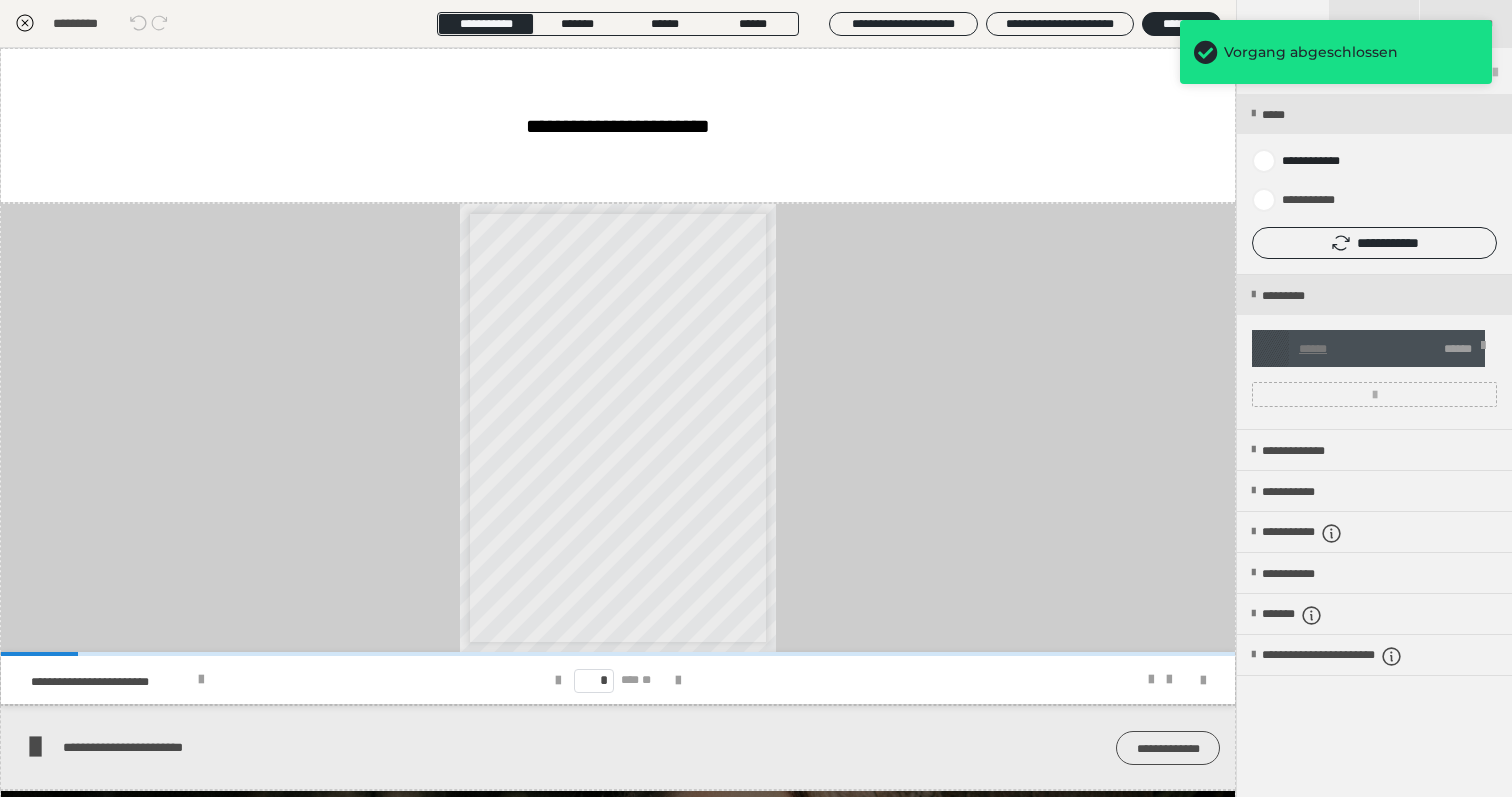 scroll, scrollTop: 0, scrollLeft: 0, axis: both 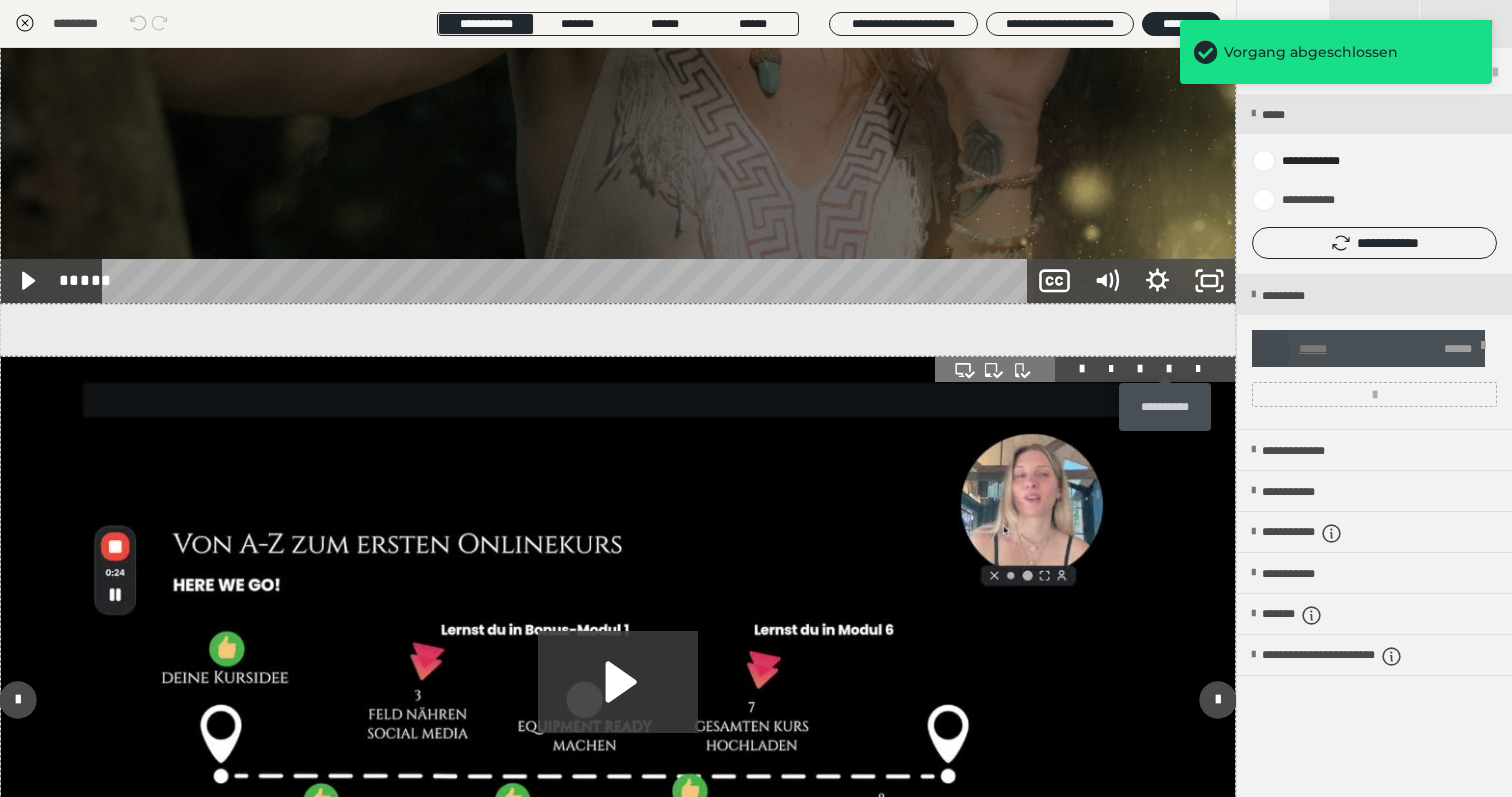 click at bounding box center (1169, 369) 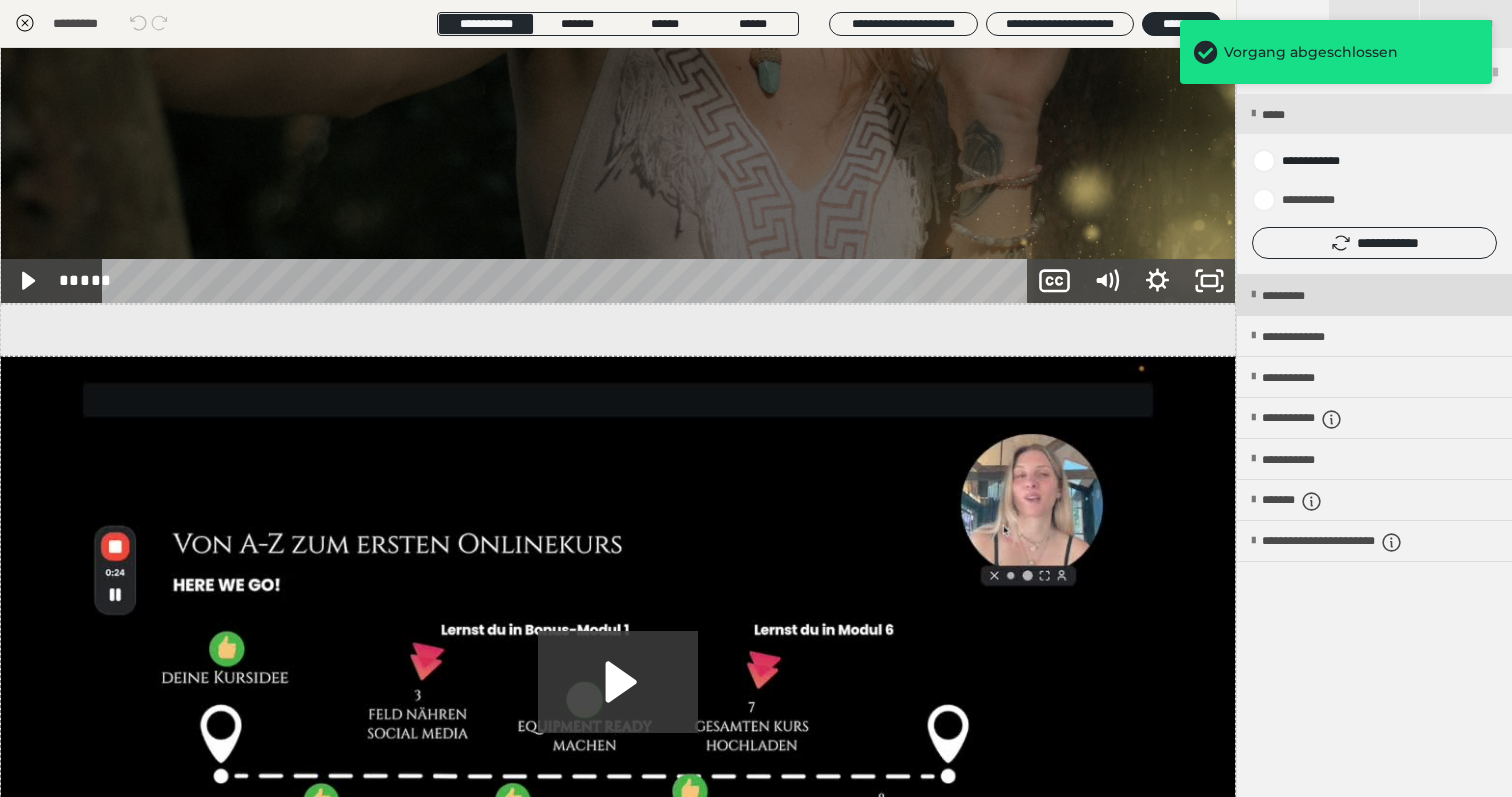 click on "*********" at bounding box center [1300, 296] 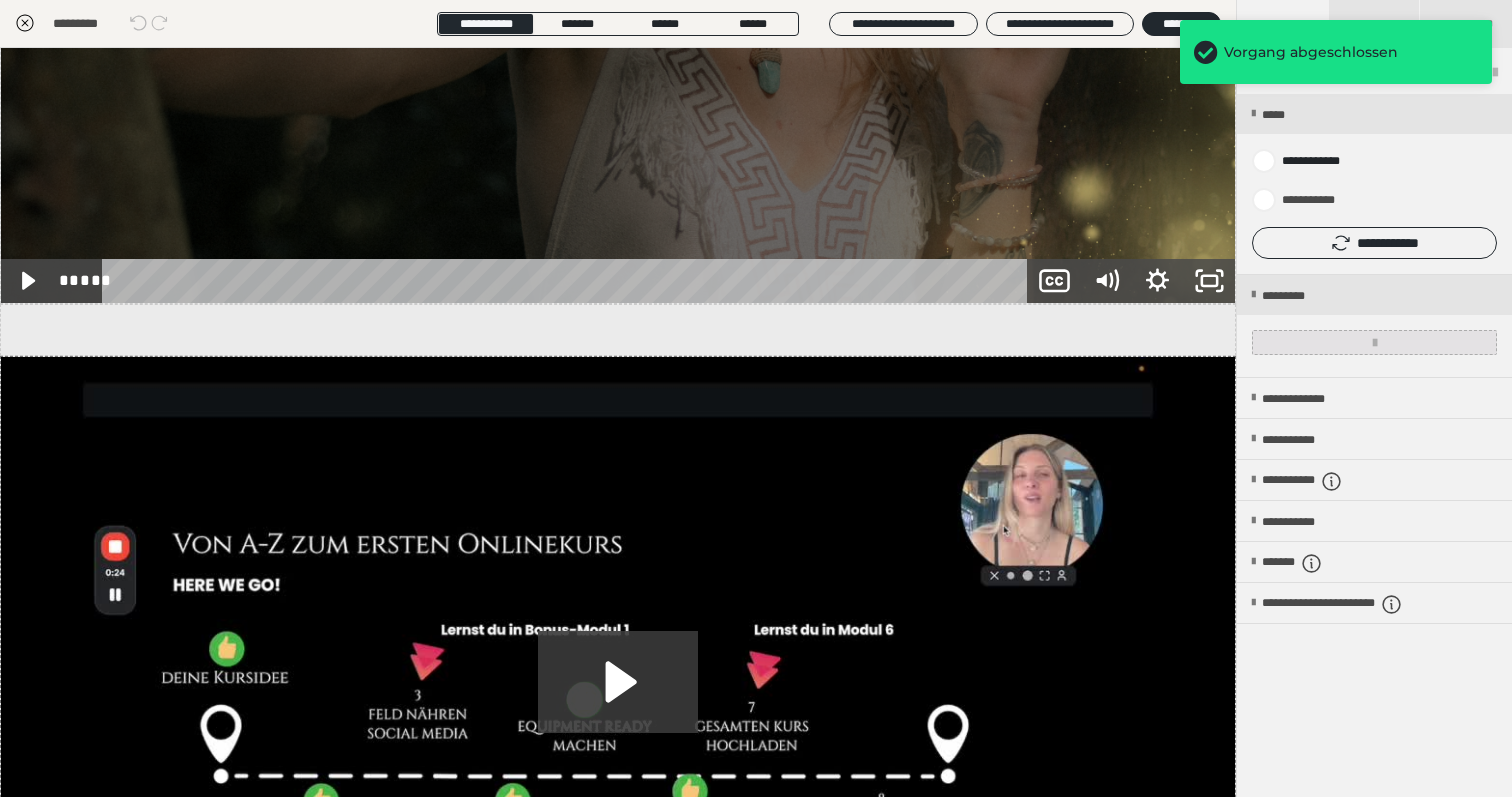click at bounding box center (1374, 342) 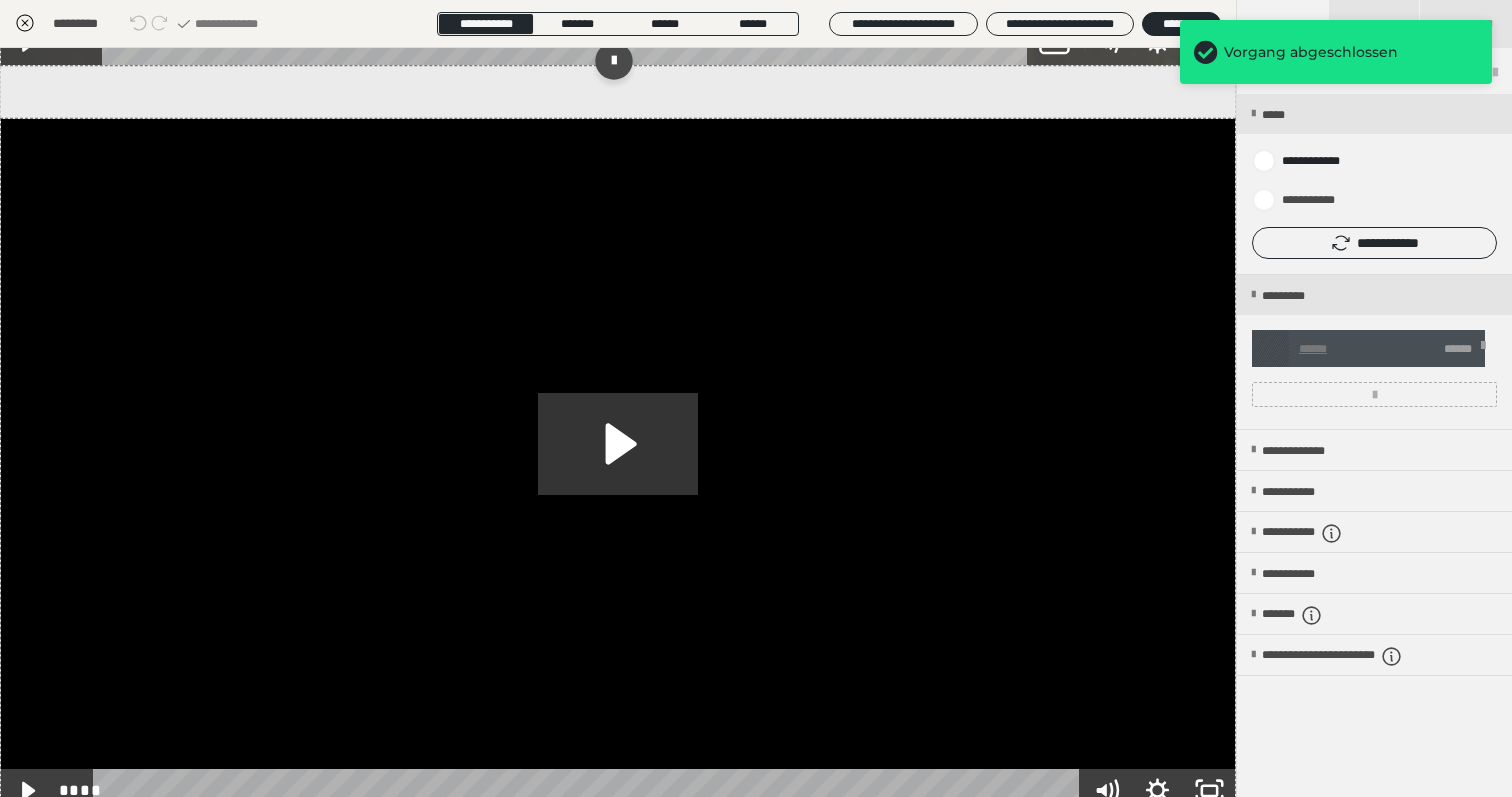 scroll, scrollTop: 4500, scrollLeft: 0, axis: vertical 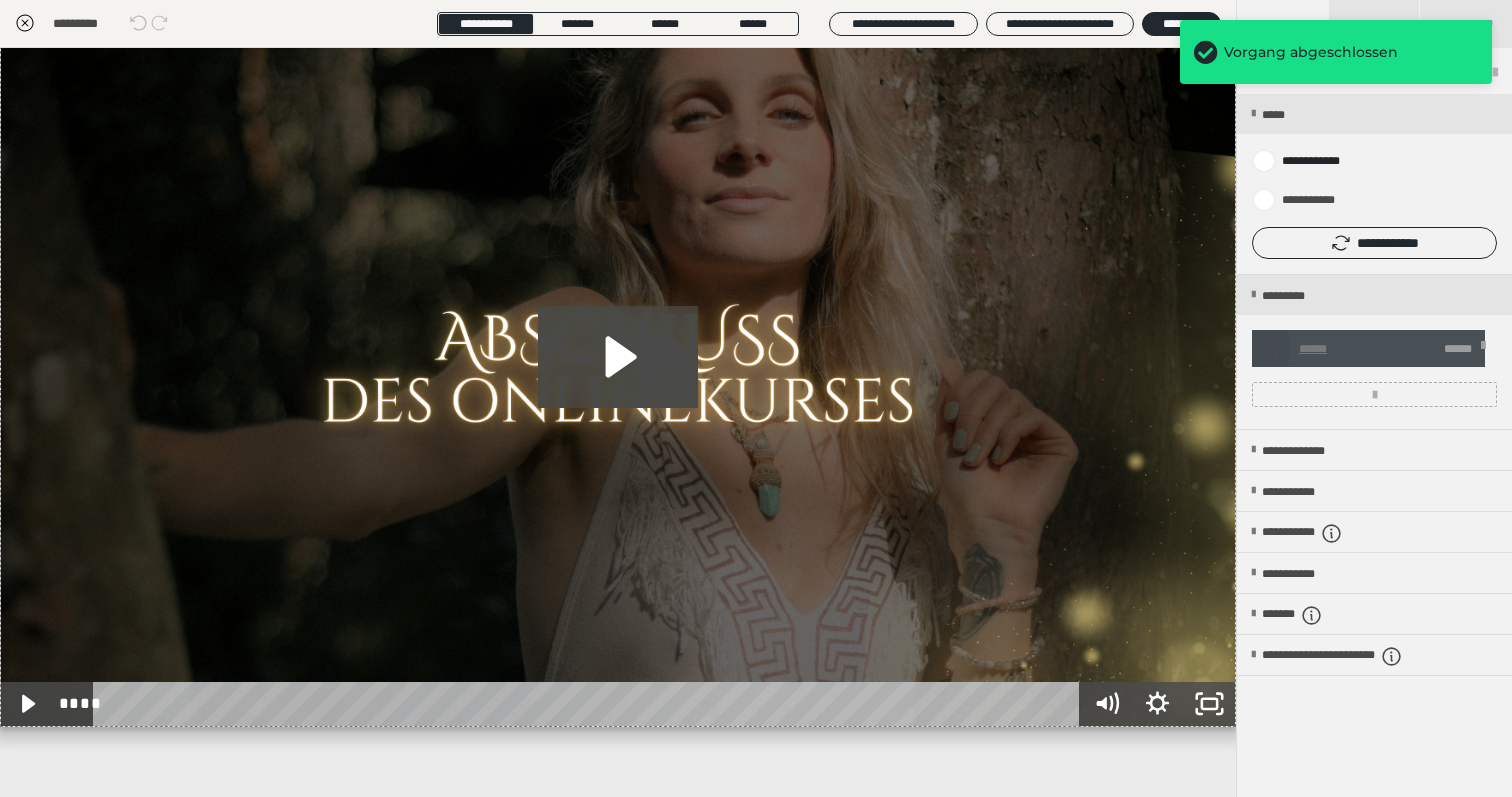 click 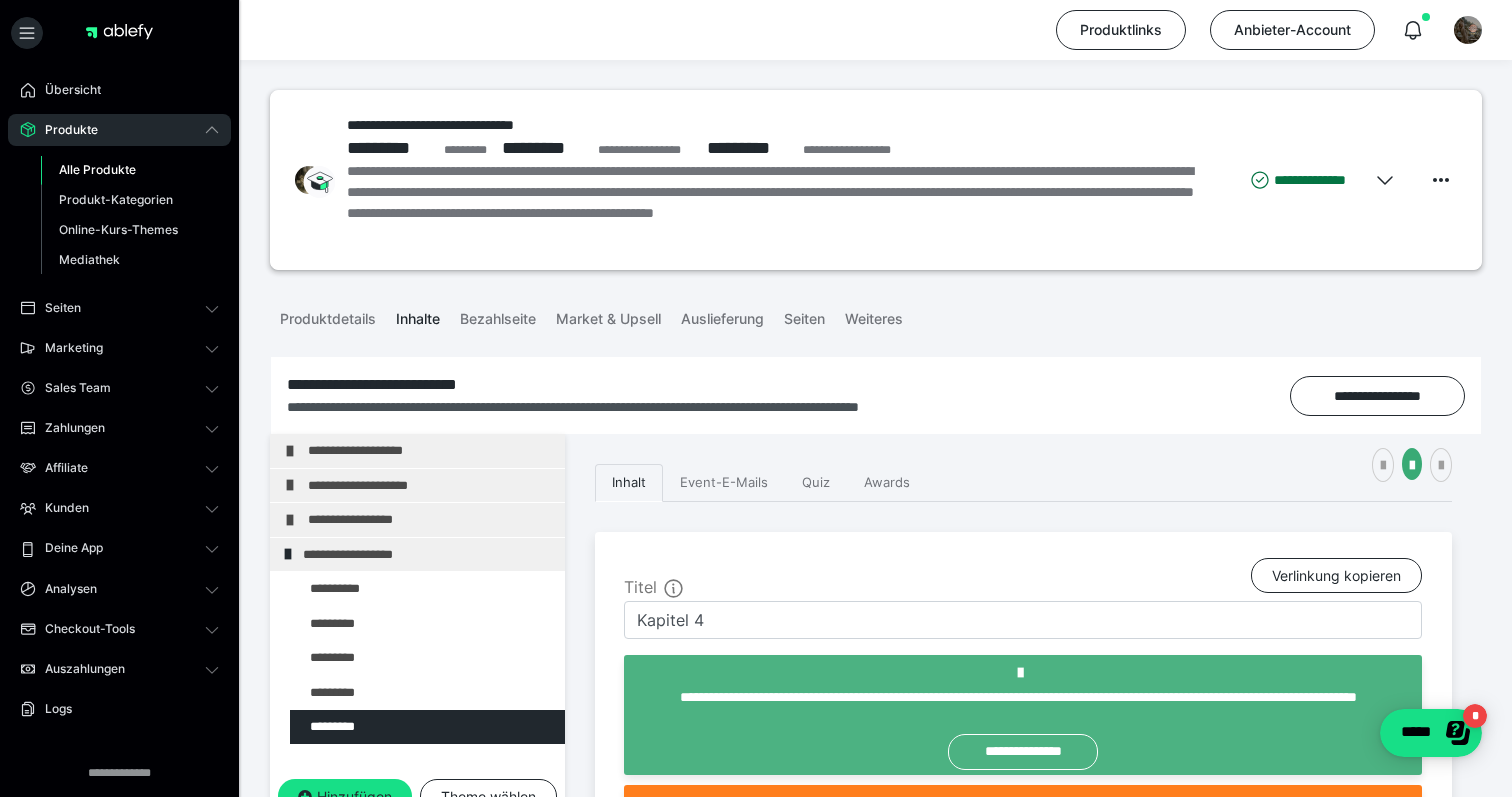 scroll, scrollTop: 199, scrollLeft: 0, axis: vertical 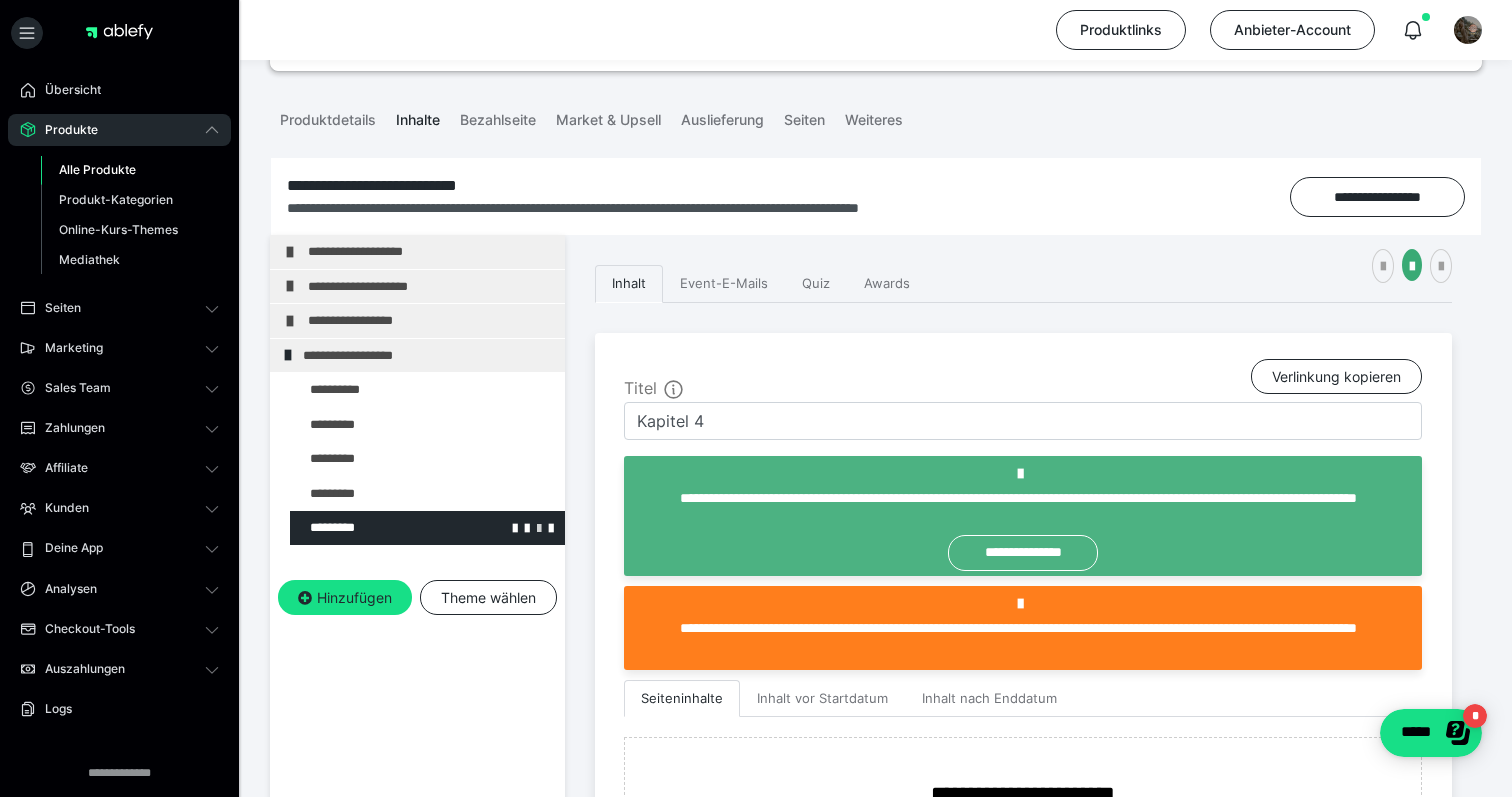 click at bounding box center (539, 527) 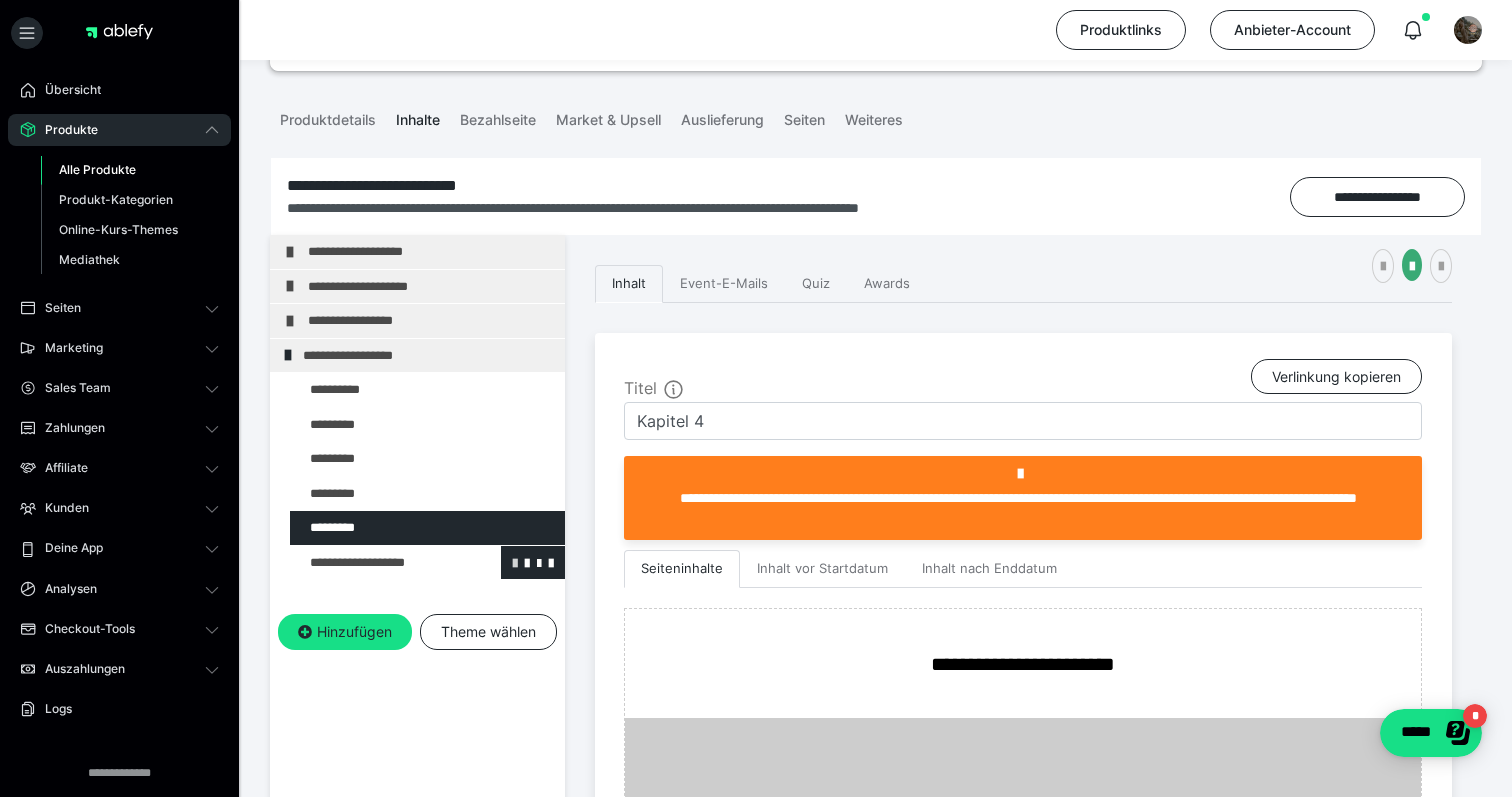 click at bounding box center [515, 562] 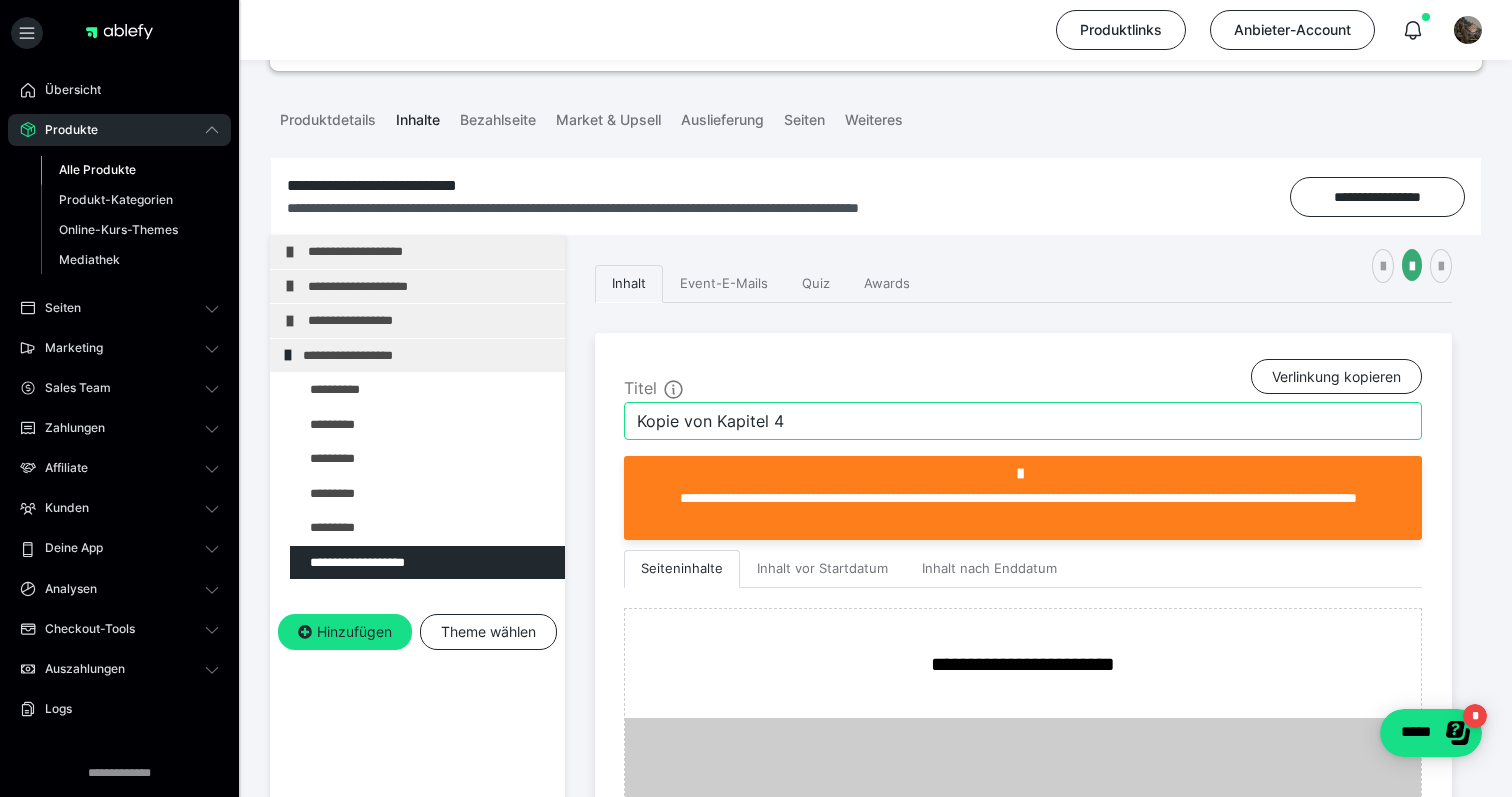 drag, startPoint x: 788, startPoint y: 424, endPoint x: 623, endPoint y: 395, distance: 167.5291 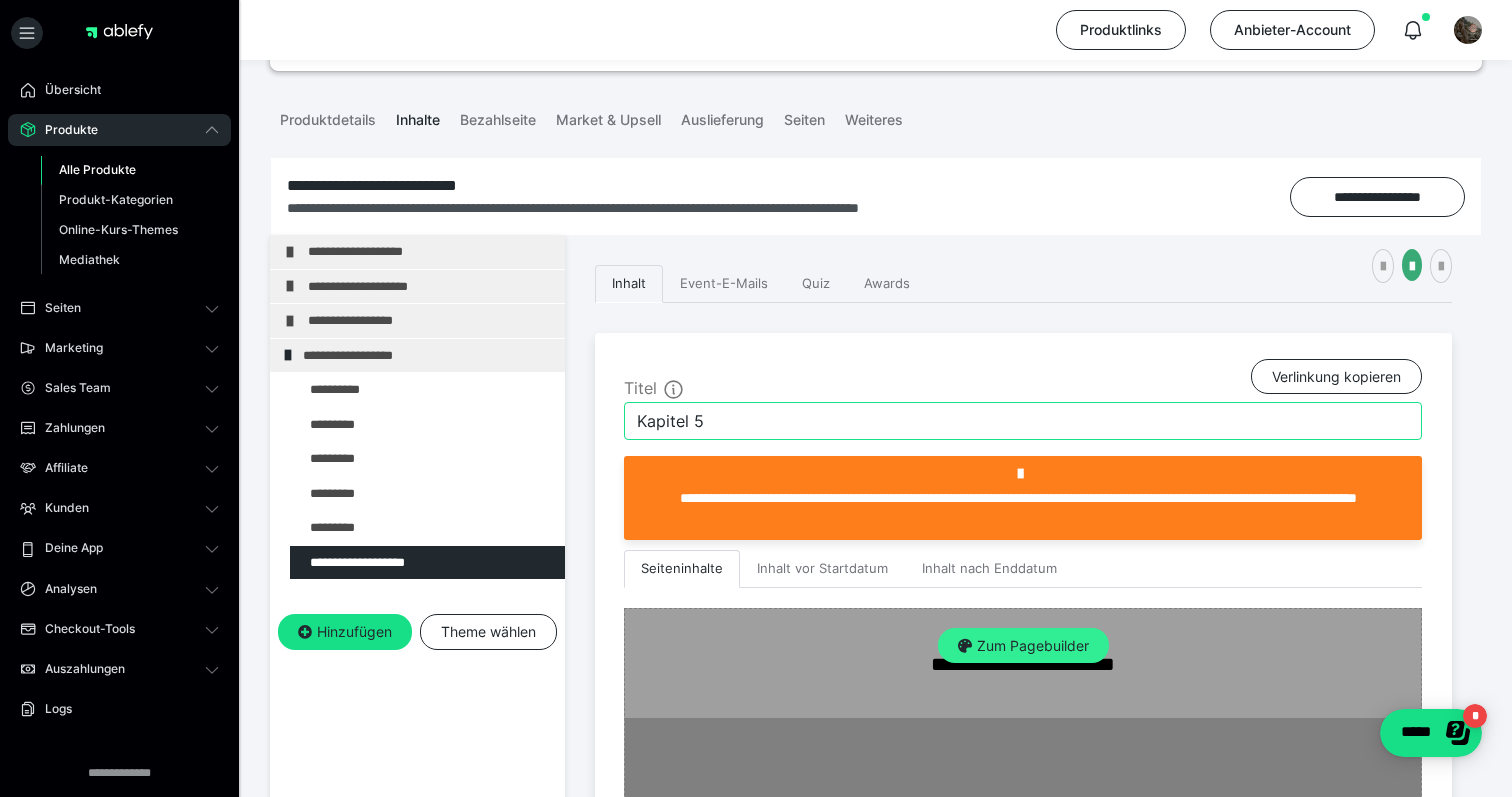 type on "Kapitel 5" 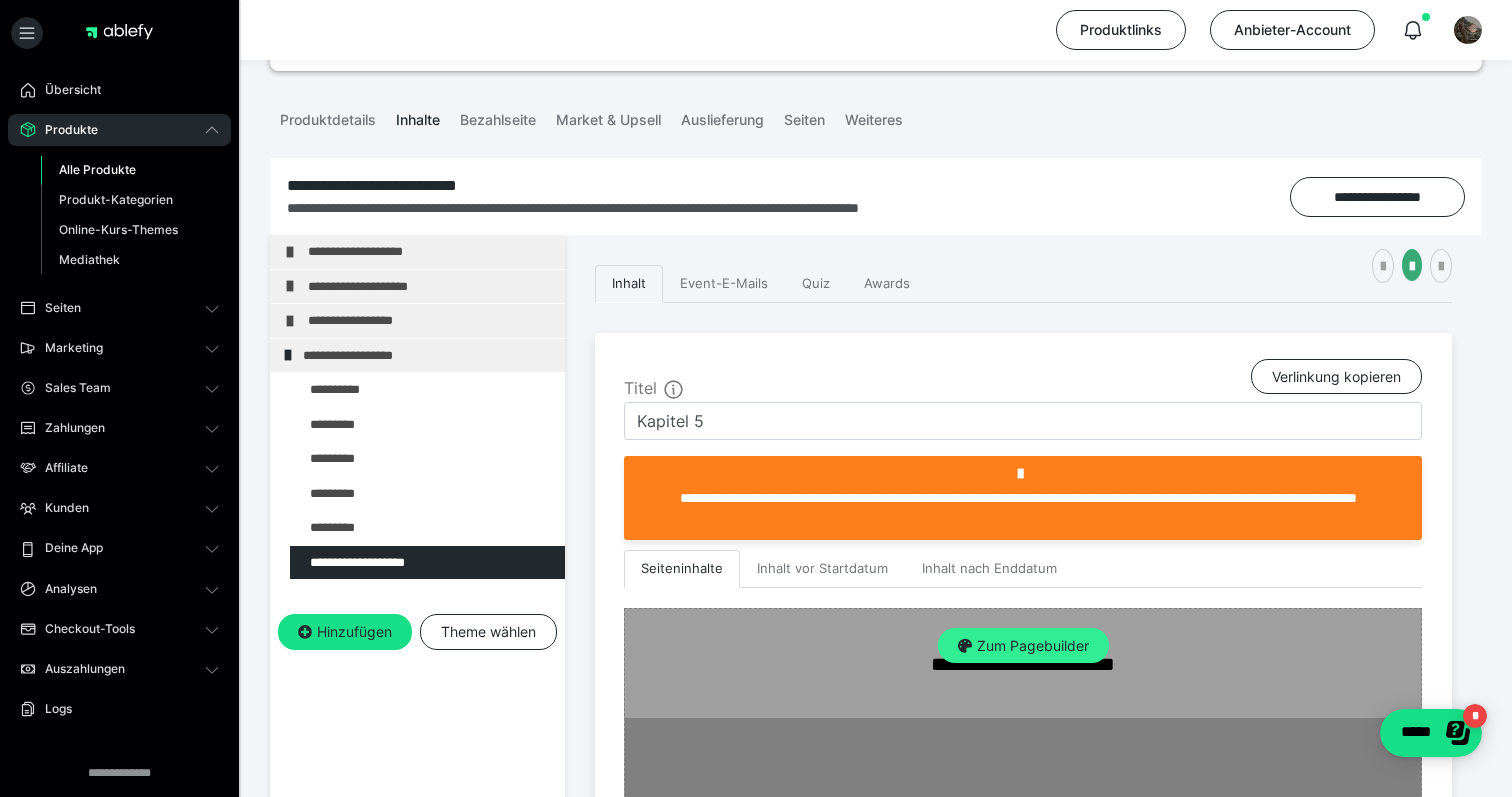 click on "Zum Pagebuilder" at bounding box center (1023, 646) 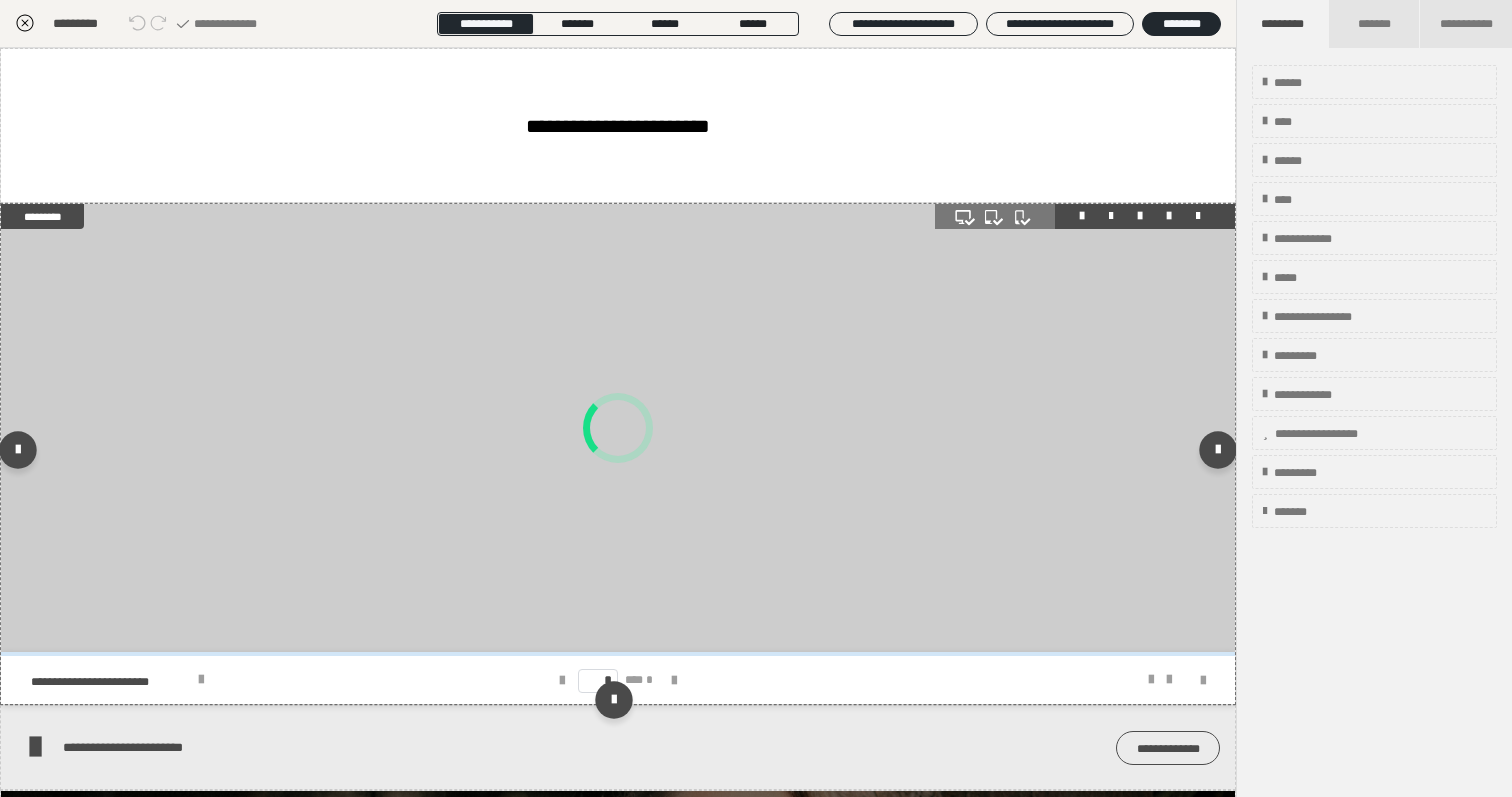 click at bounding box center [1169, 216] 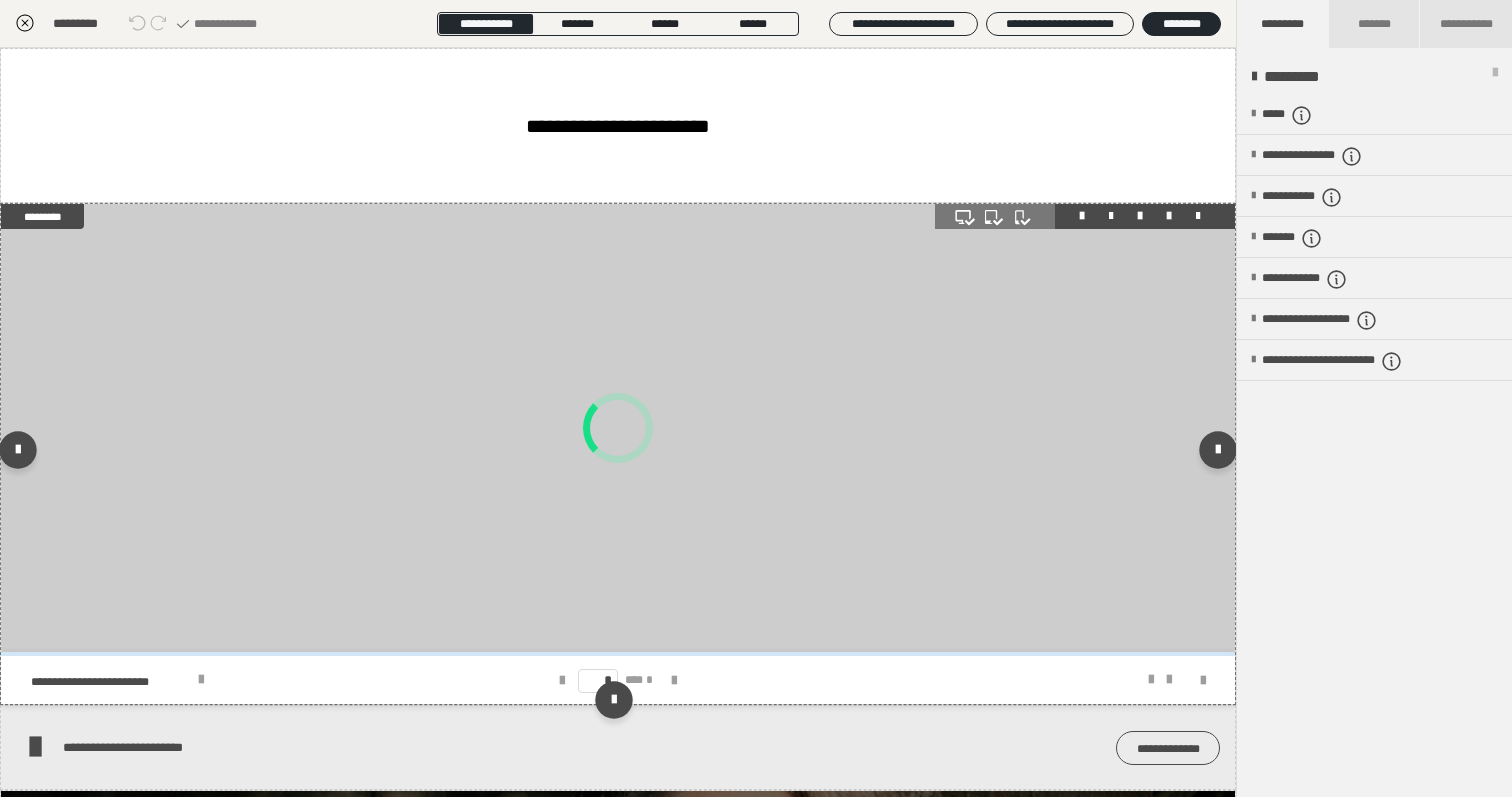 click at bounding box center [1169, 216] 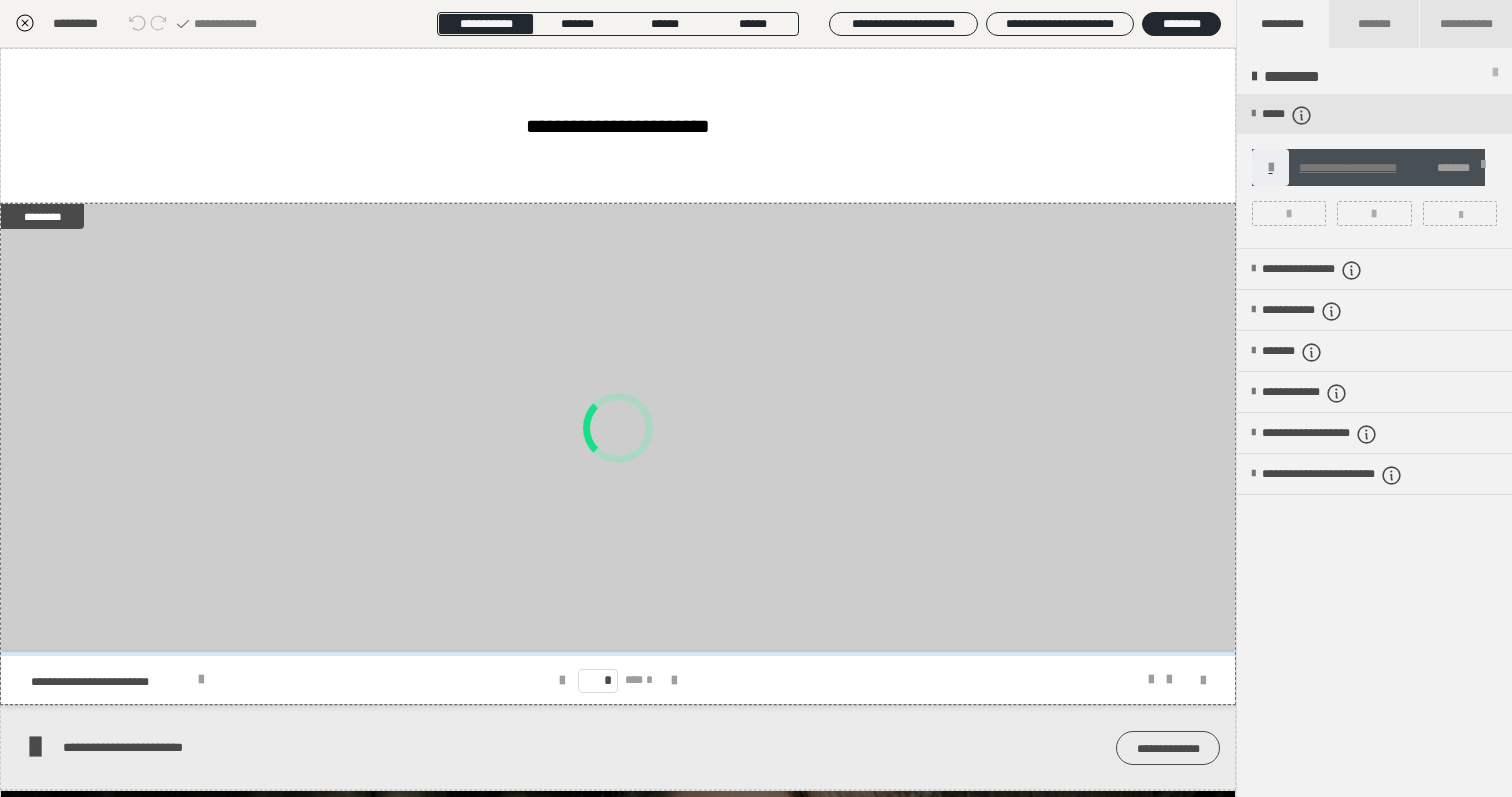 click on "**********" at bounding box center [1374, 171] 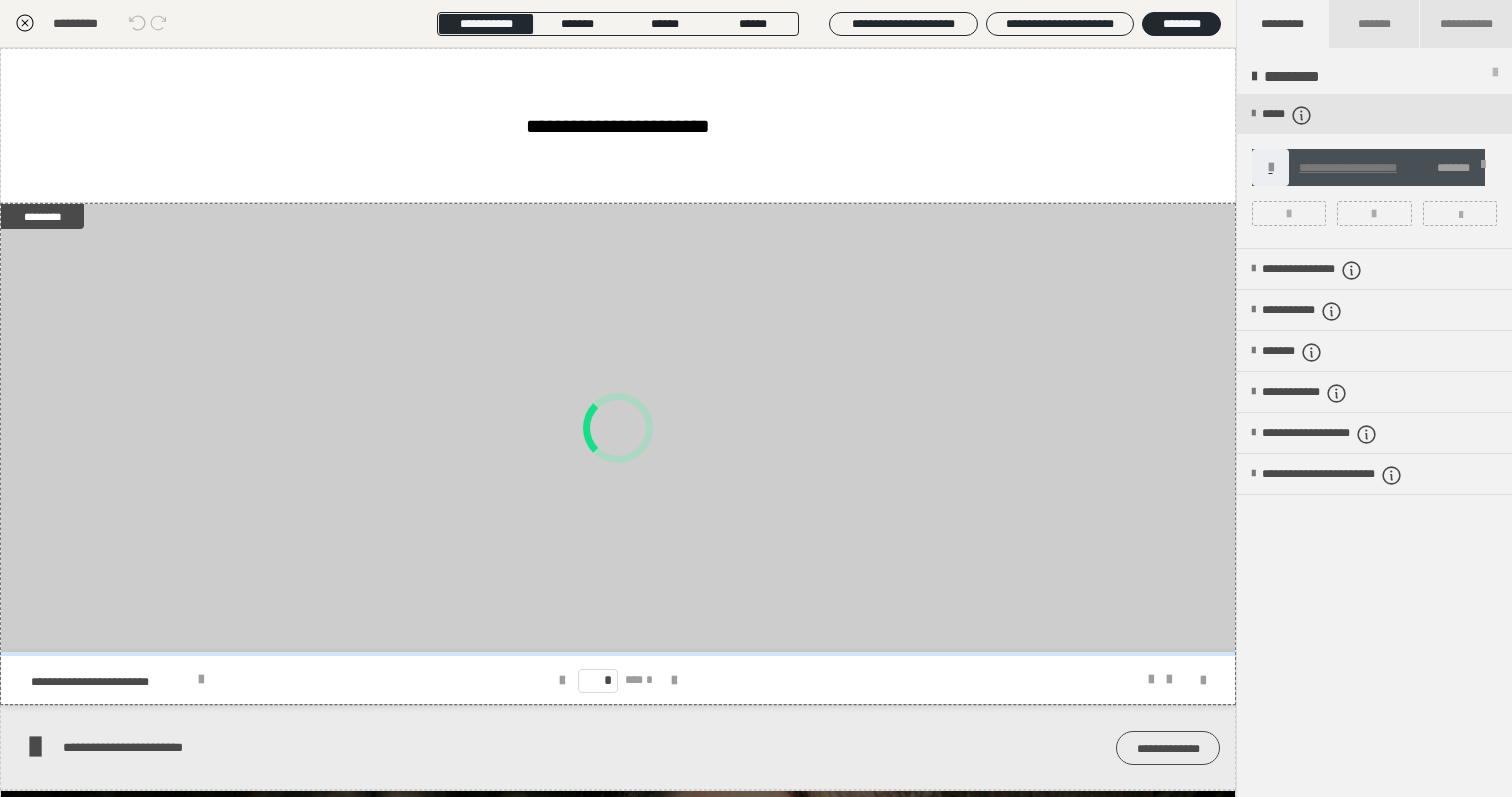click at bounding box center [1289, 214] 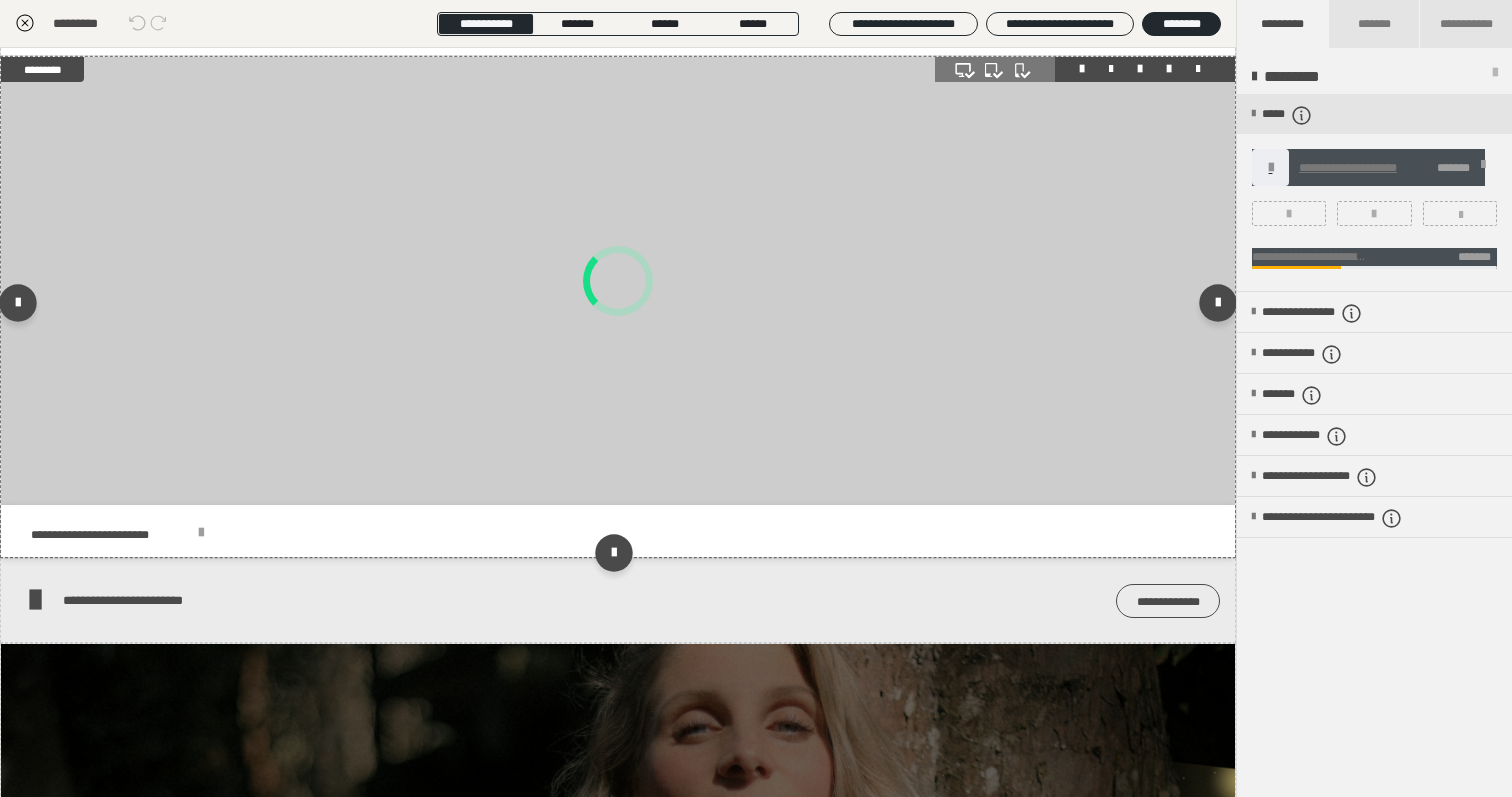 scroll, scrollTop: 162, scrollLeft: 0, axis: vertical 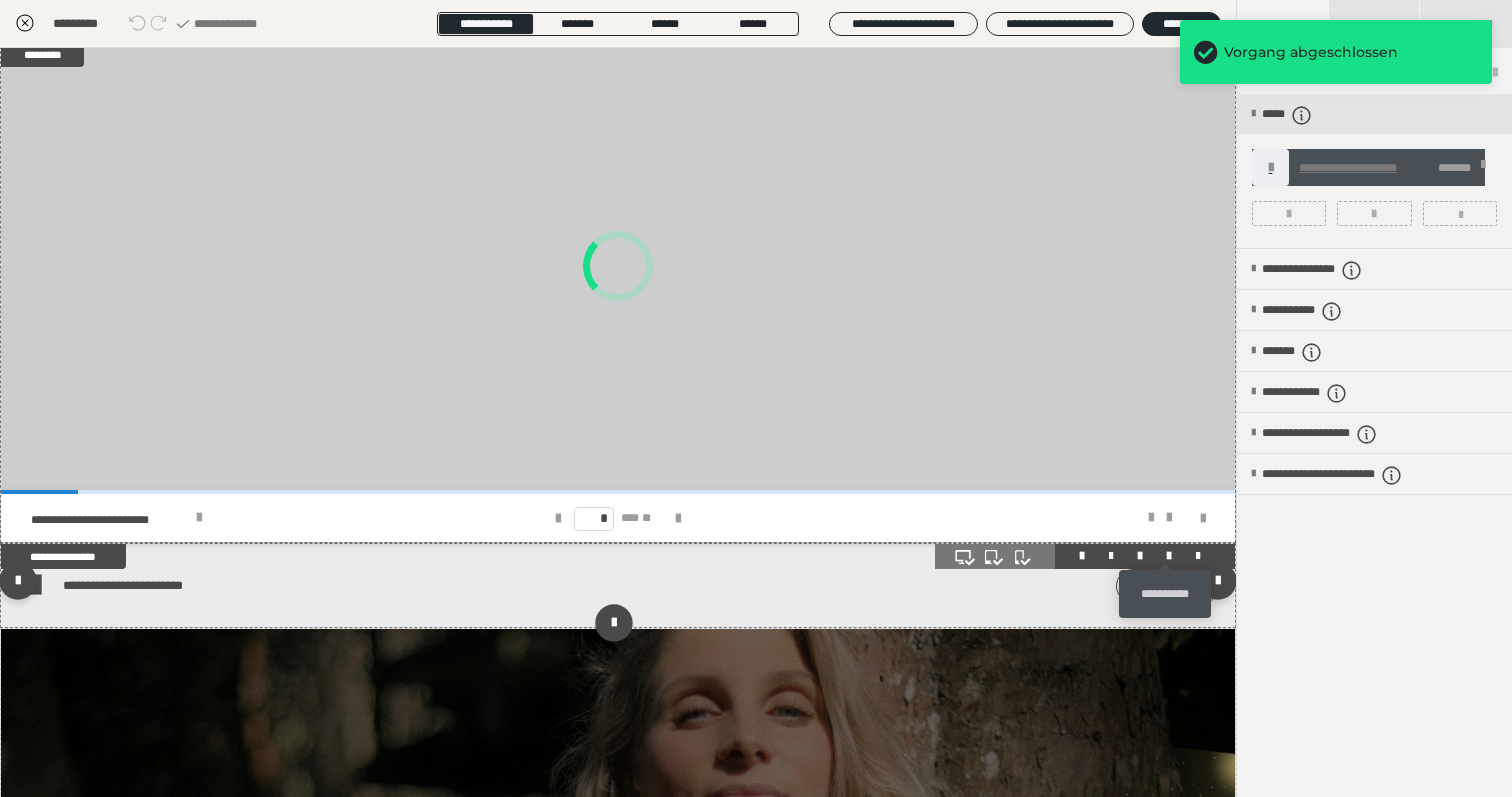 click at bounding box center [1169, 556] 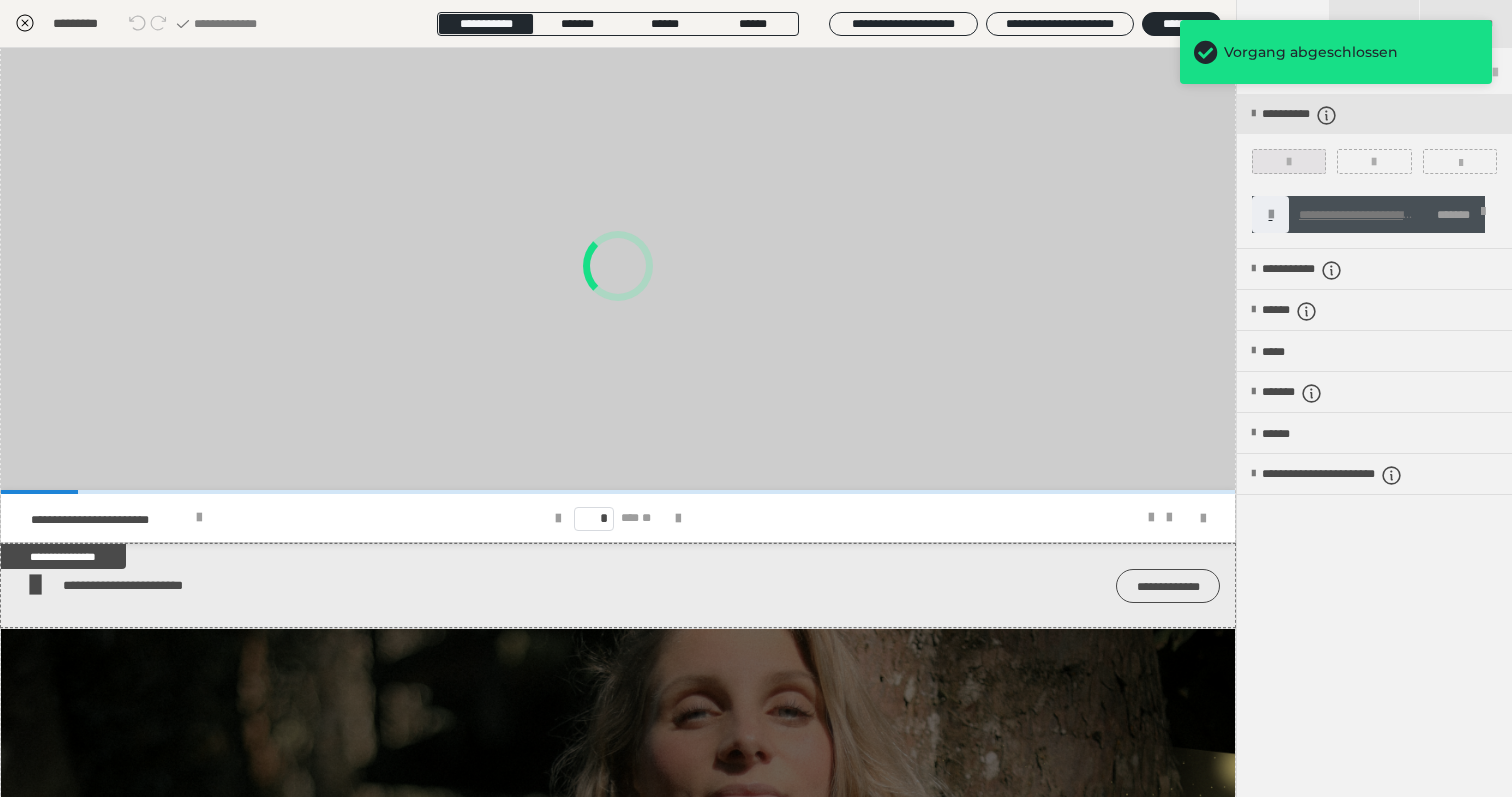 click at bounding box center [1289, 161] 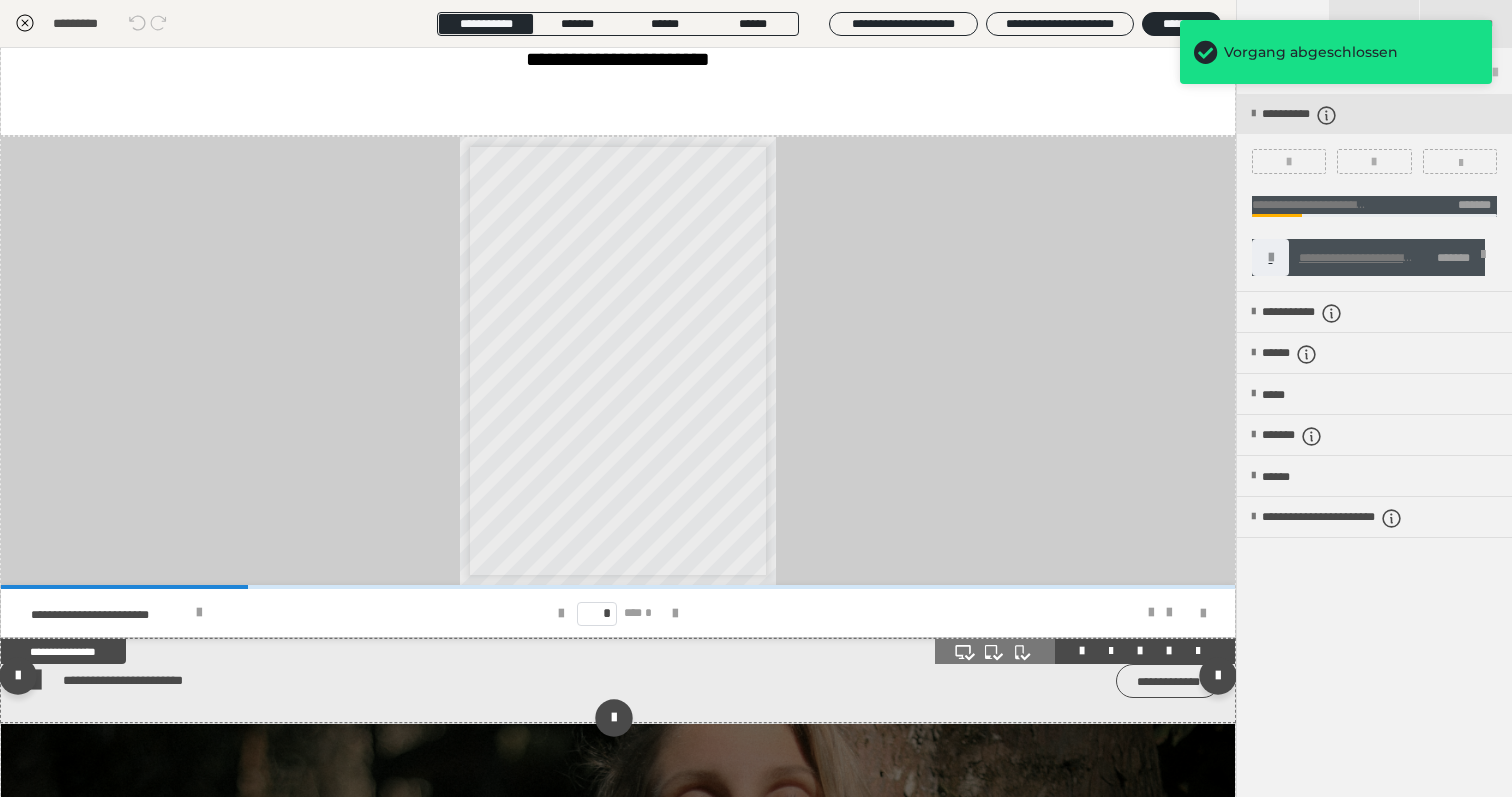 scroll, scrollTop: 0, scrollLeft: 0, axis: both 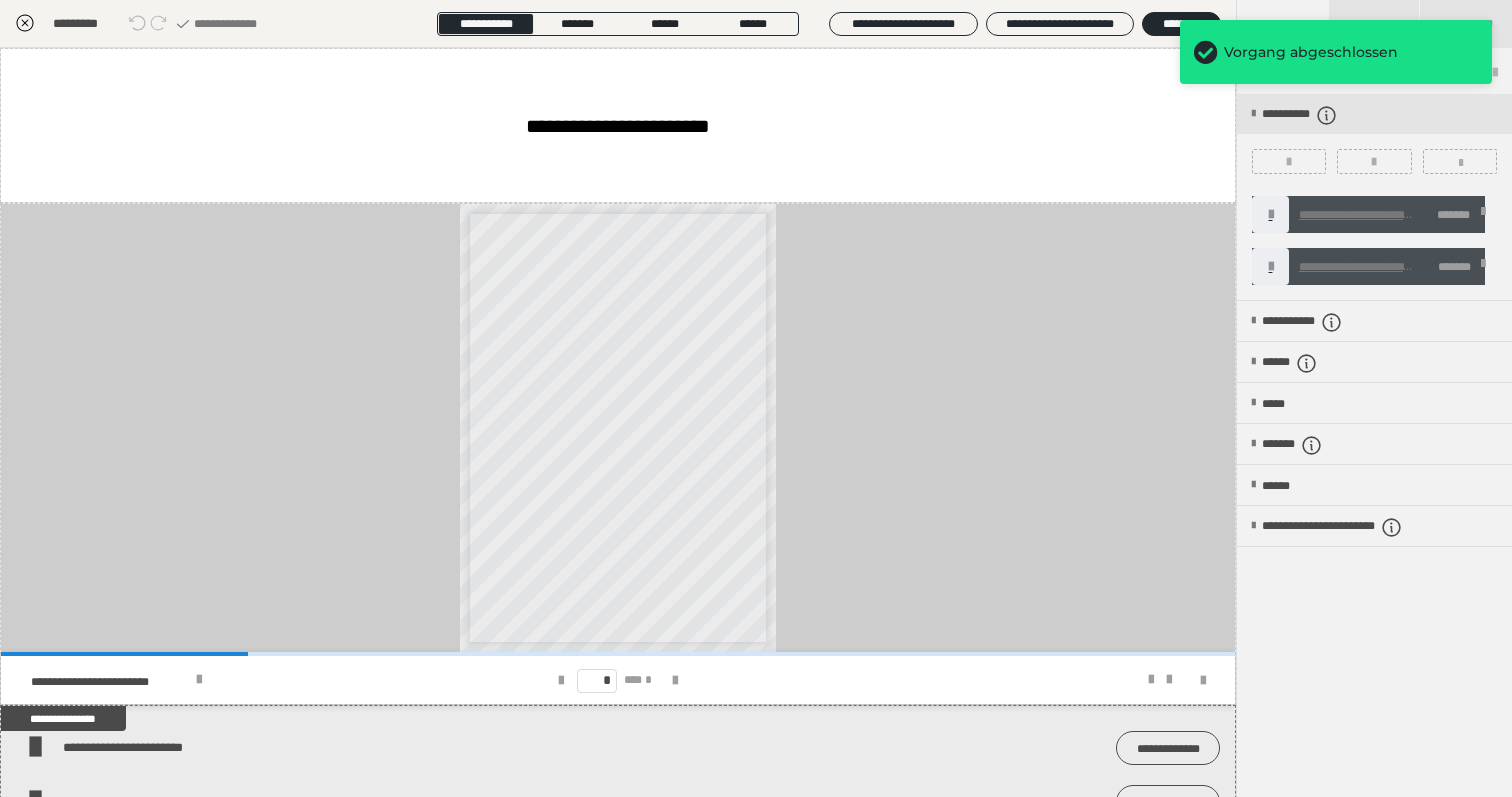 click at bounding box center [1483, 215] 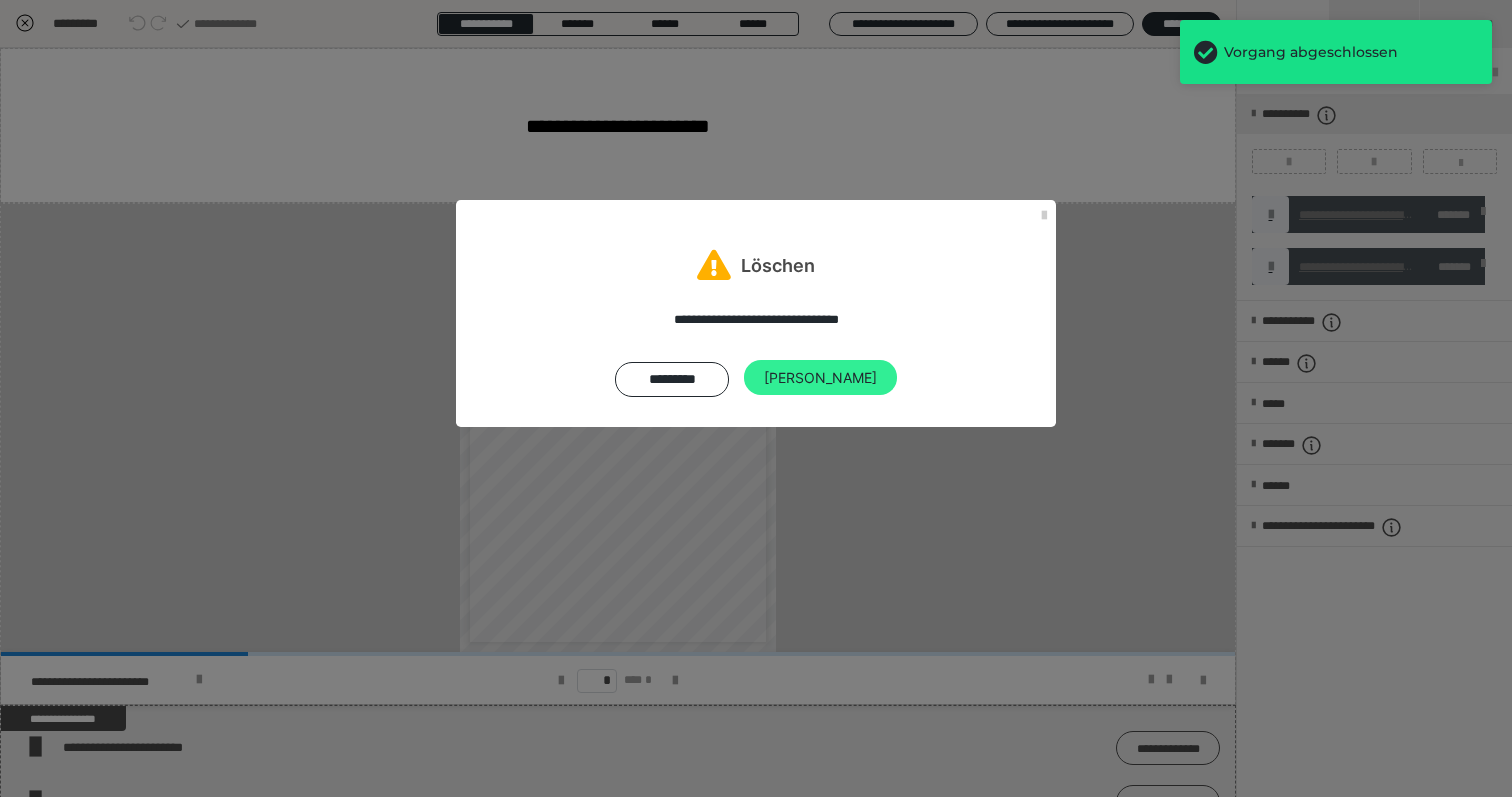 click on "Ja" at bounding box center (820, 378) 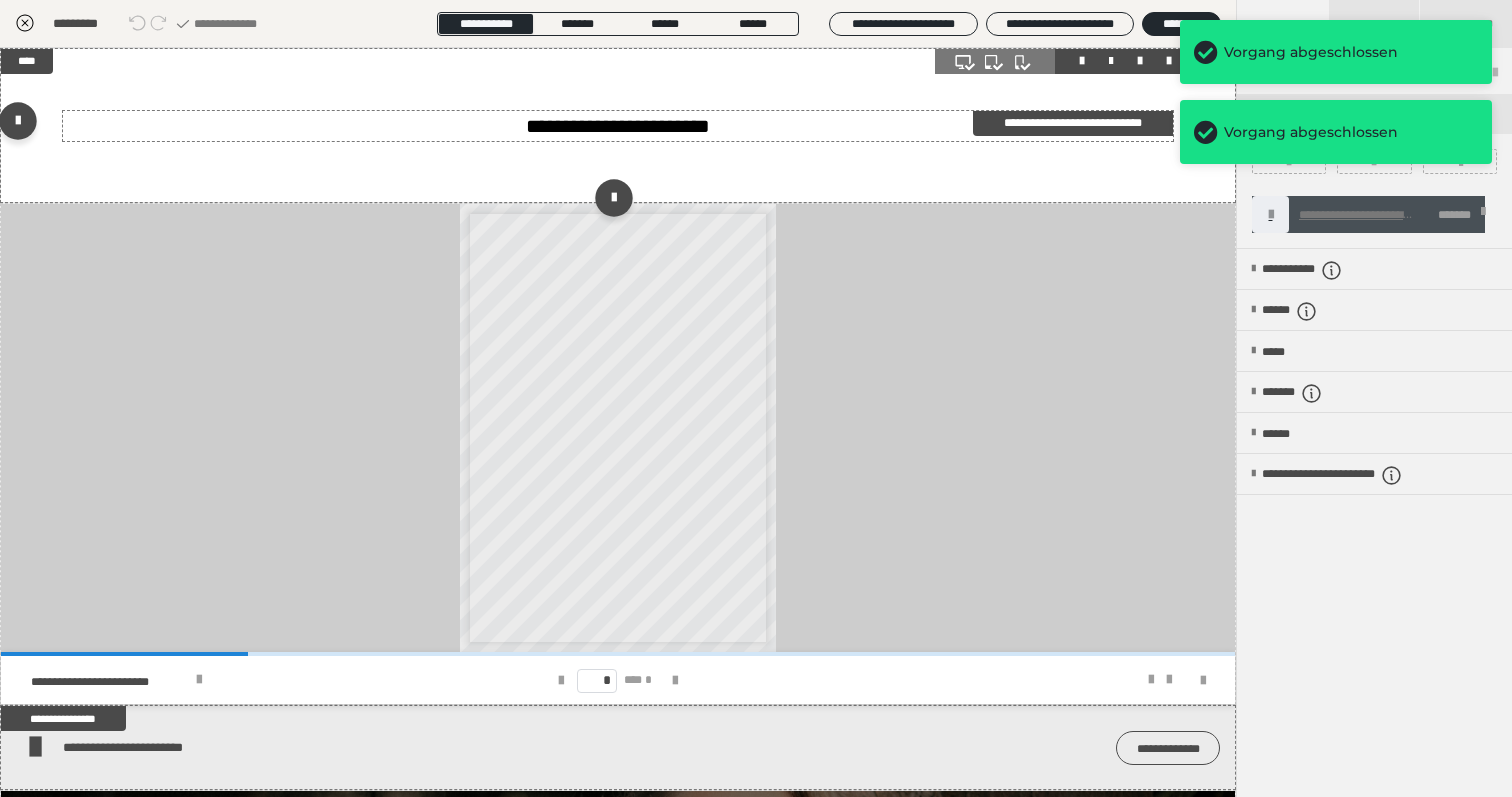click on "**********" at bounding box center (618, 126) 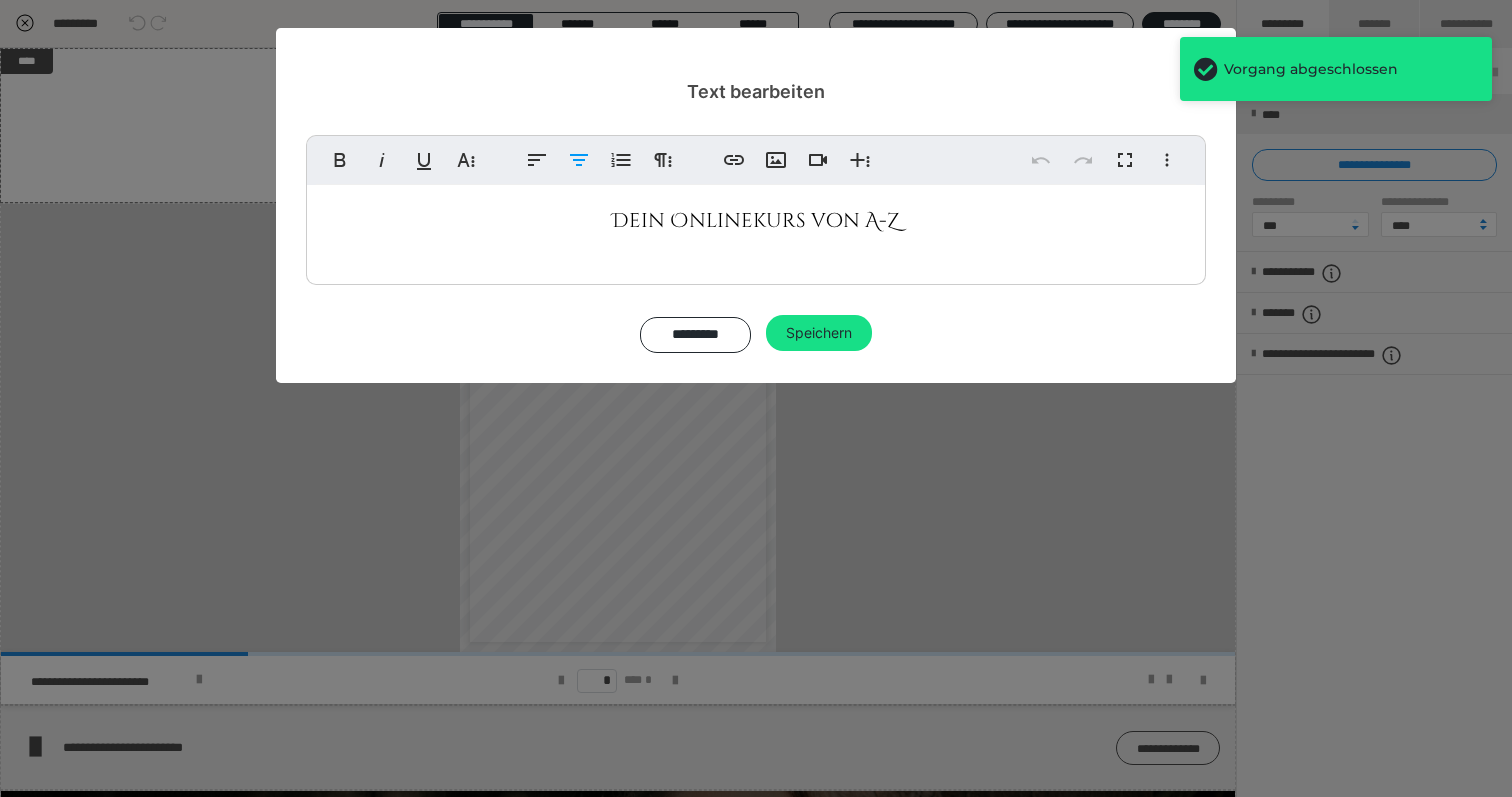 click on "Dein Onlinekurs von A-Z" at bounding box center [756, 221] 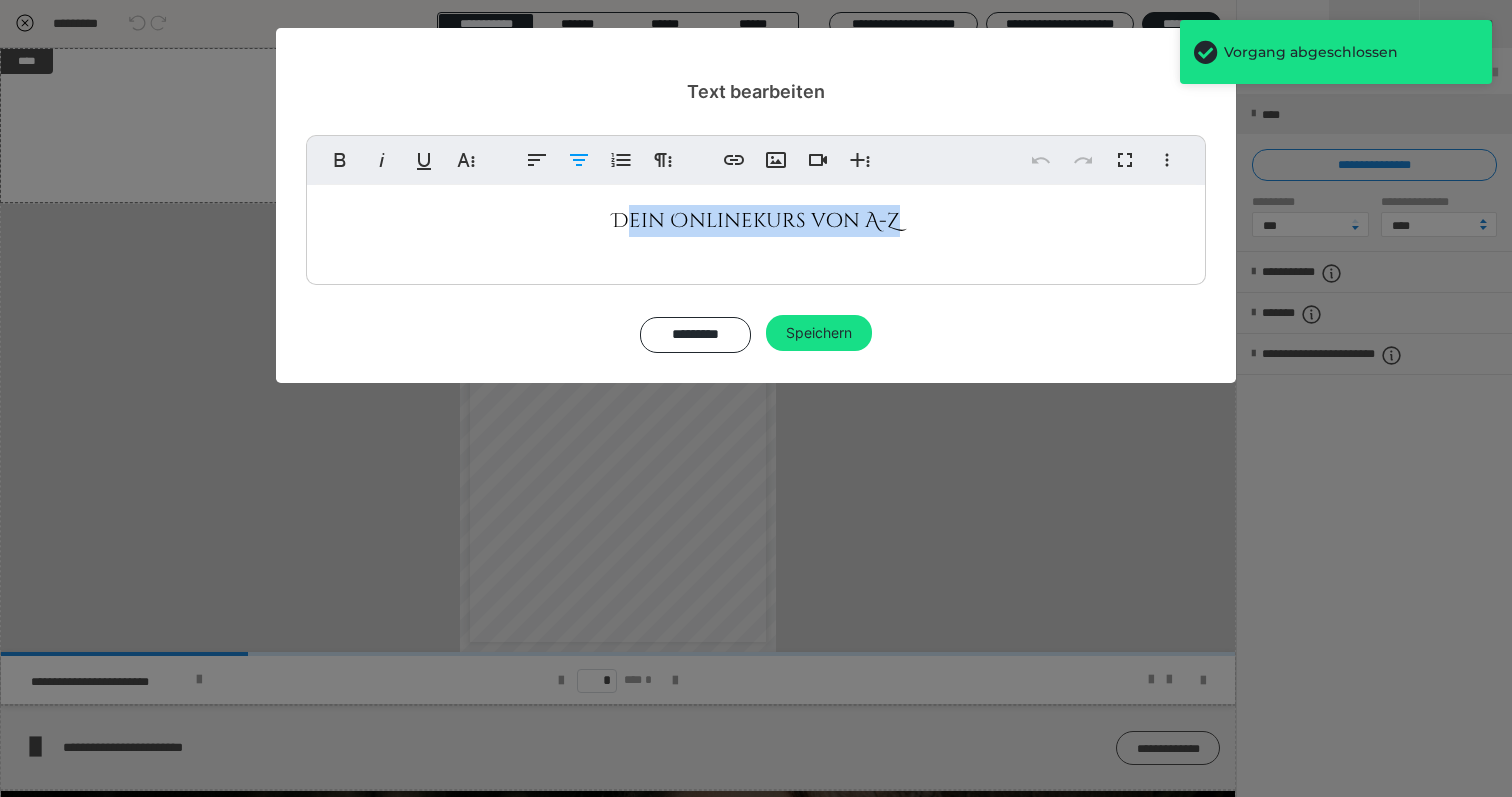 drag, startPoint x: 664, startPoint y: 214, endPoint x: 636, endPoint y: 221, distance: 28.86174 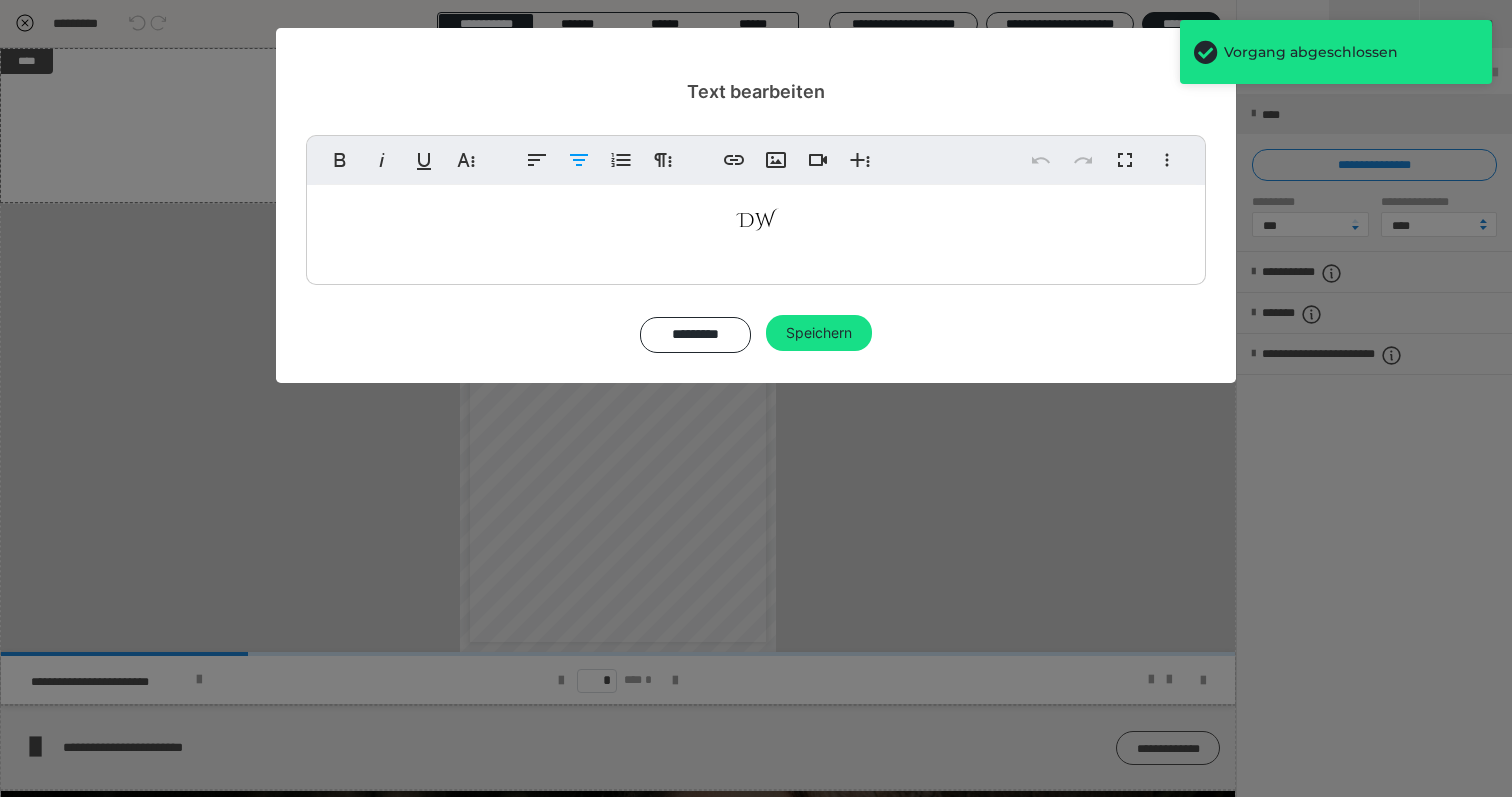 type 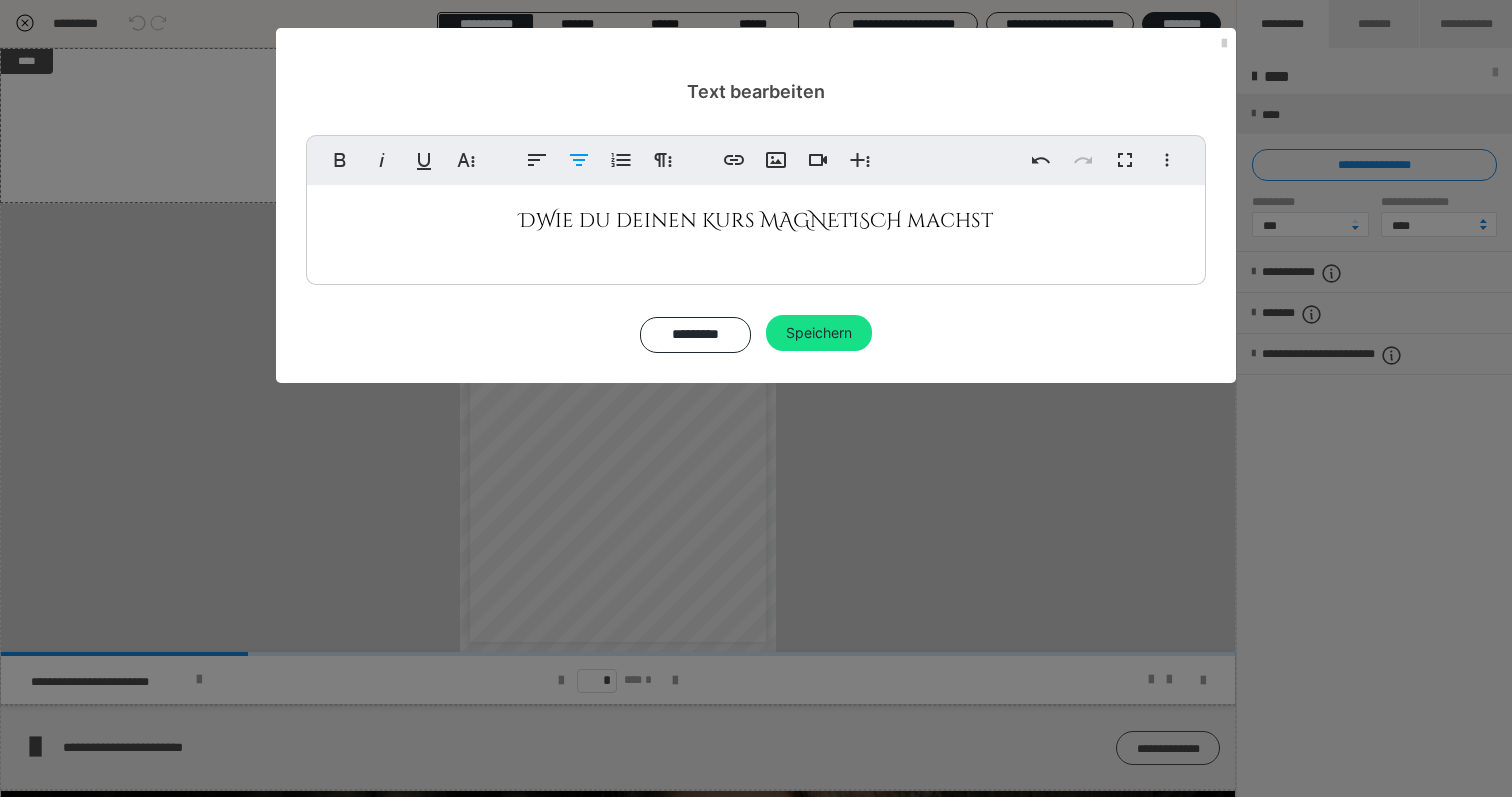 click on "DWie du deinen Kurs MAGNETISCH machst" at bounding box center [756, 220] 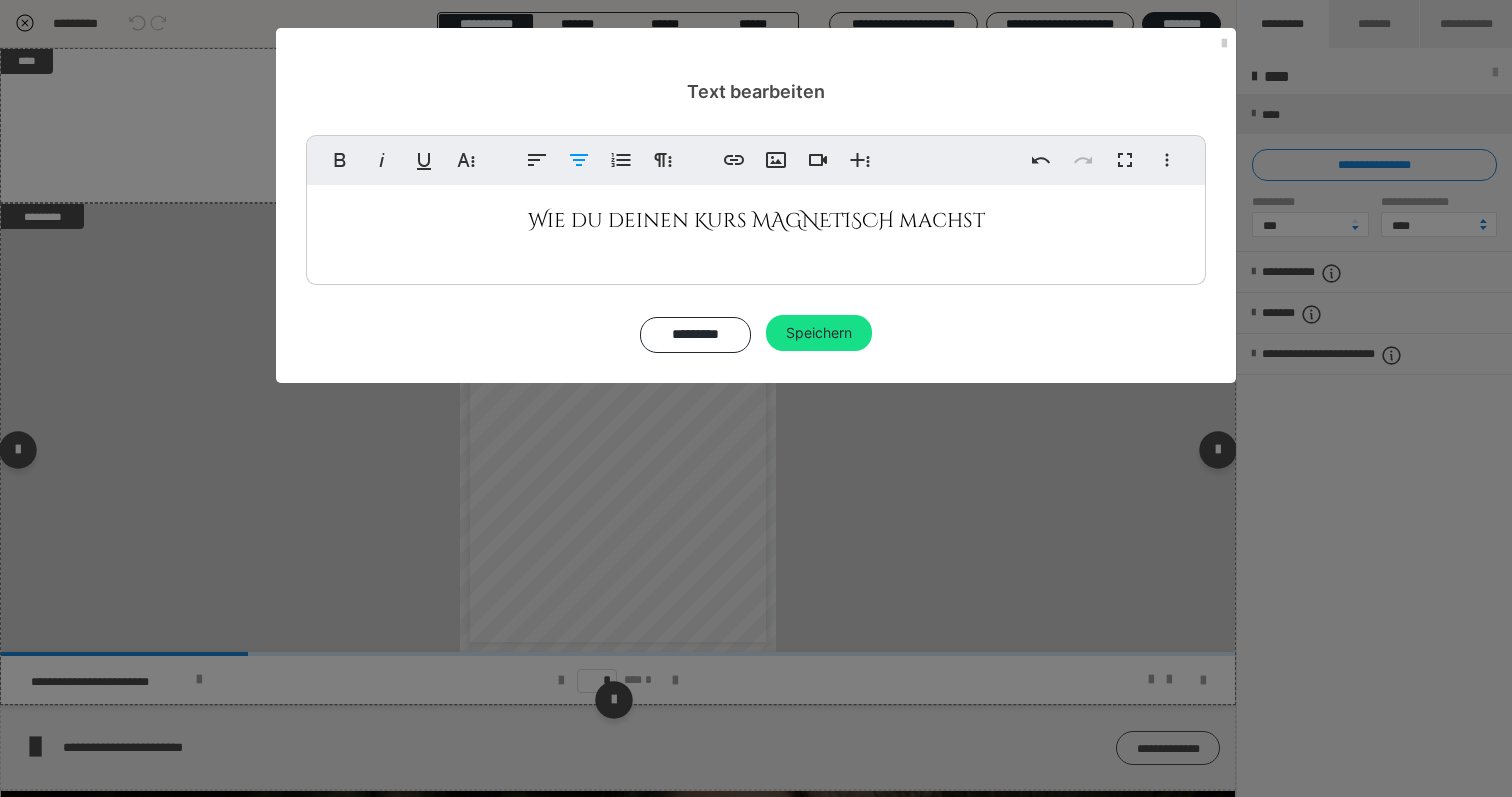 click on "Speichern" at bounding box center [819, 333] 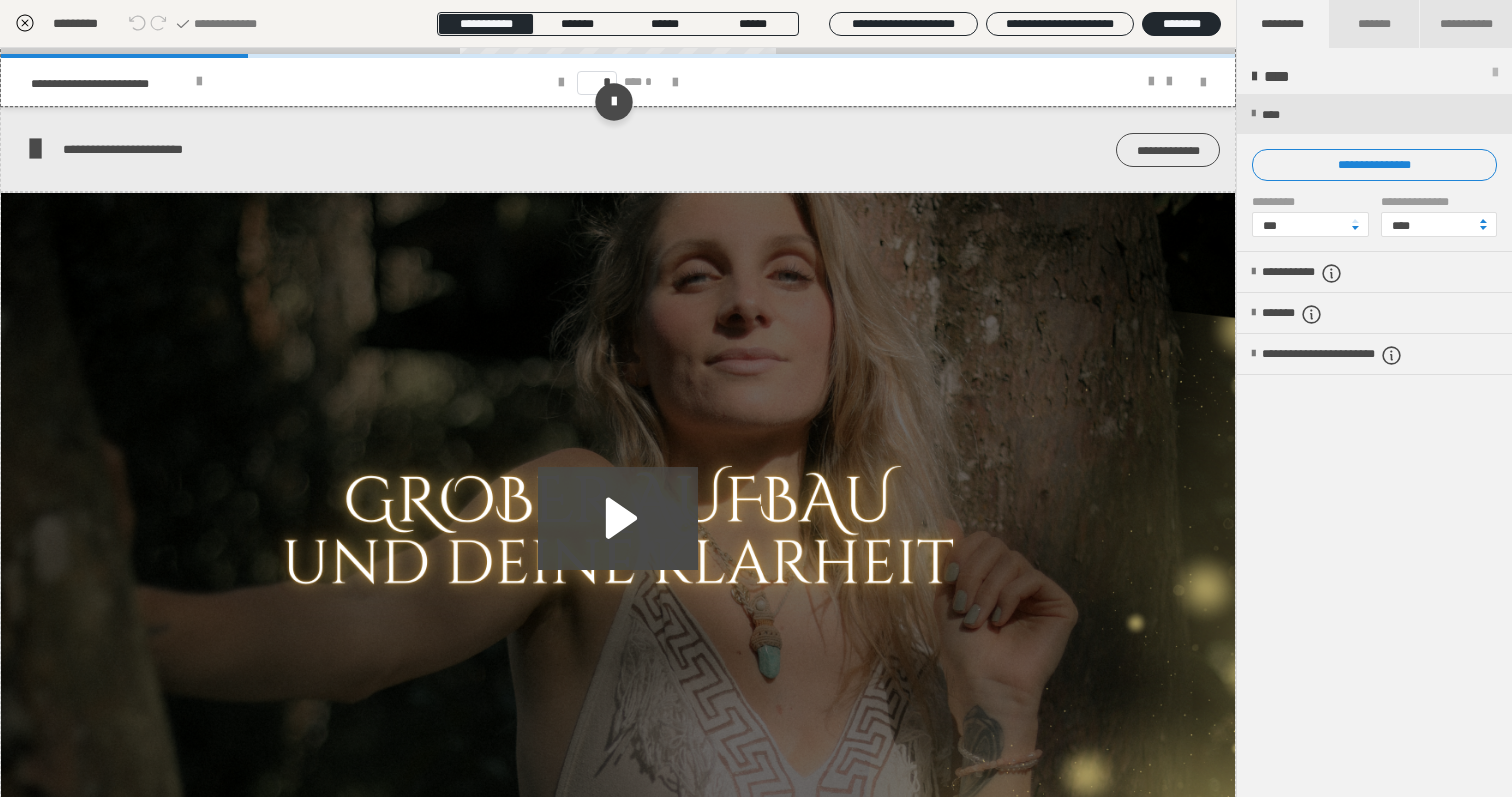 scroll, scrollTop: 599, scrollLeft: 0, axis: vertical 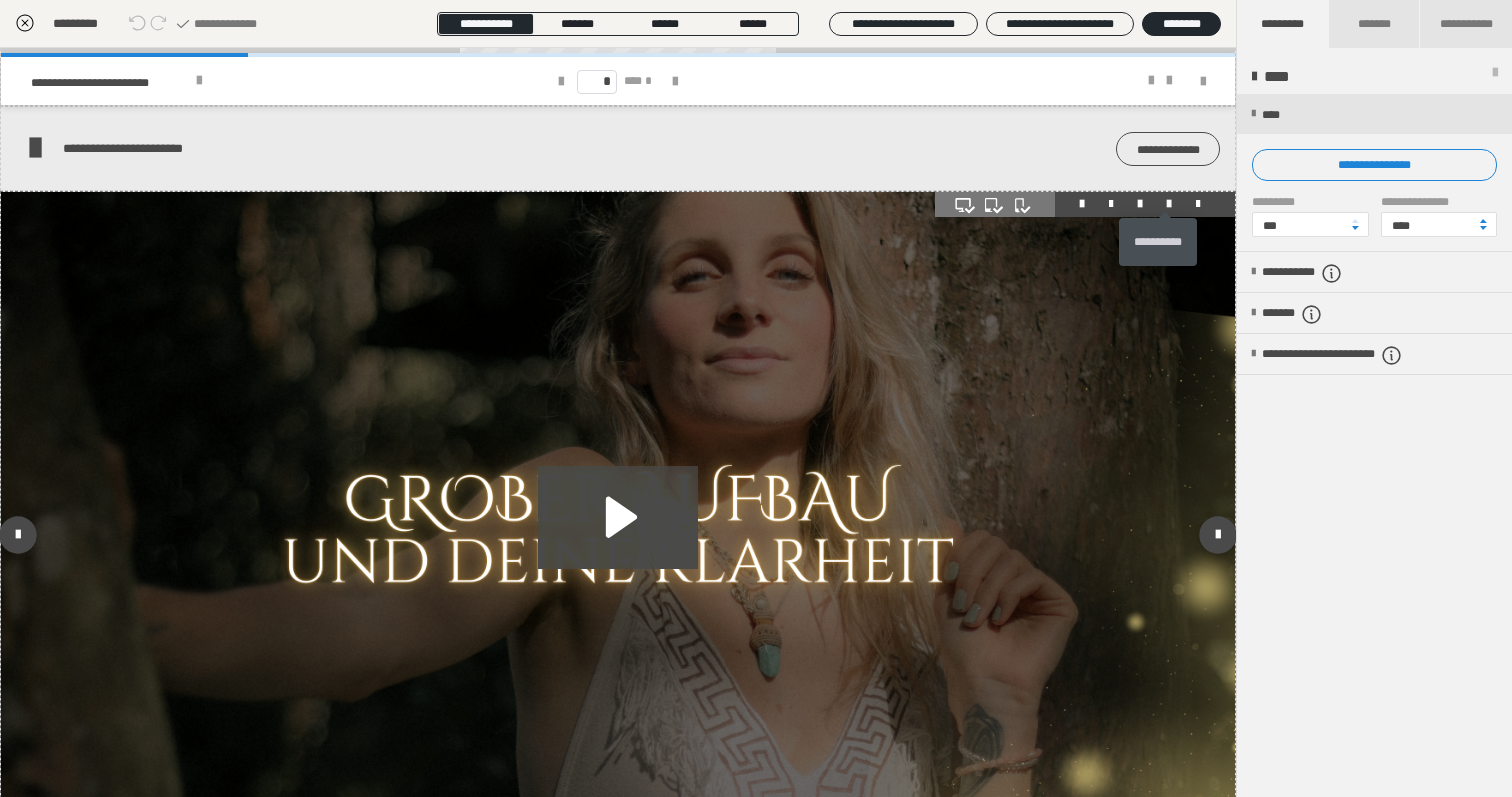 click at bounding box center [1169, 204] 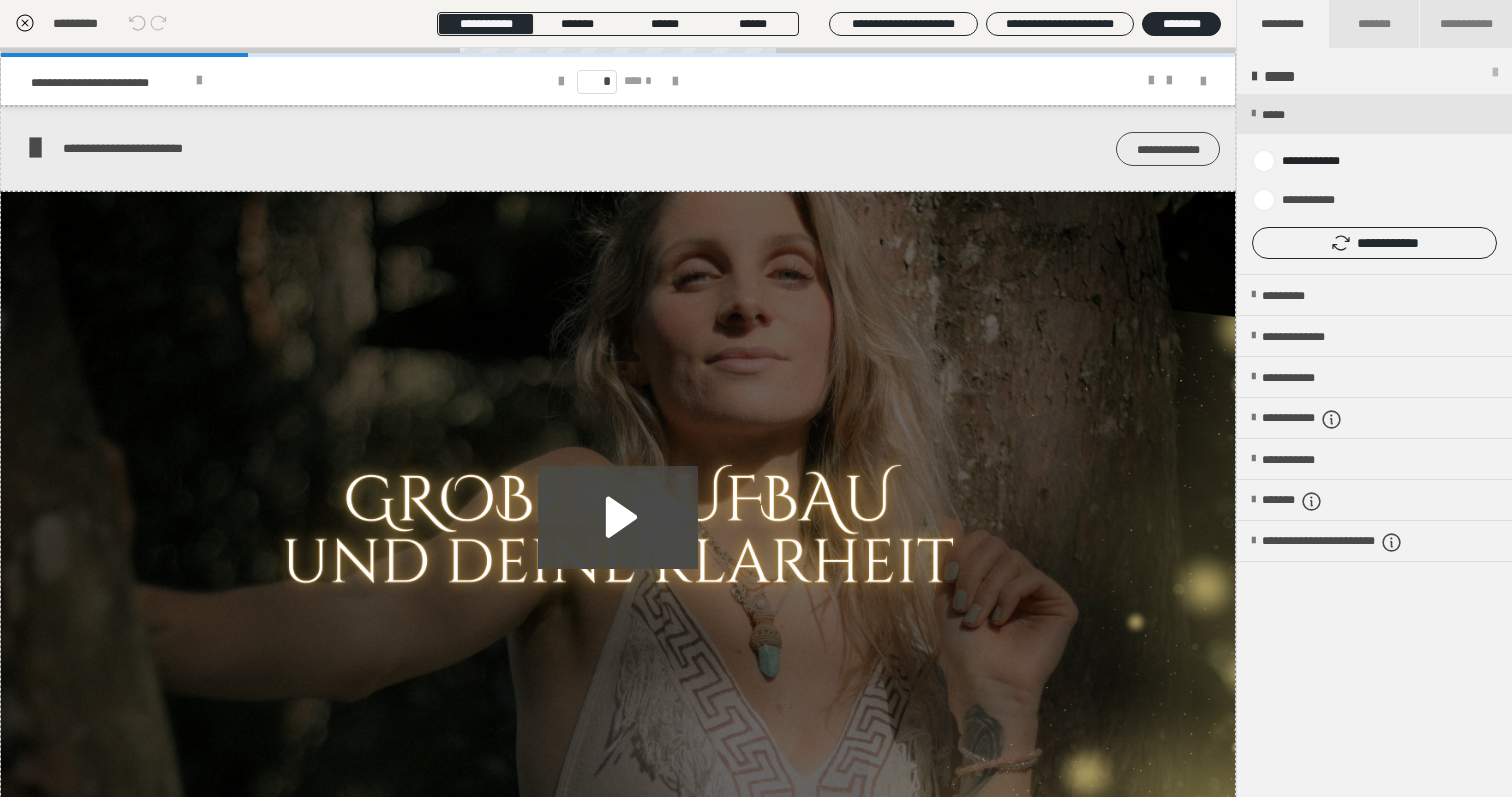 click at bounding box center (1374, 184) 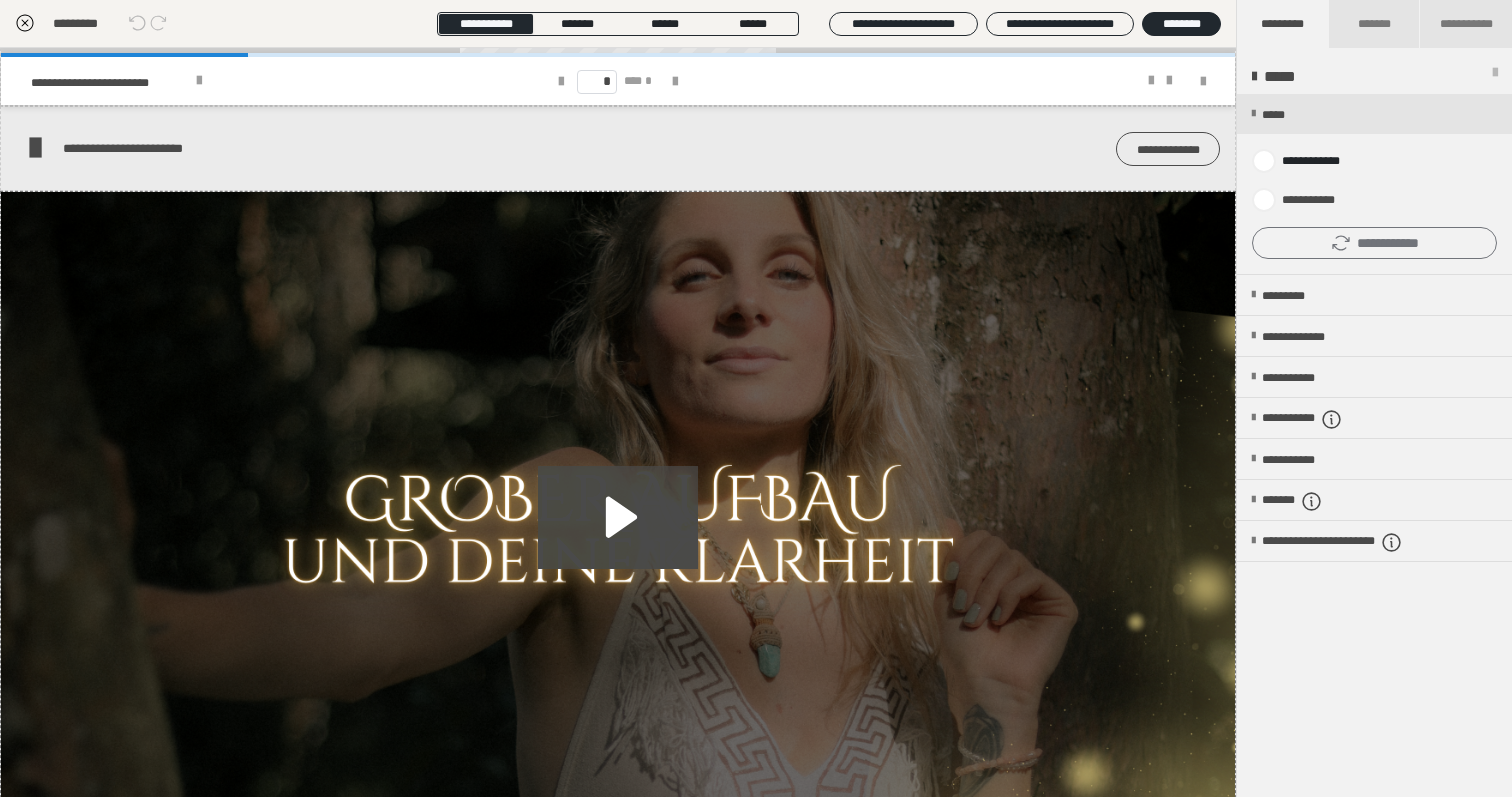 click 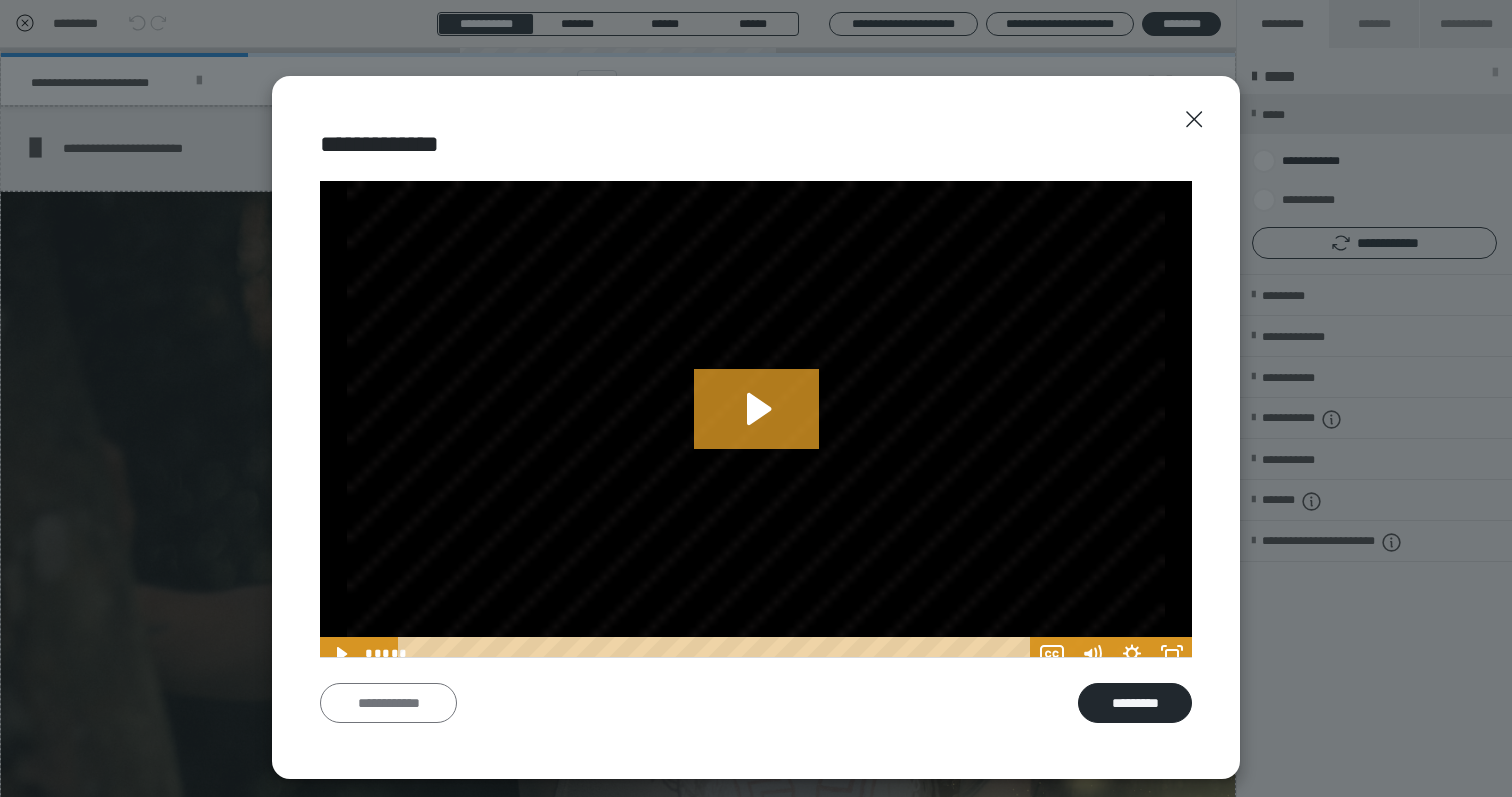 click on "**********" at bounding box center [388, 703] 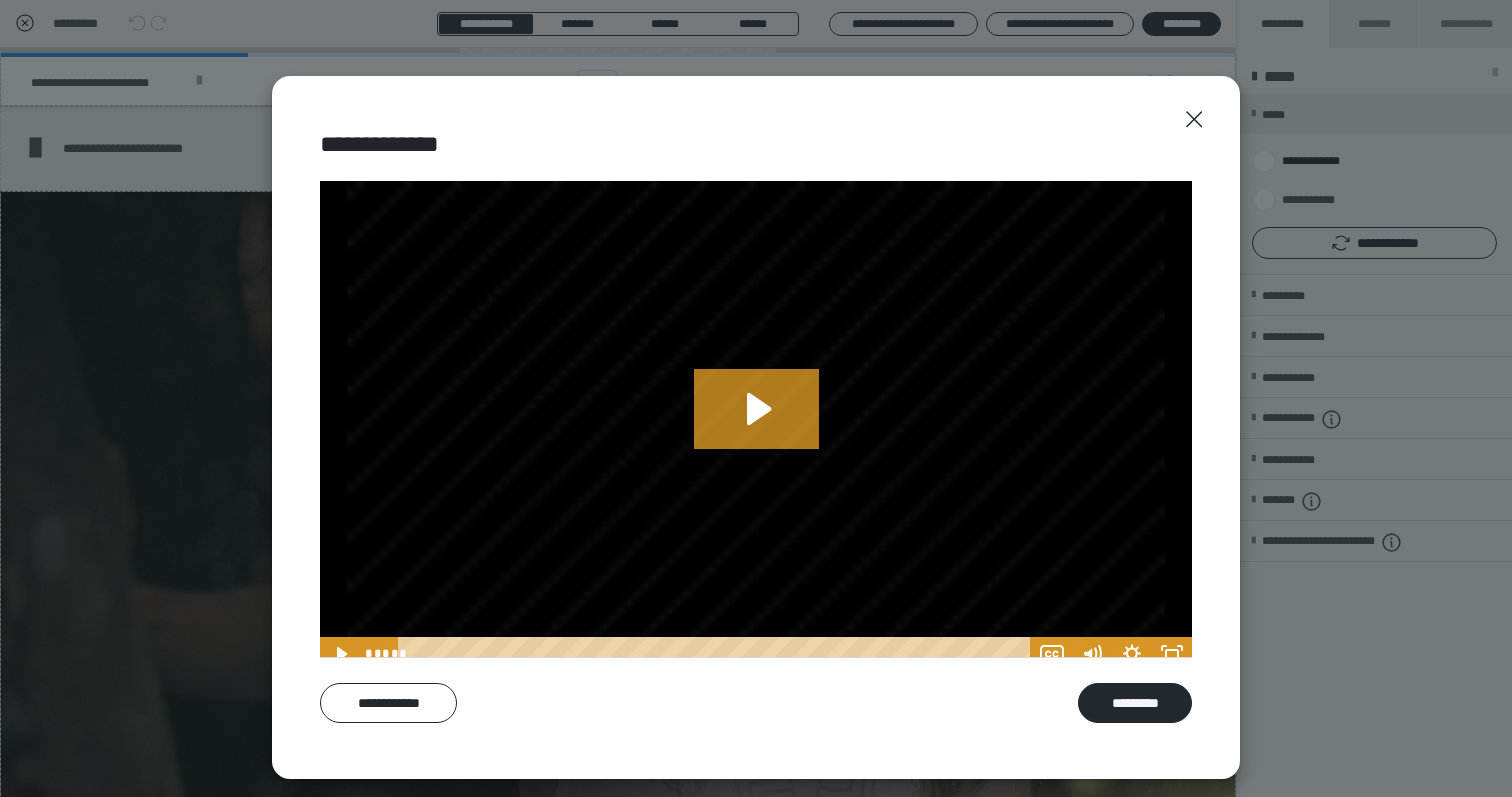 scroll, scrollTop: 0, scrollLeft: 0, axis: both 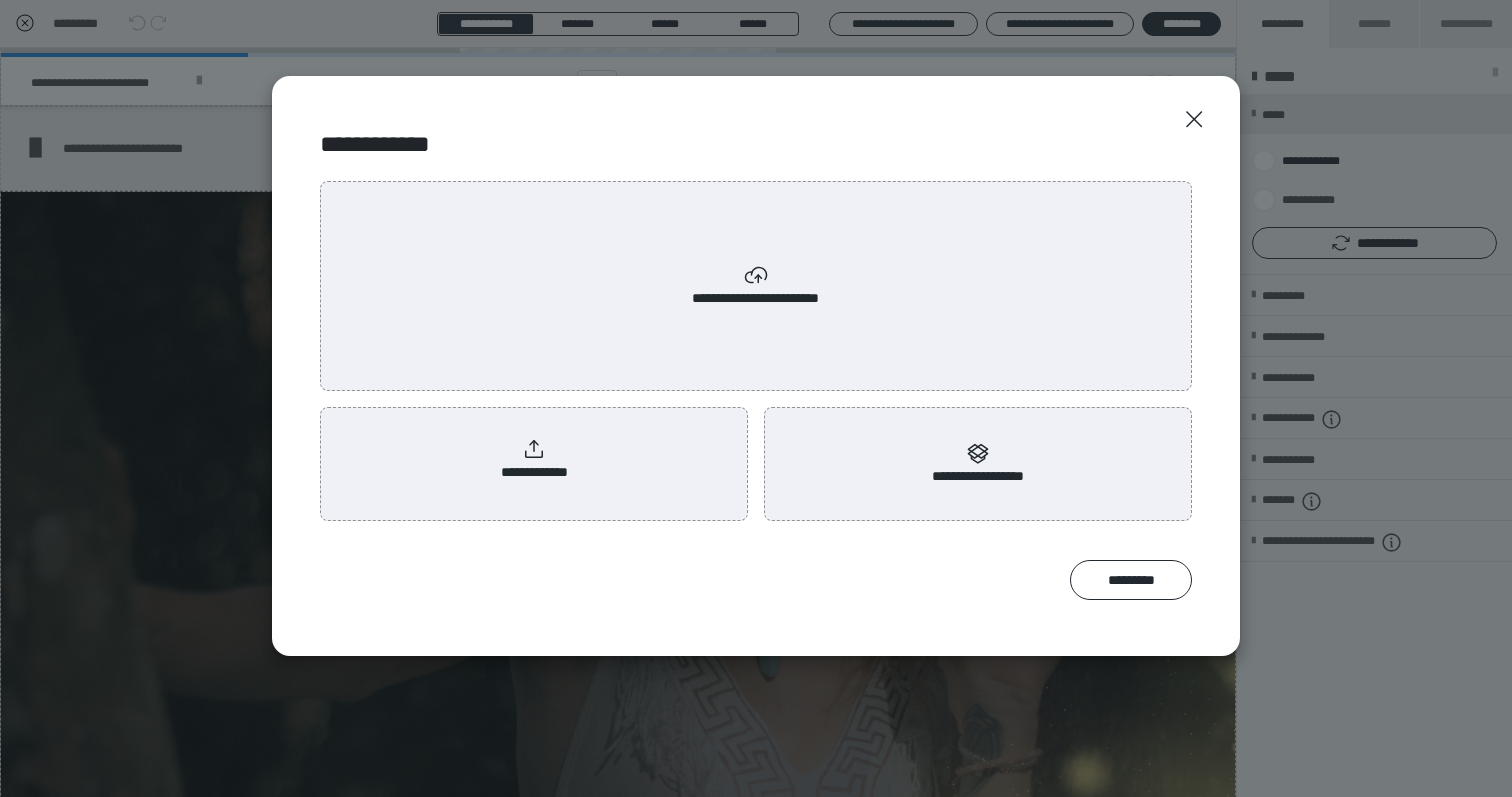 radio on "****" 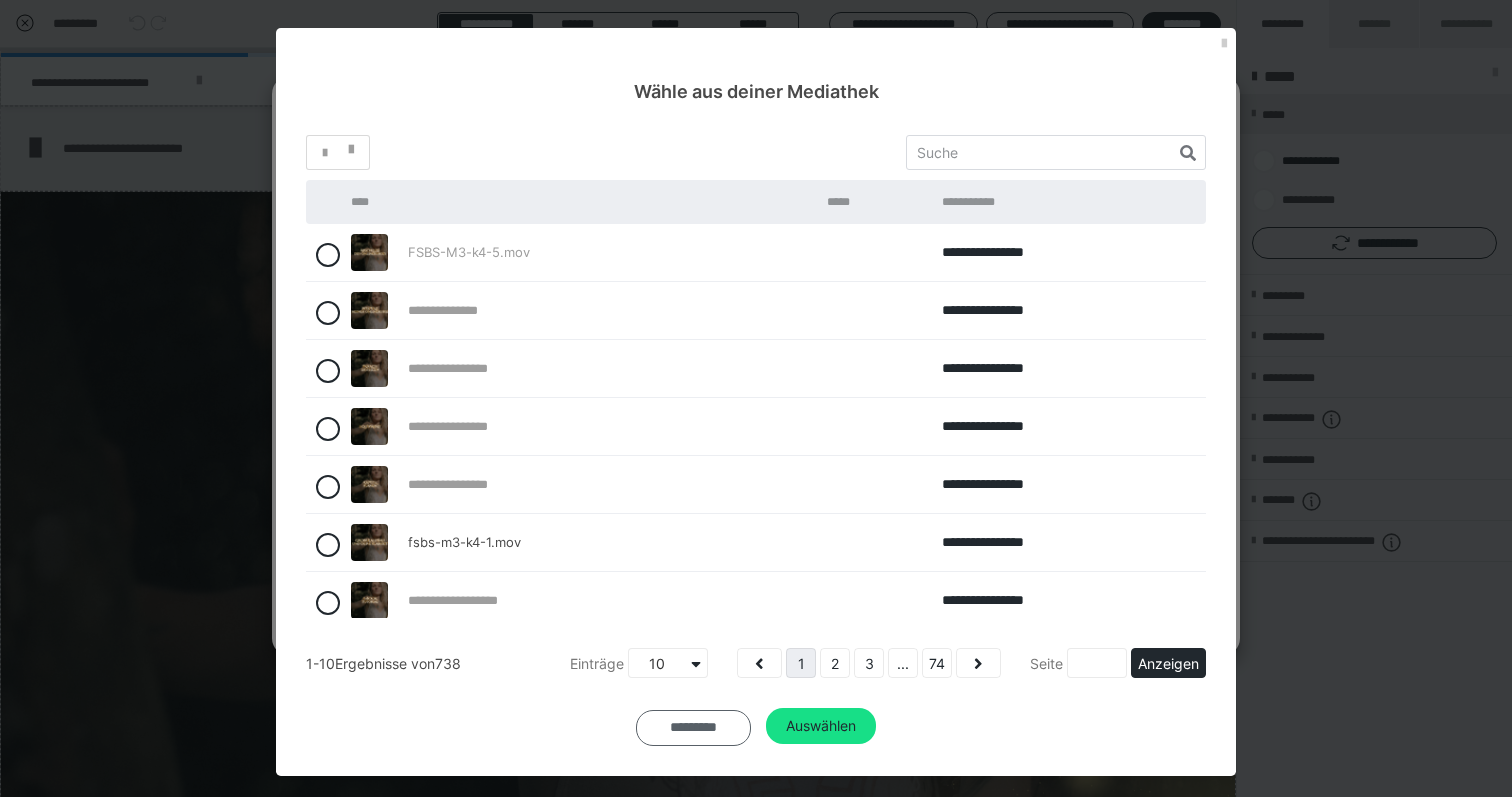 click on "*********" at bounding box center [693, 728] 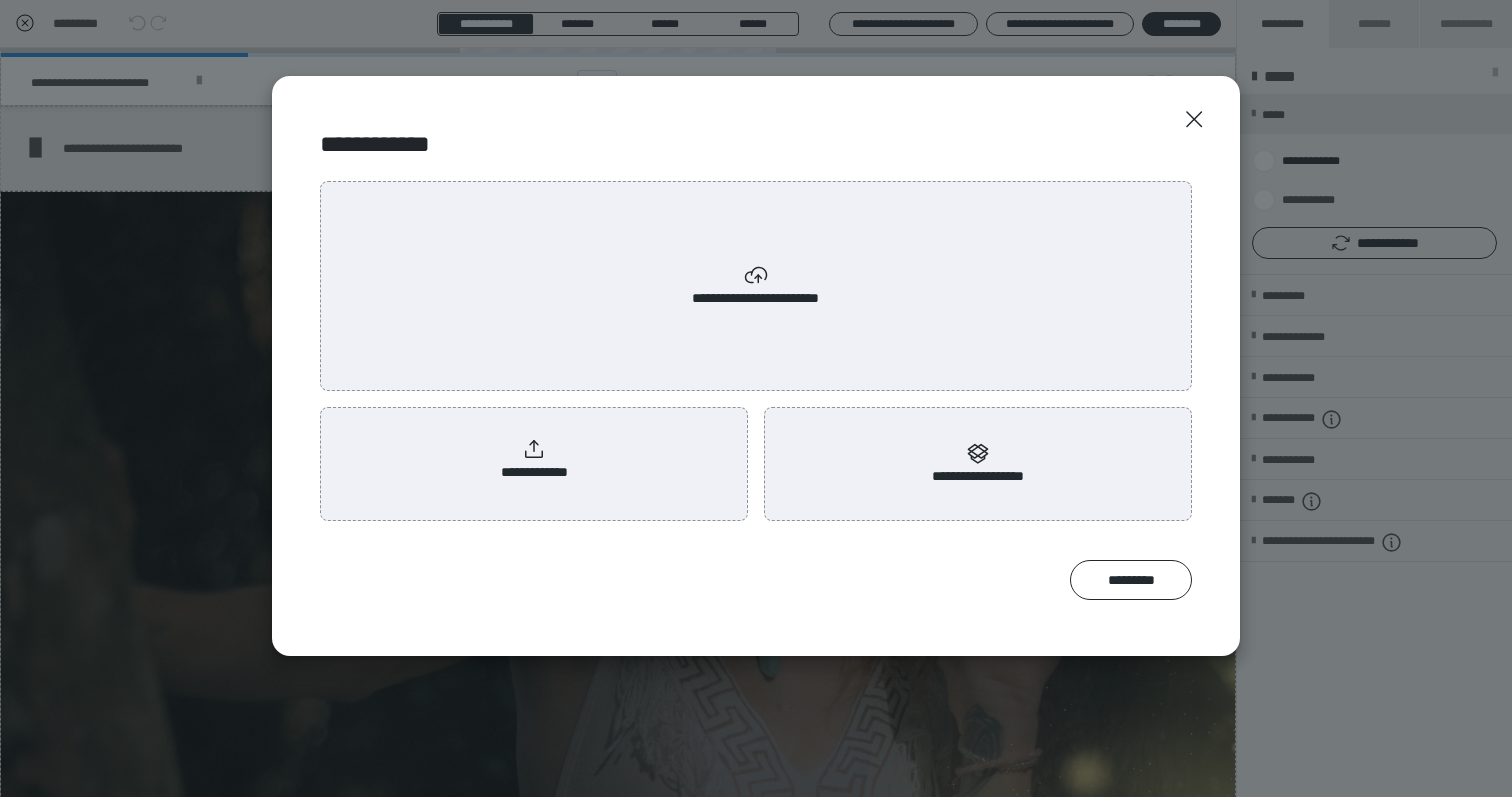 click 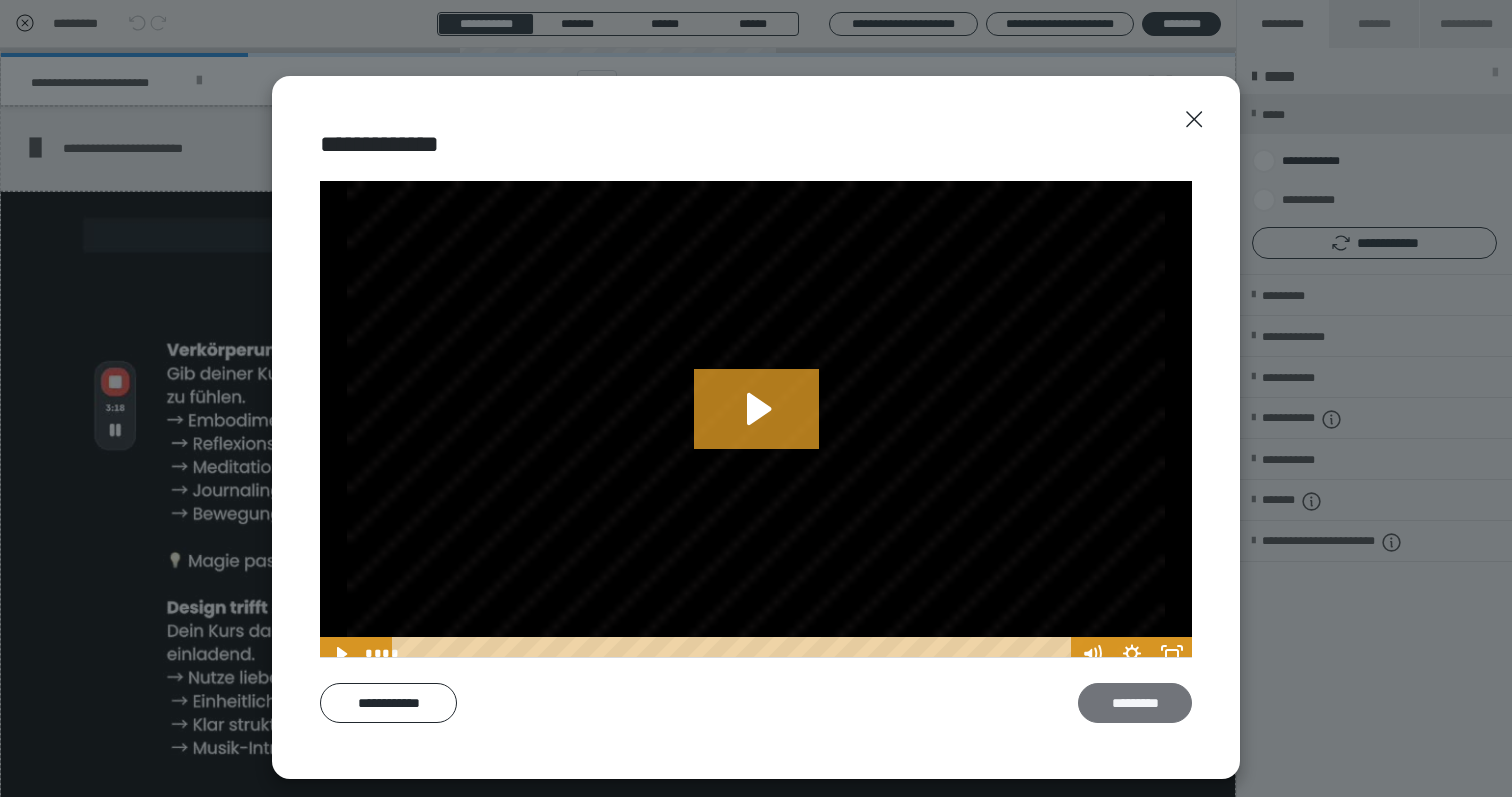 click on "*********" at bounding box center (1135, 703) 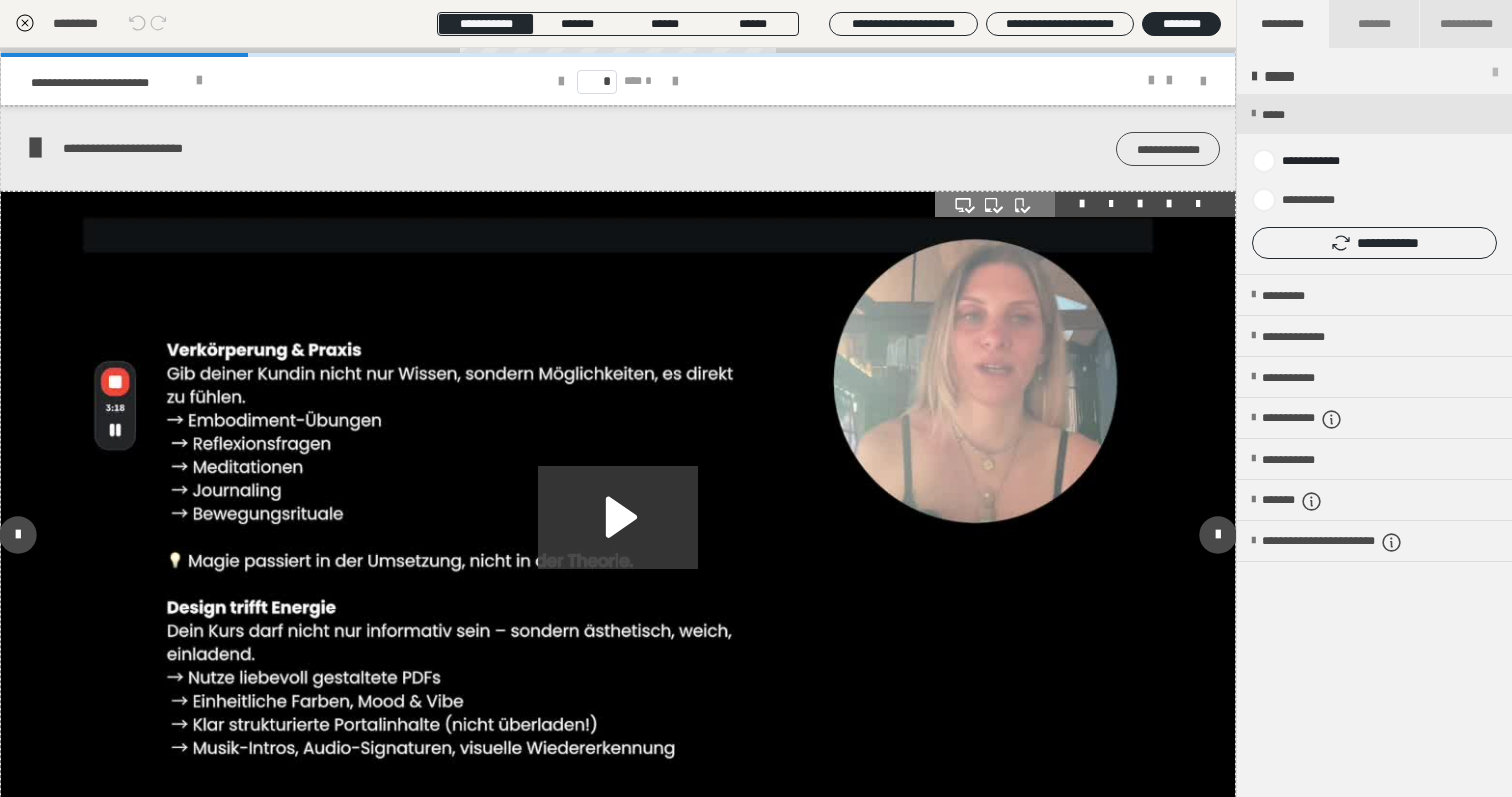 click at bounding box center (1169, 204) 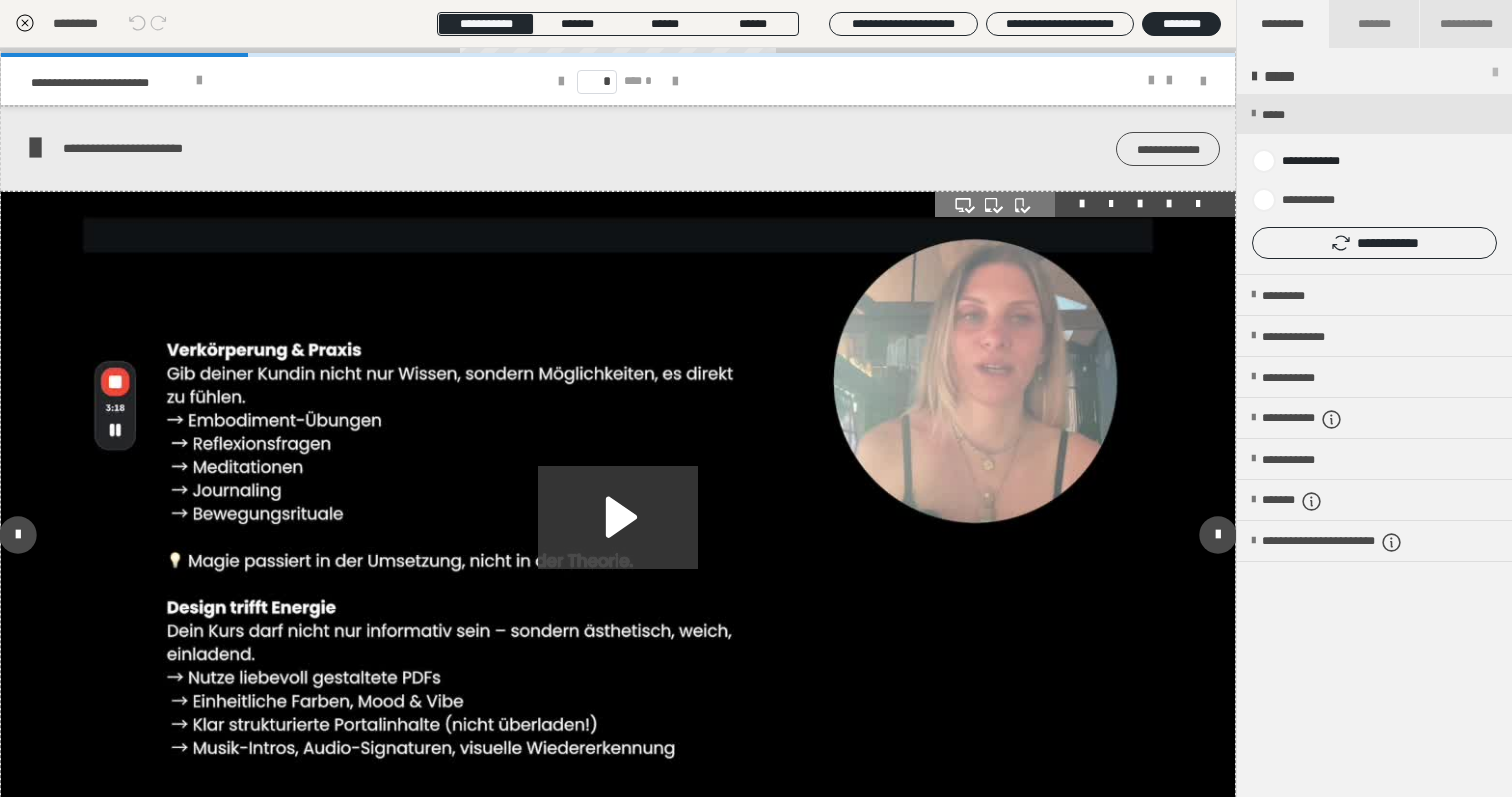 click at bounding box center (1169, 204) 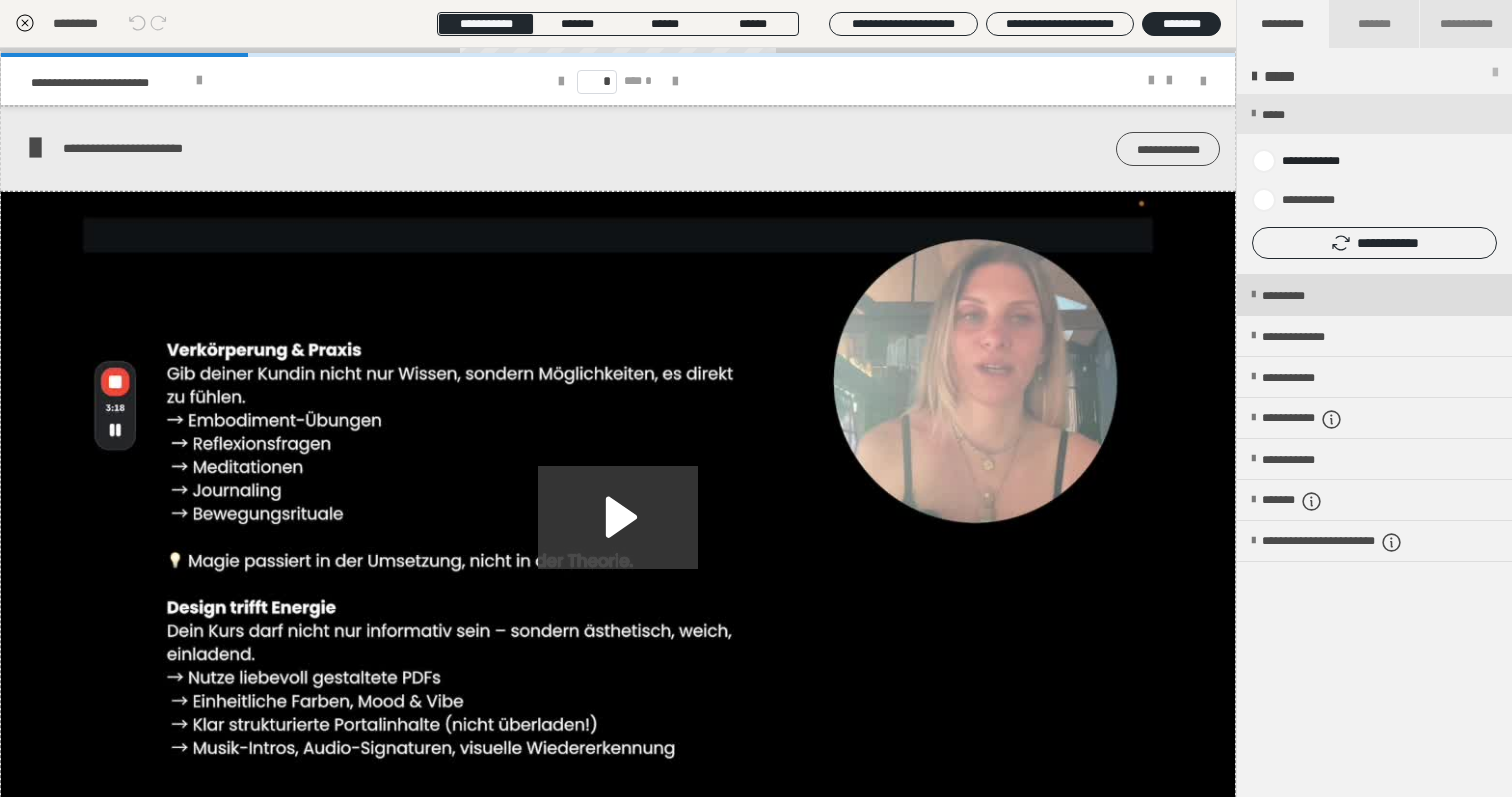 click on "*********" at bounding box center (1300, 296) 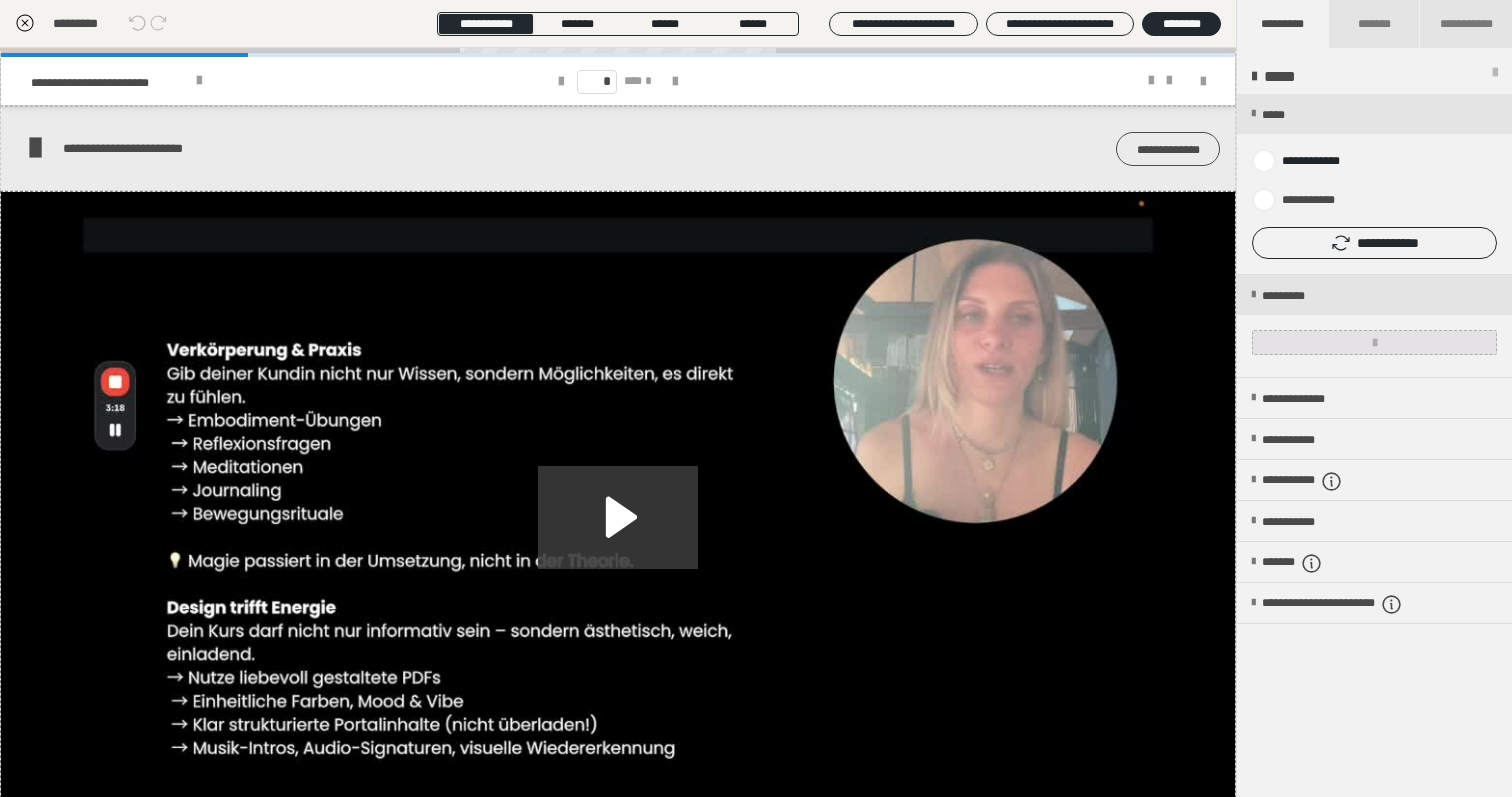 click at bounding box center (1374, 342) 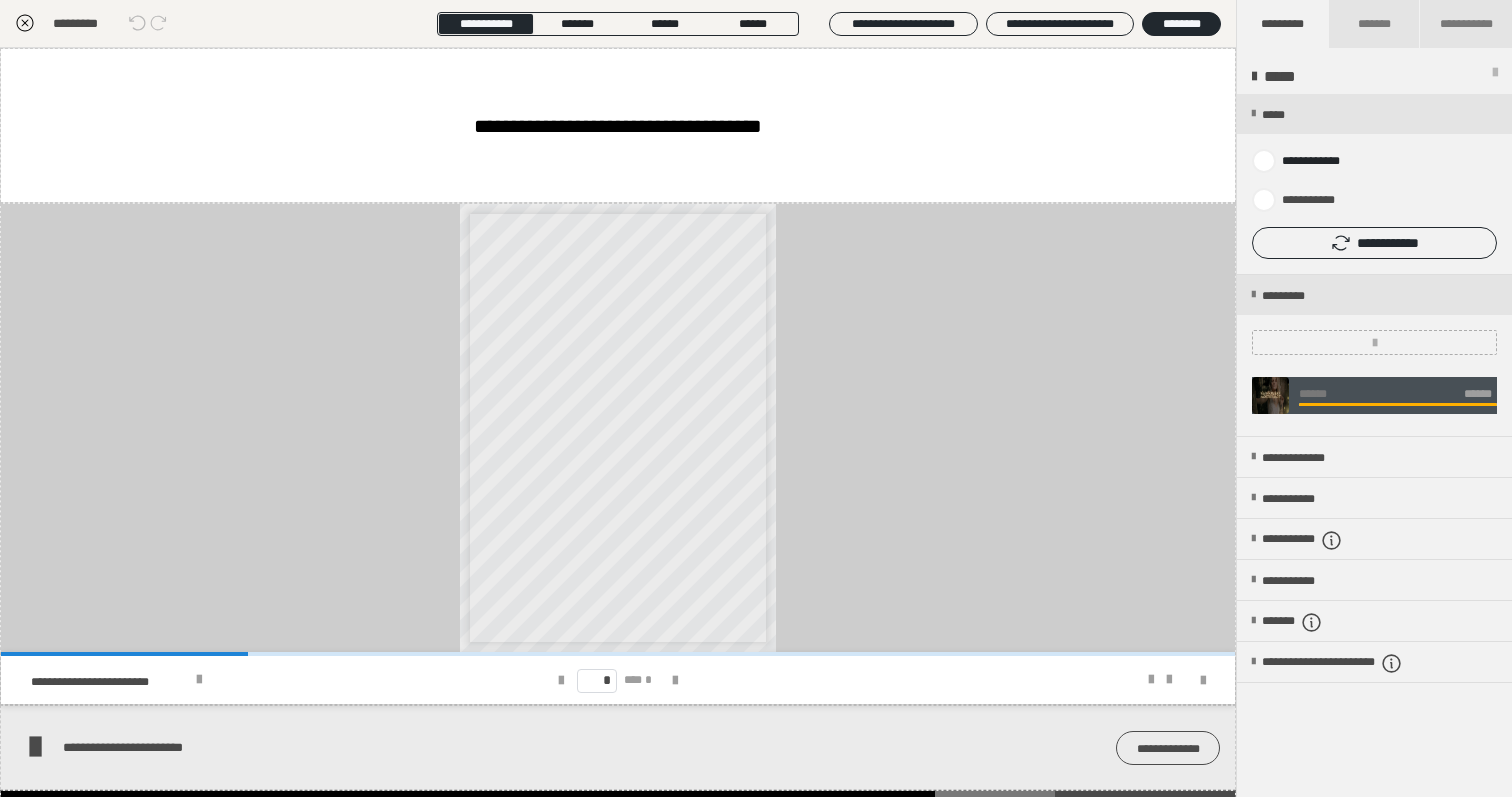 scroll, scrollTop: 0, scrollLeft: 0, axis: both 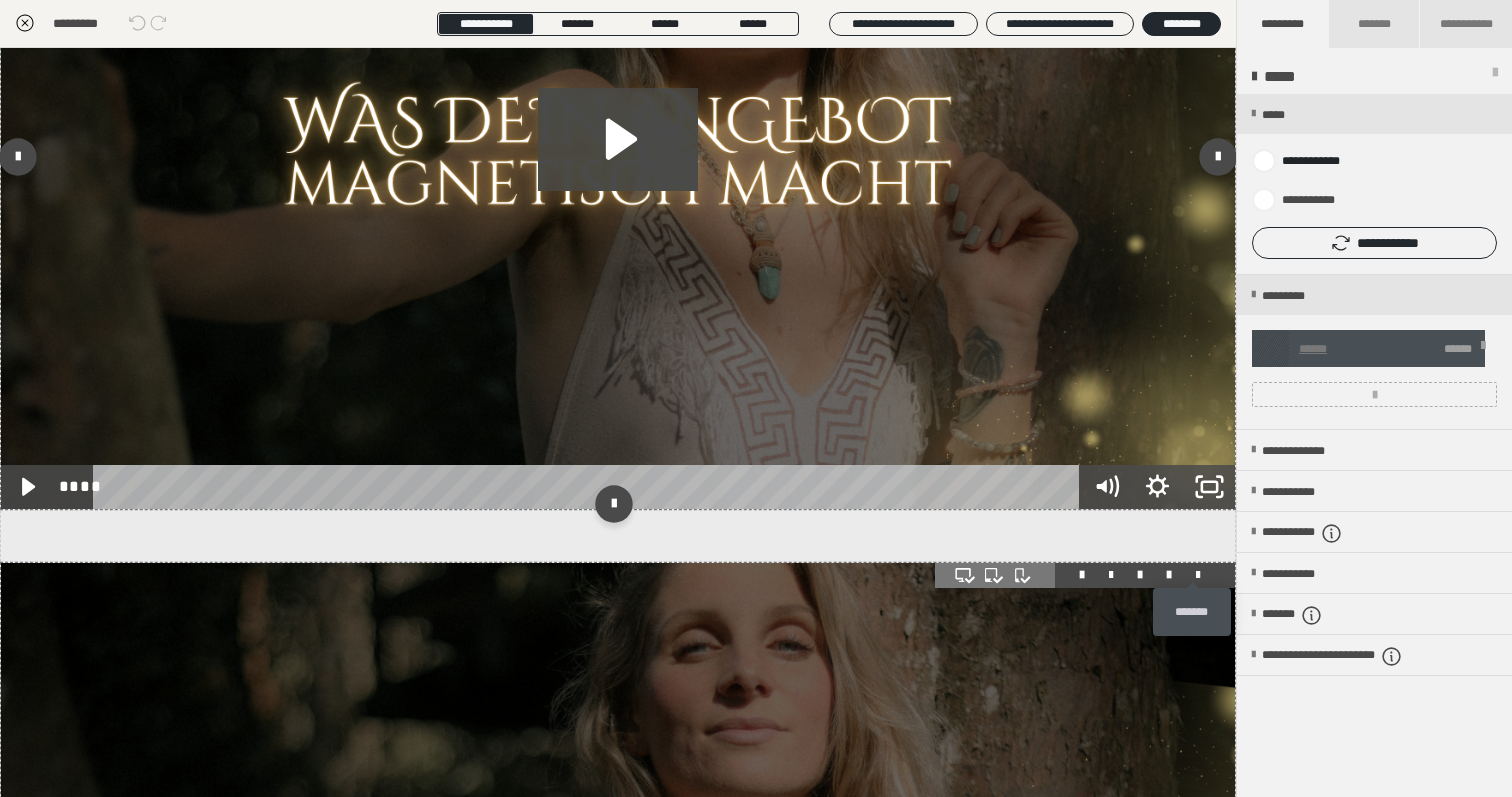 click at bounding box center (1198, 575) 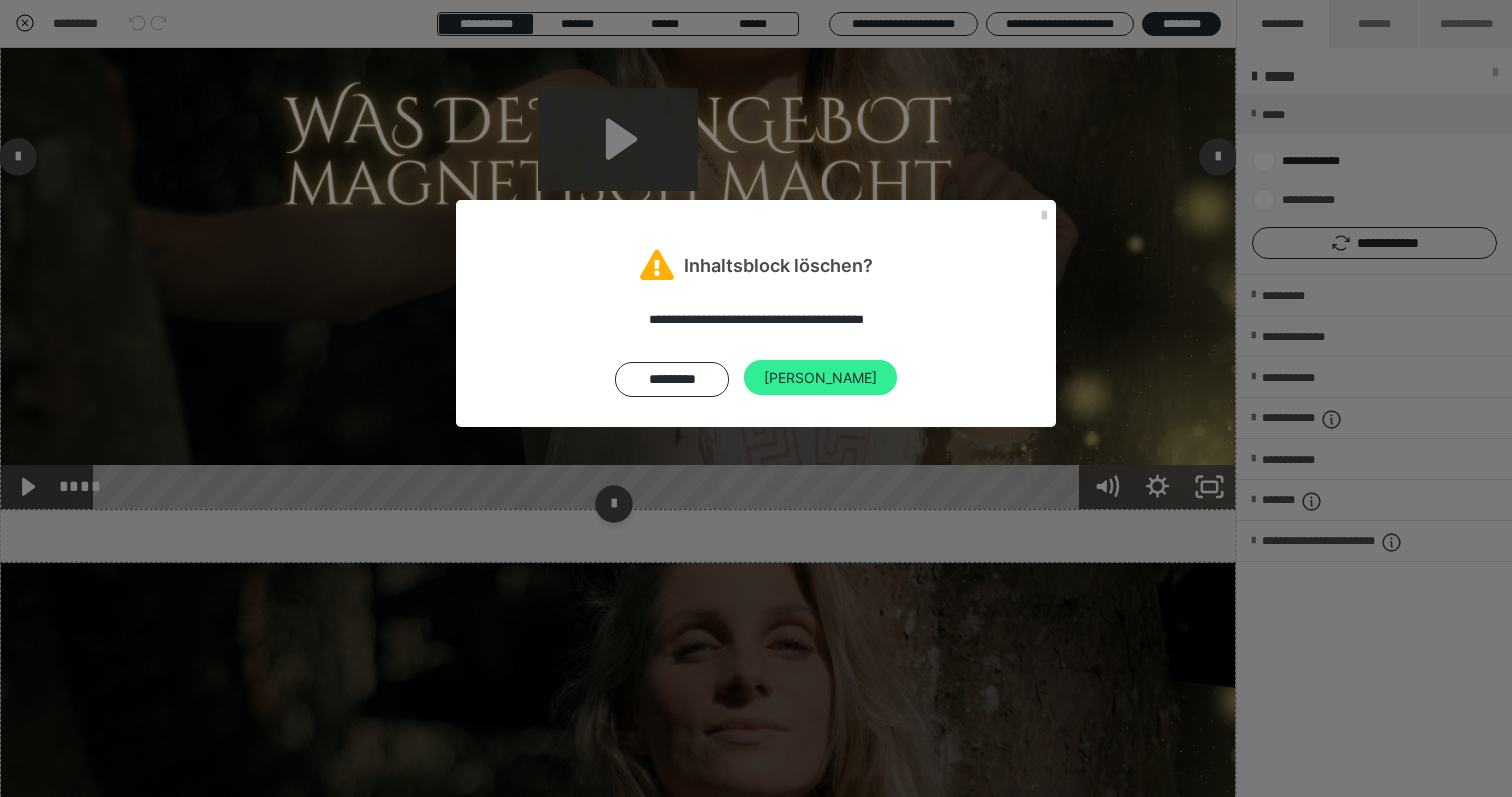 click on "Ja" at bounding box center (820, 378) 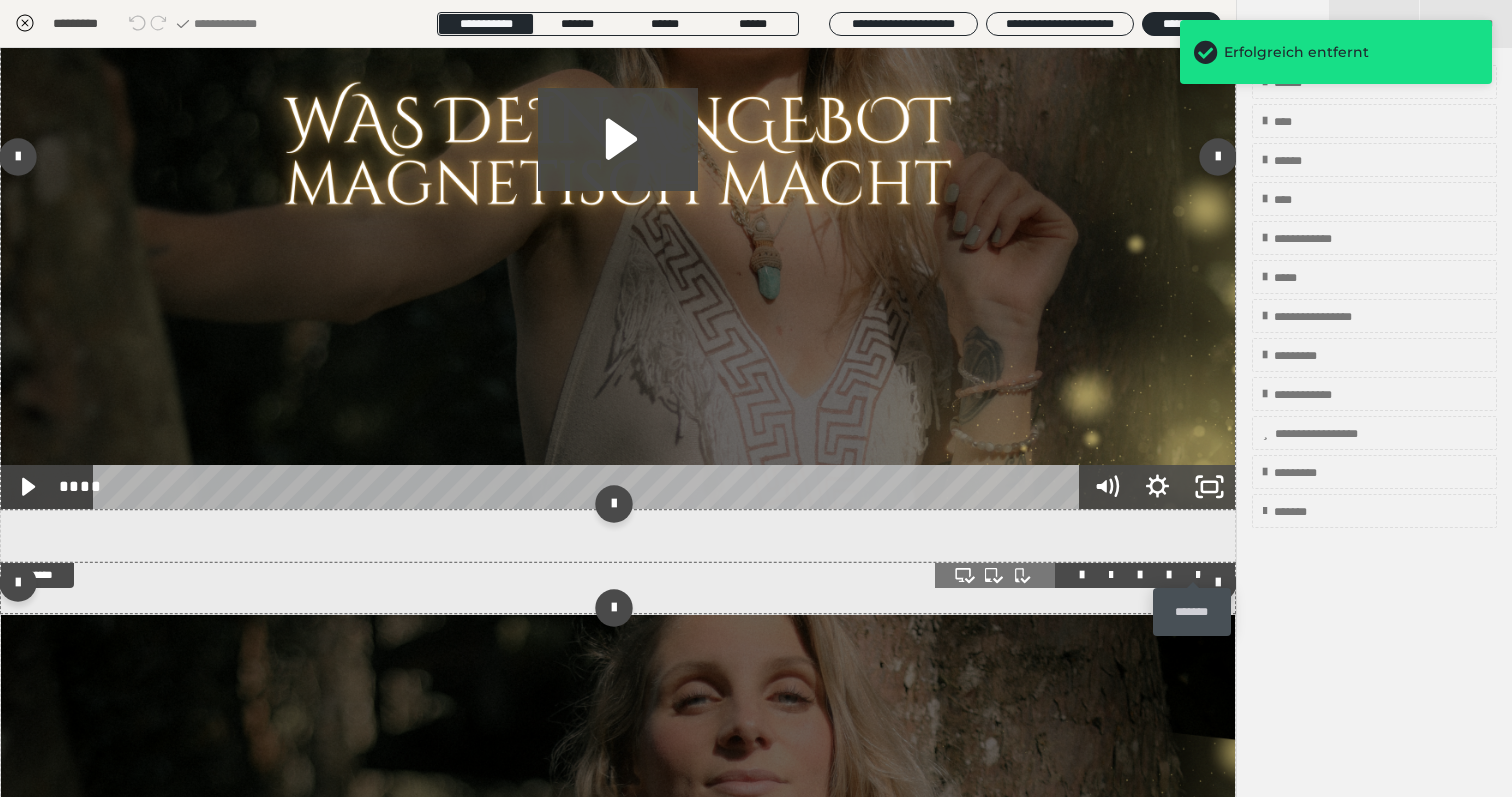 click at bounding box center [1198, 575] 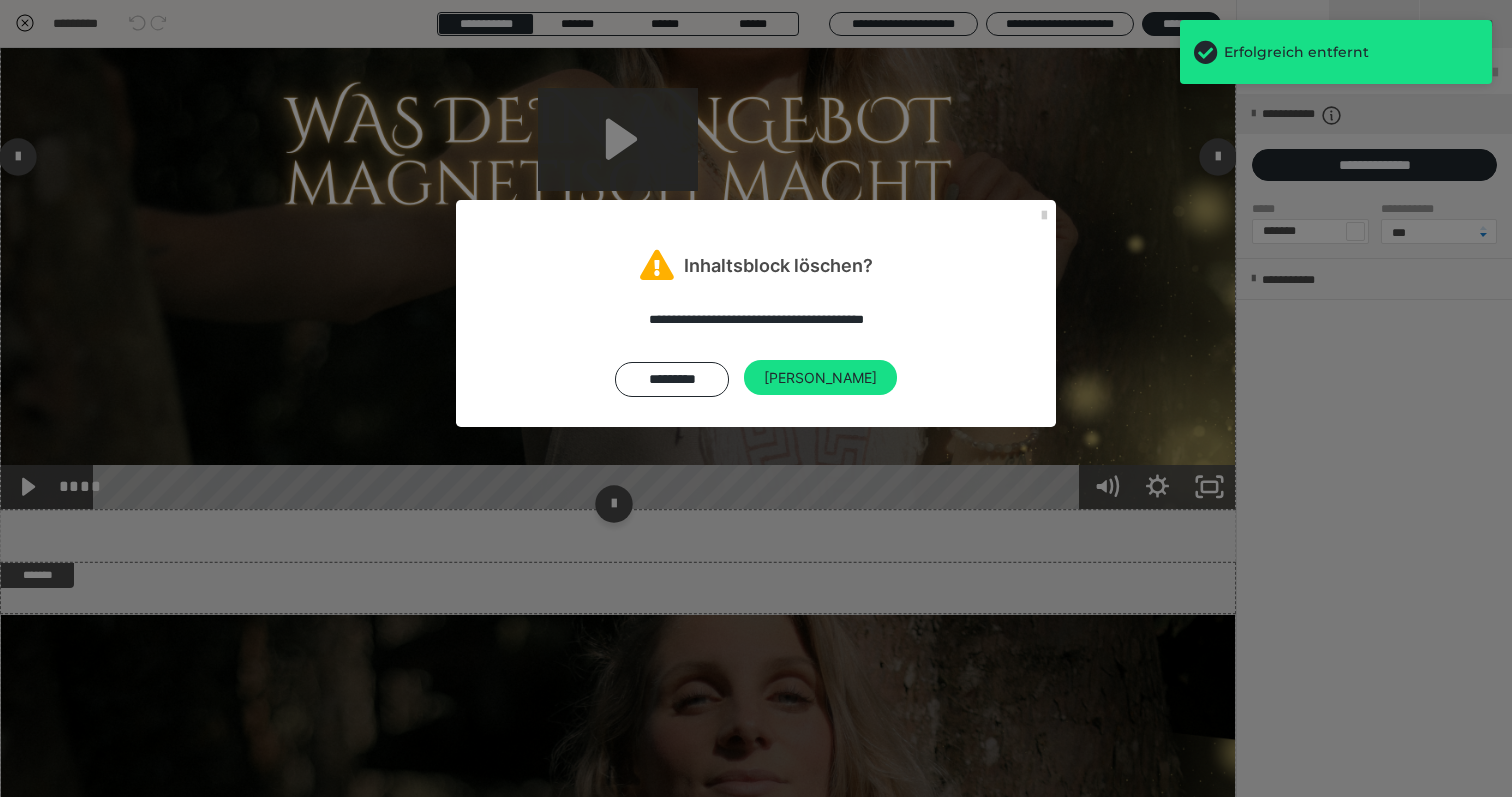 click on "Ja" at bounding box center [820, 378] 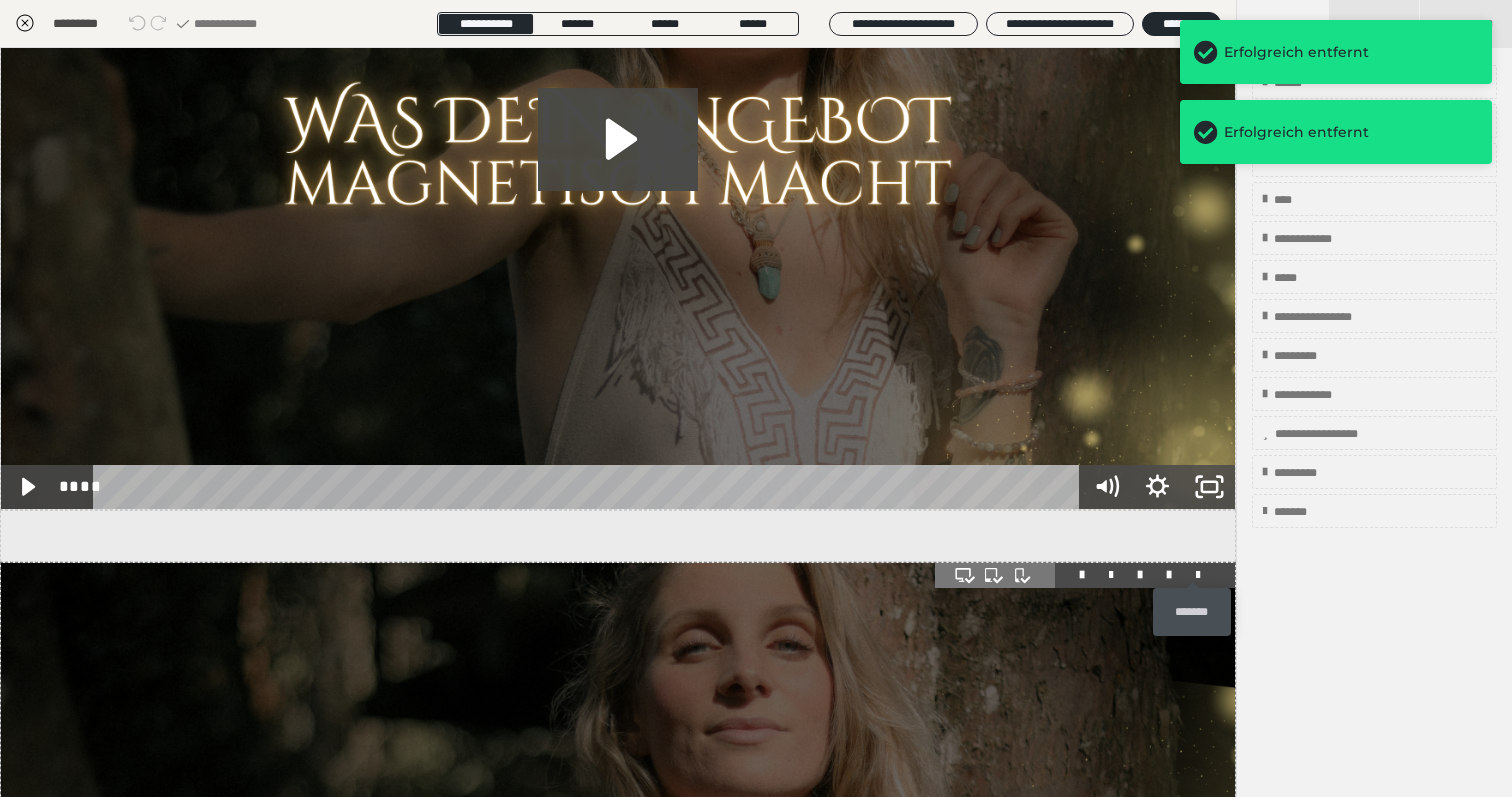 click at bounding box center [1198, 575] 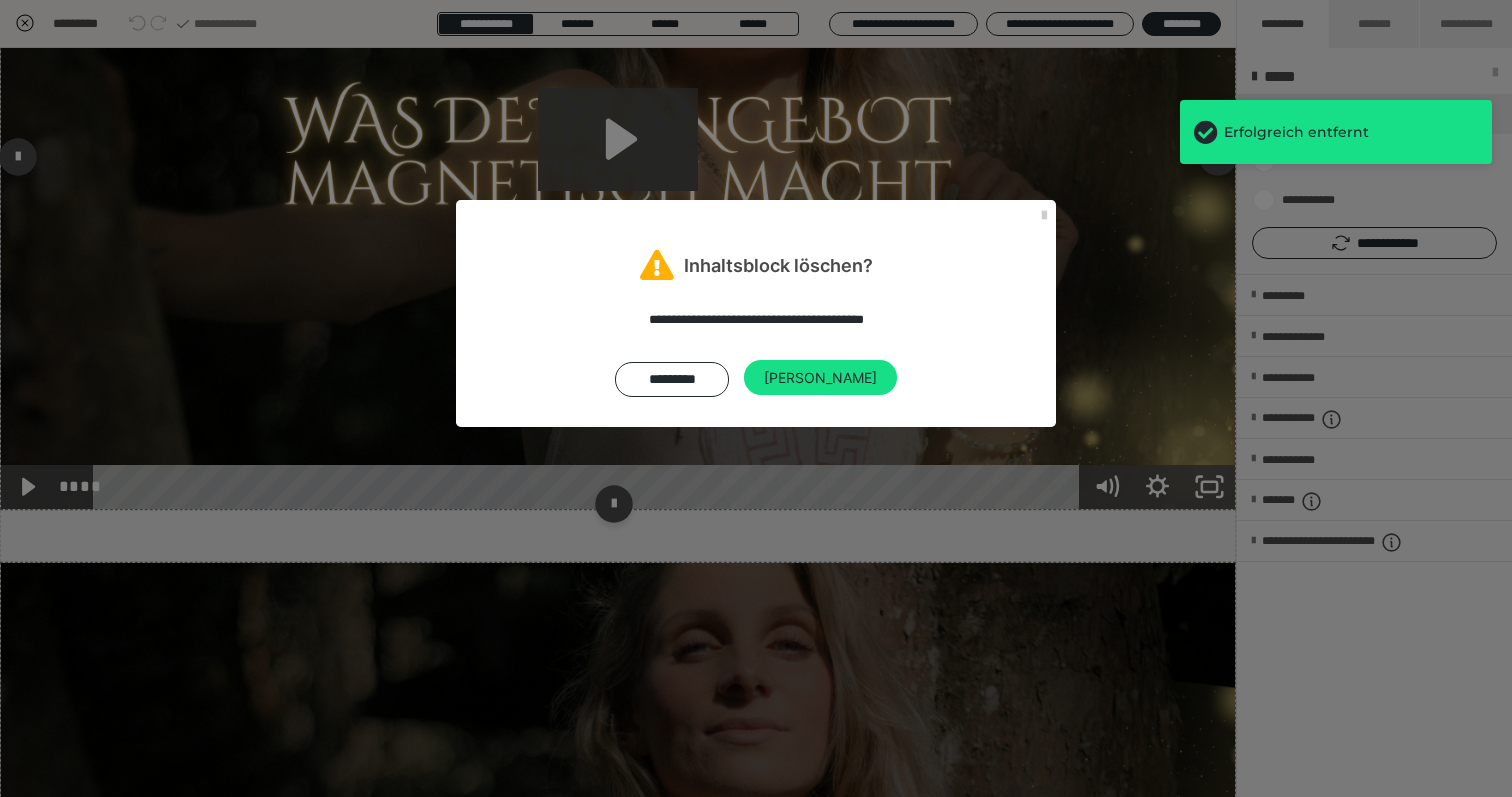 click on "Ja" at bounding box center (820, 378) 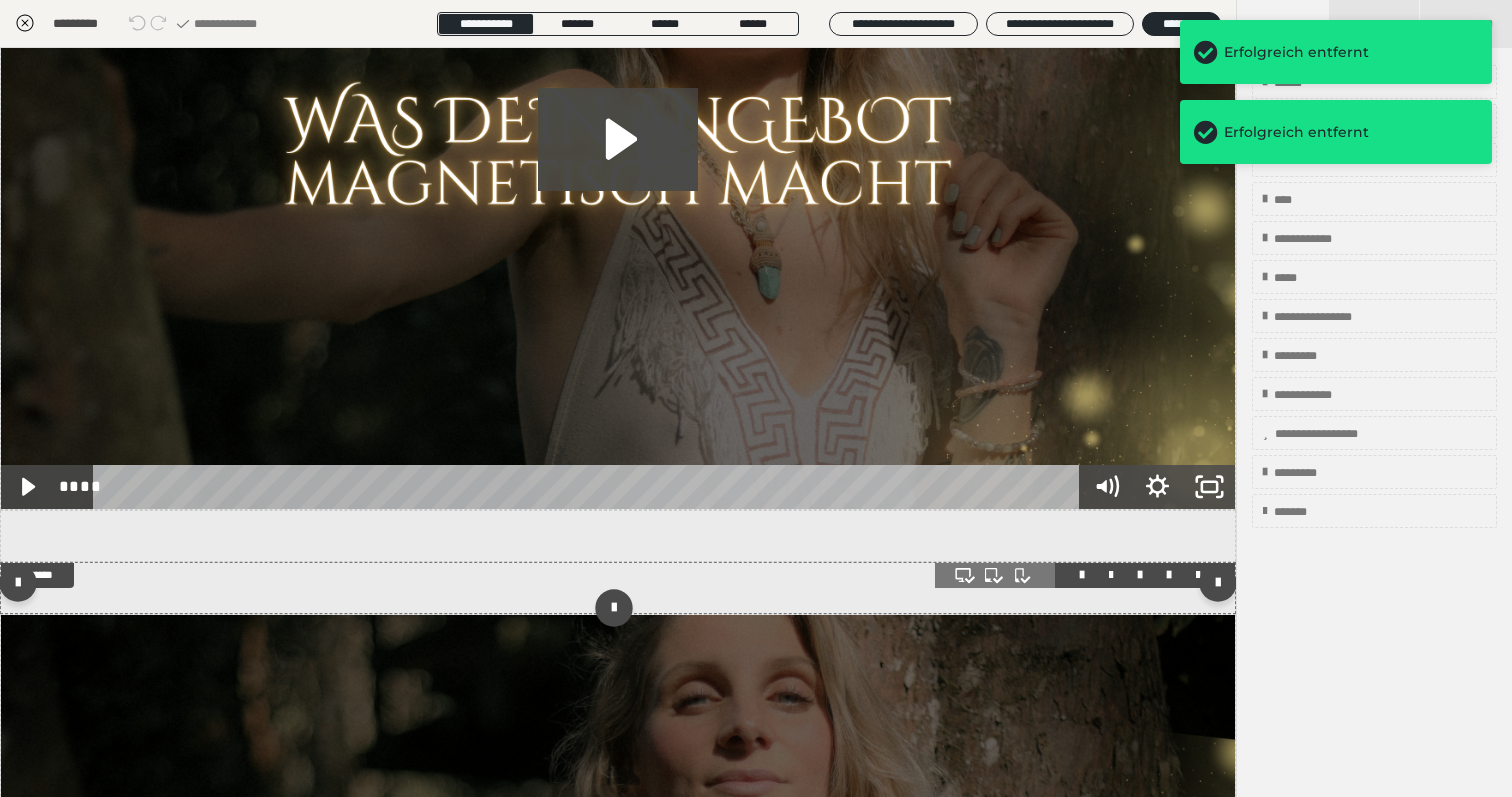 click at bounding box center (1085, 575) 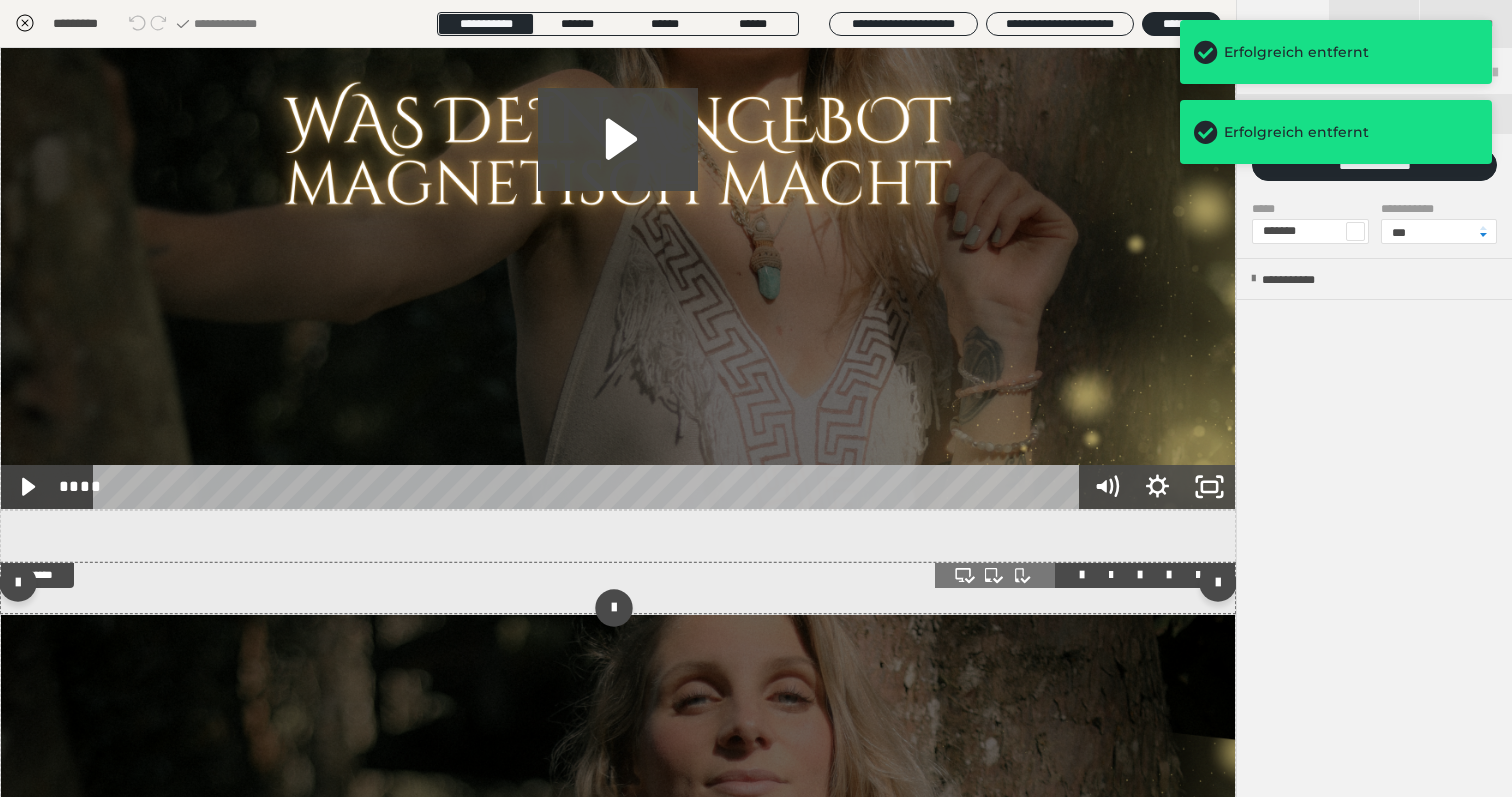 click at bounding box center [1198, 575] 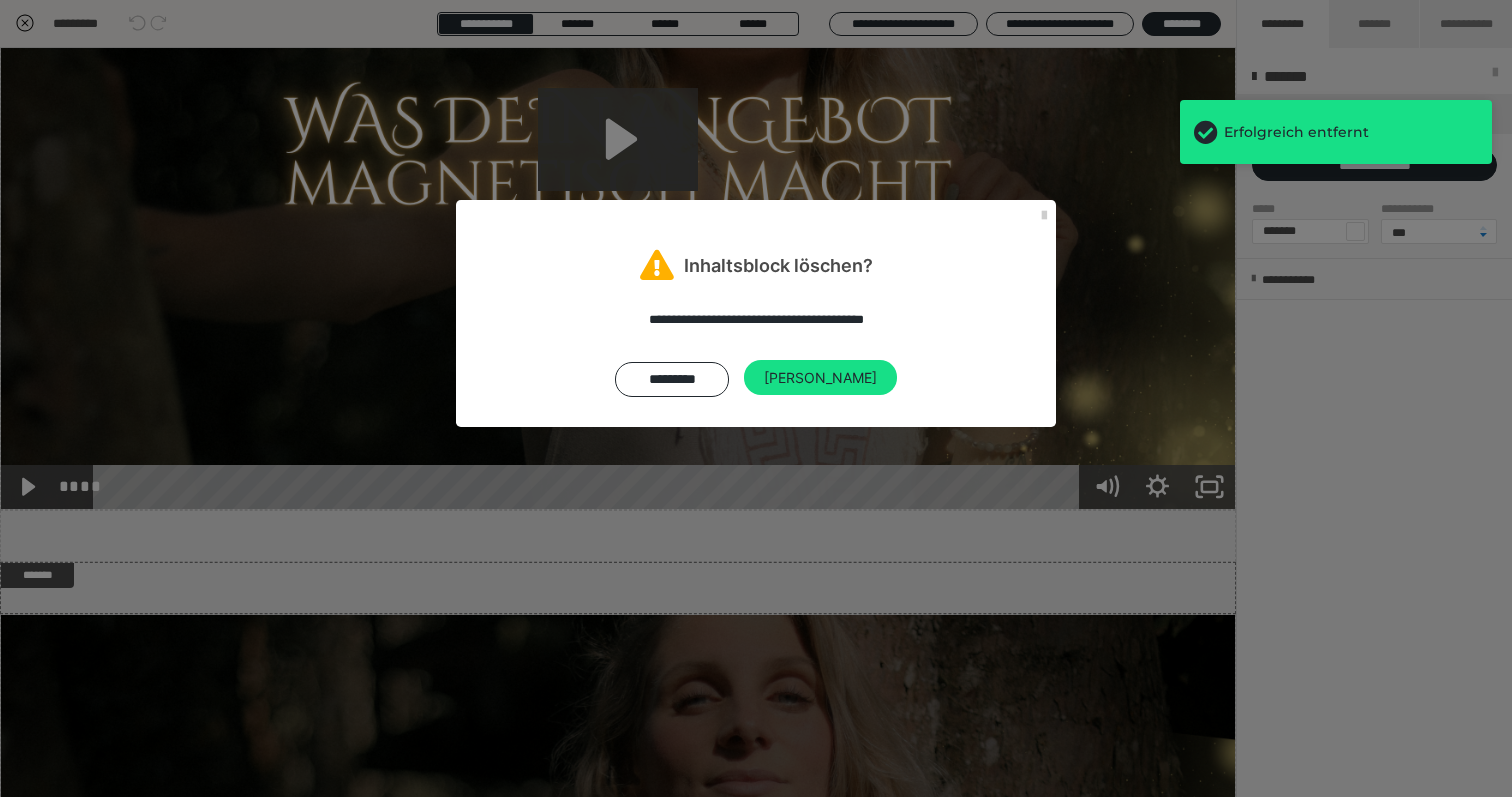 click on "**********" at bounding box center (756, 353) 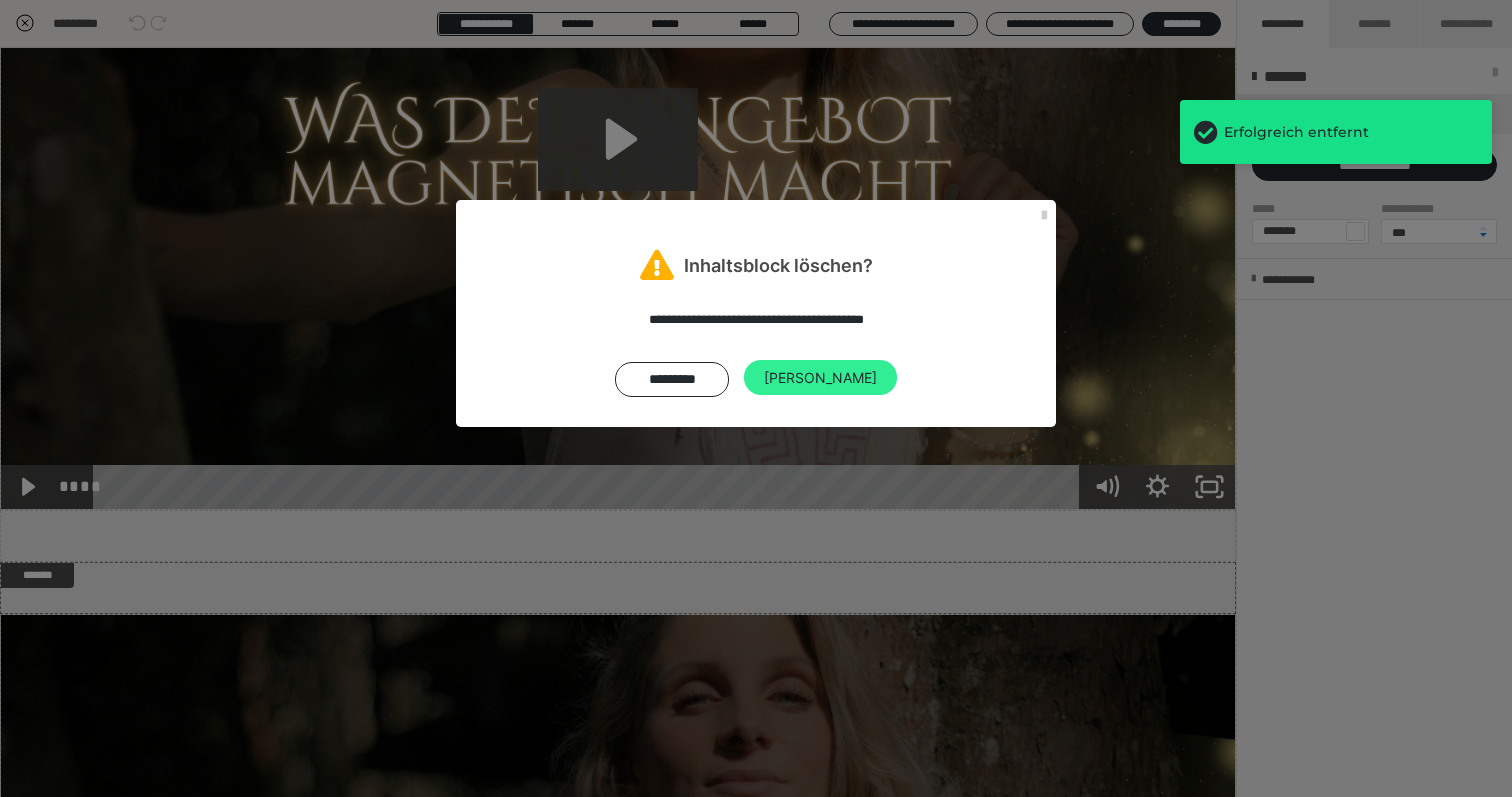 click on "Ja" at bounding box center [820, 378] 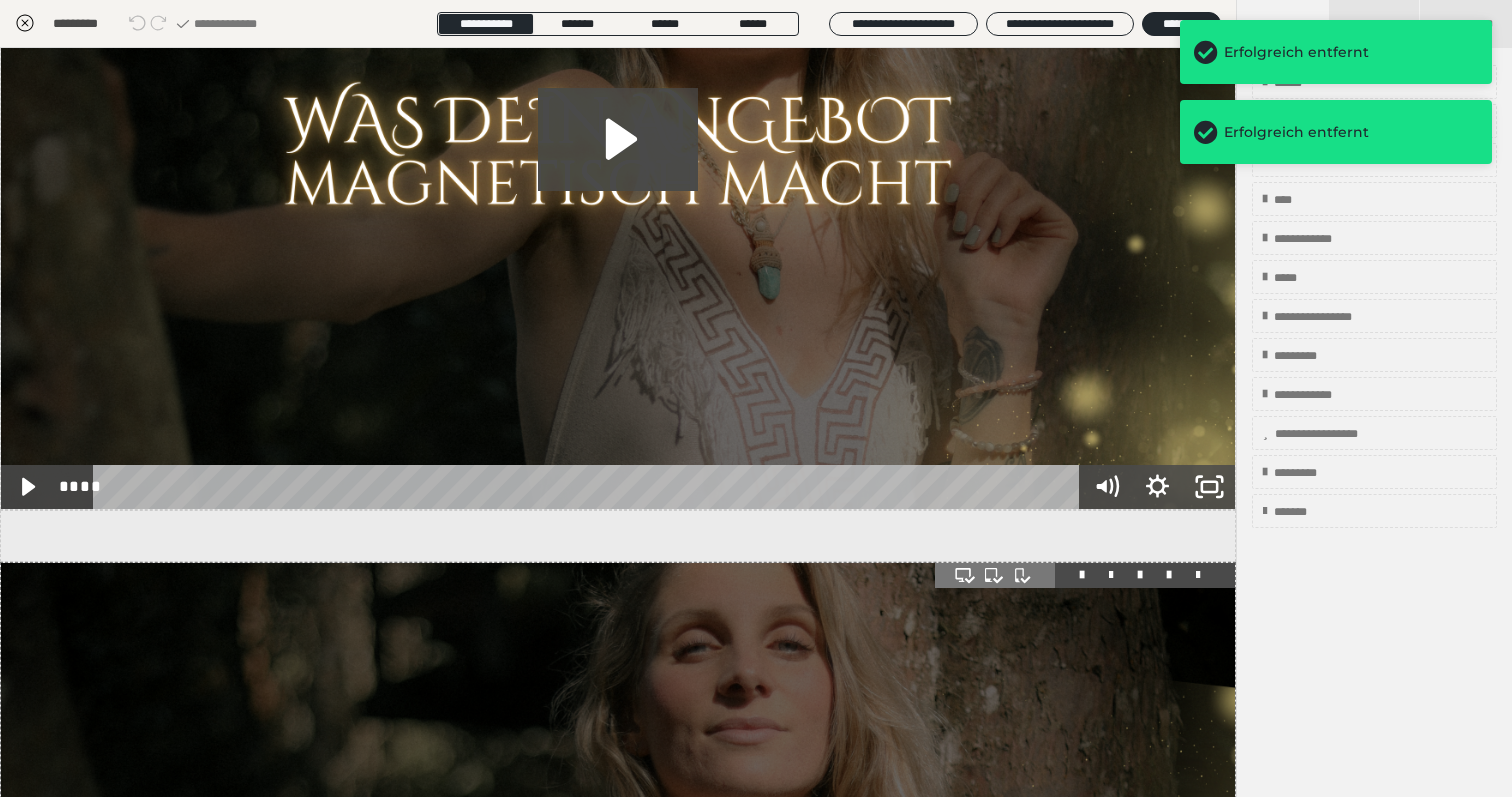 click at bounding box center [1198, 575] 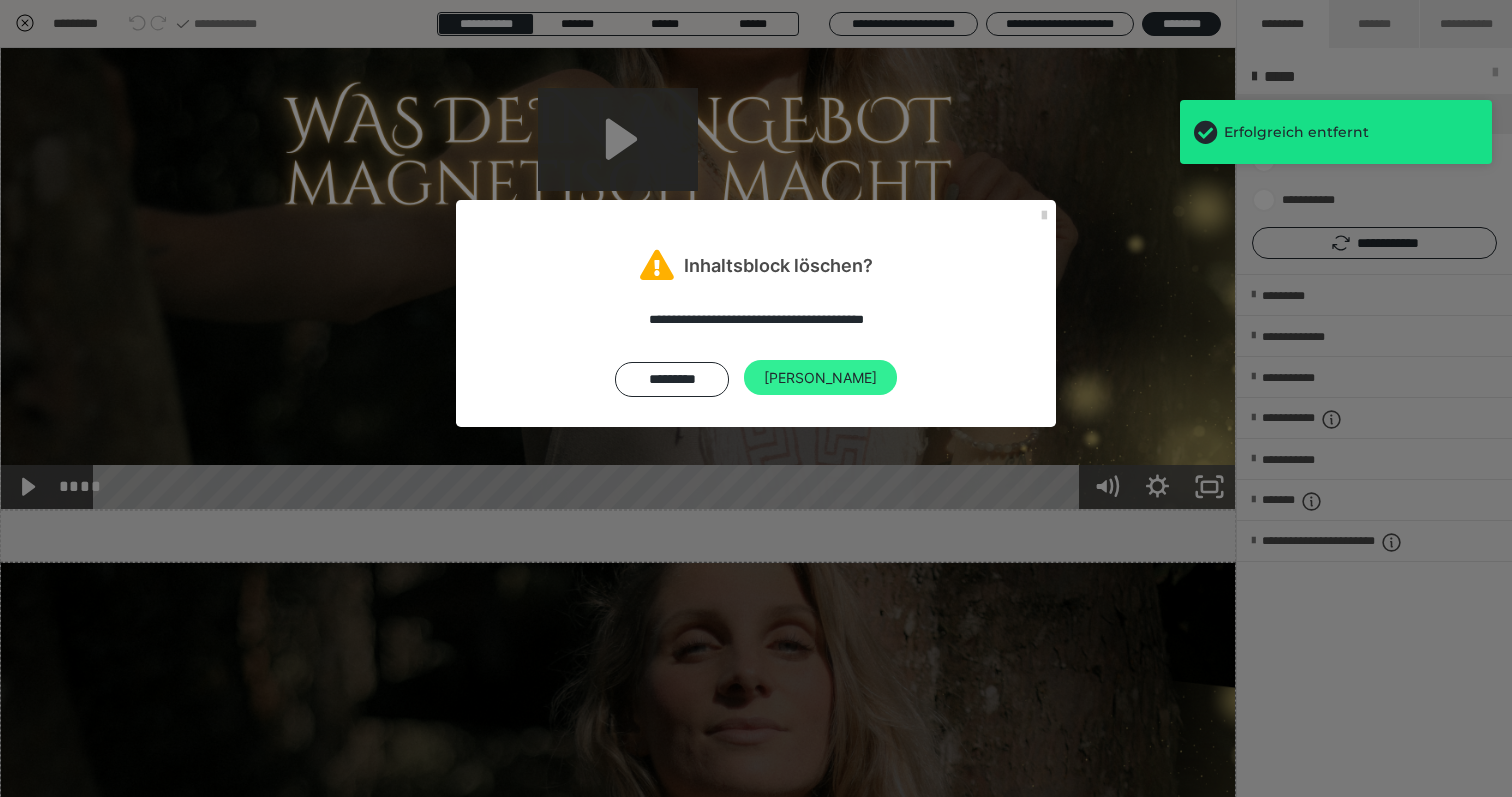 click on "Ja" at bounding box center [820, 378] 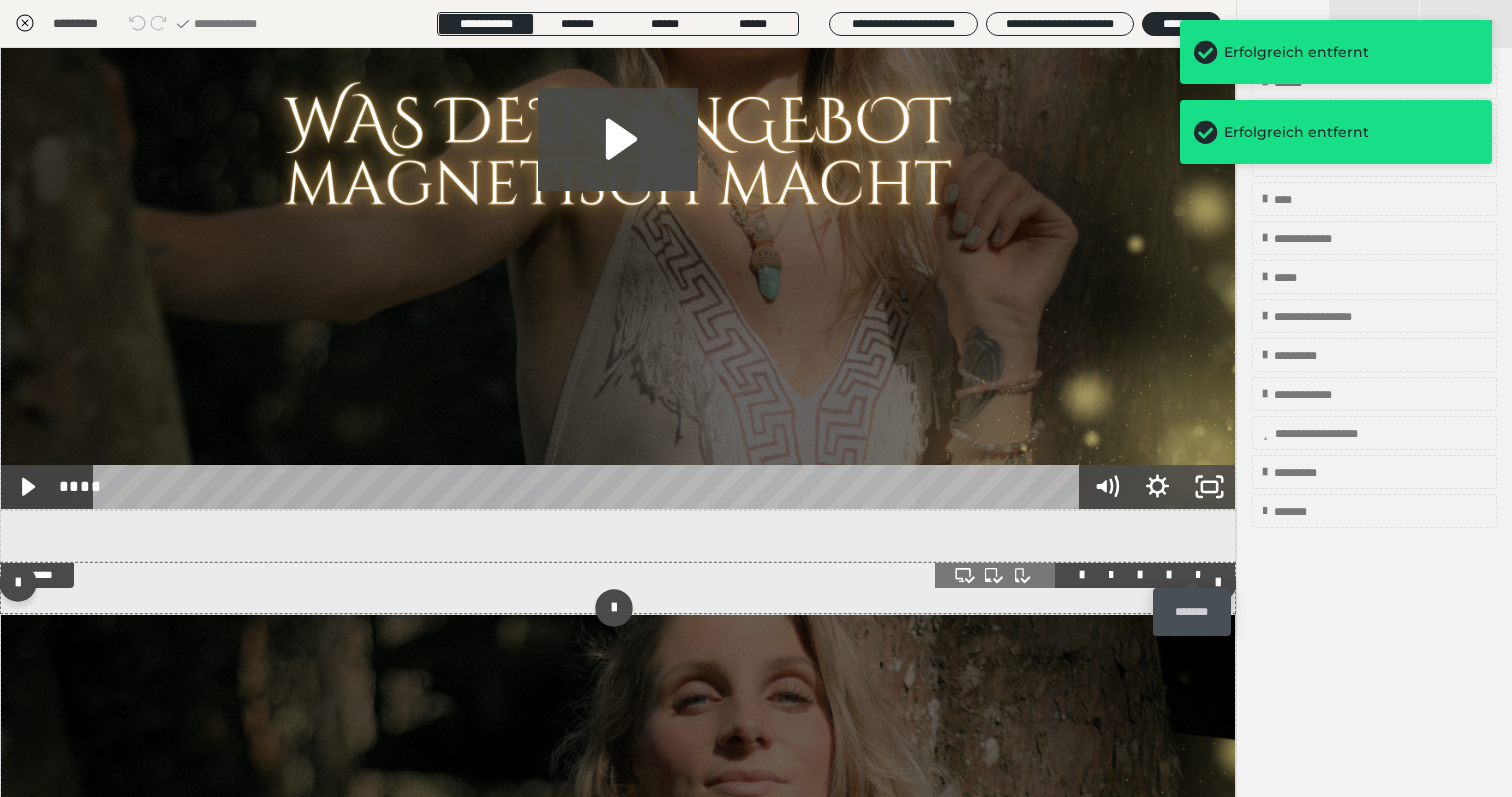 click at bounding box center (1198, 575) 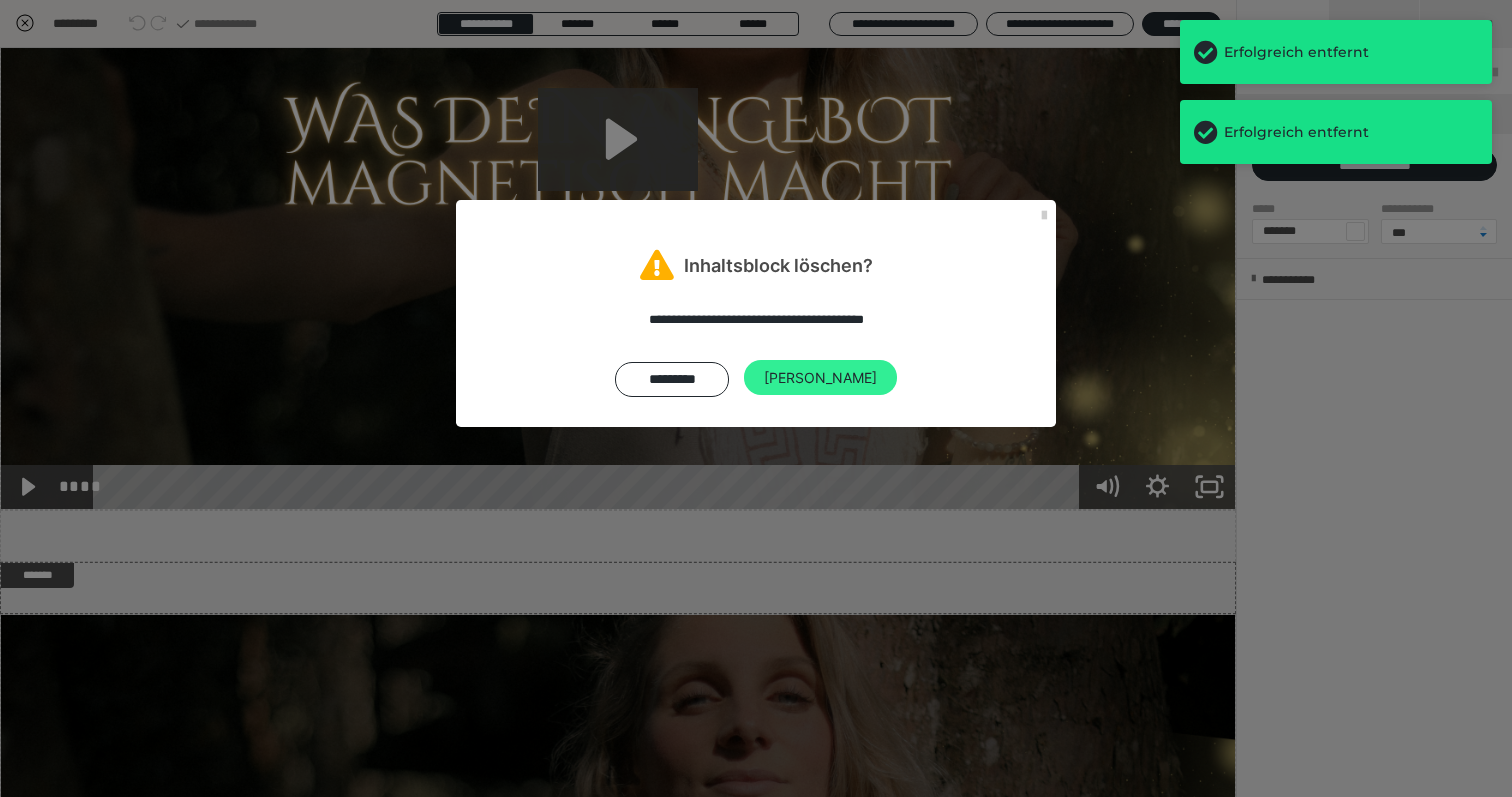 click on "Ja" at bounding box center (820, 378) 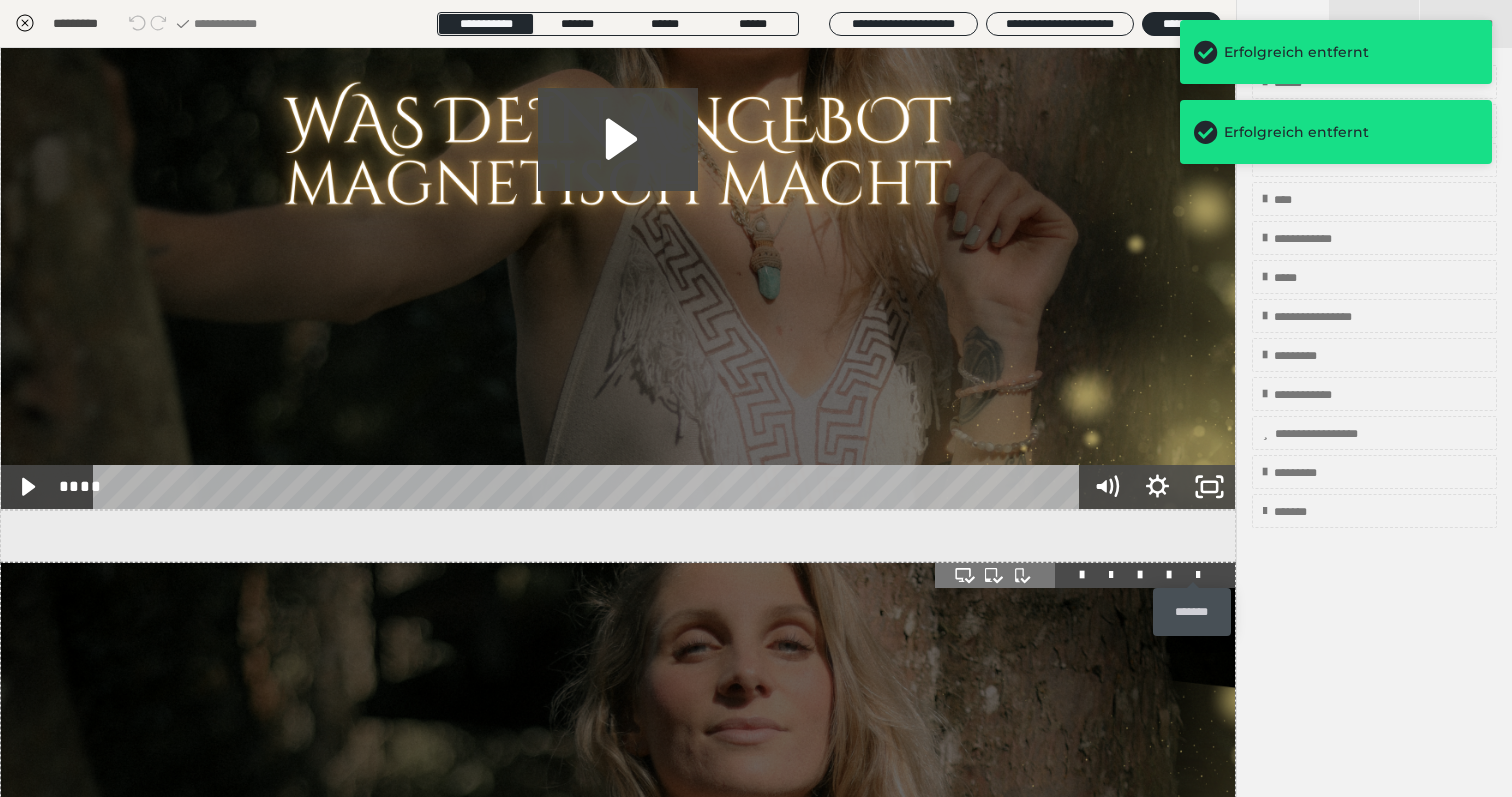 click at bounding box center (1198, 575) 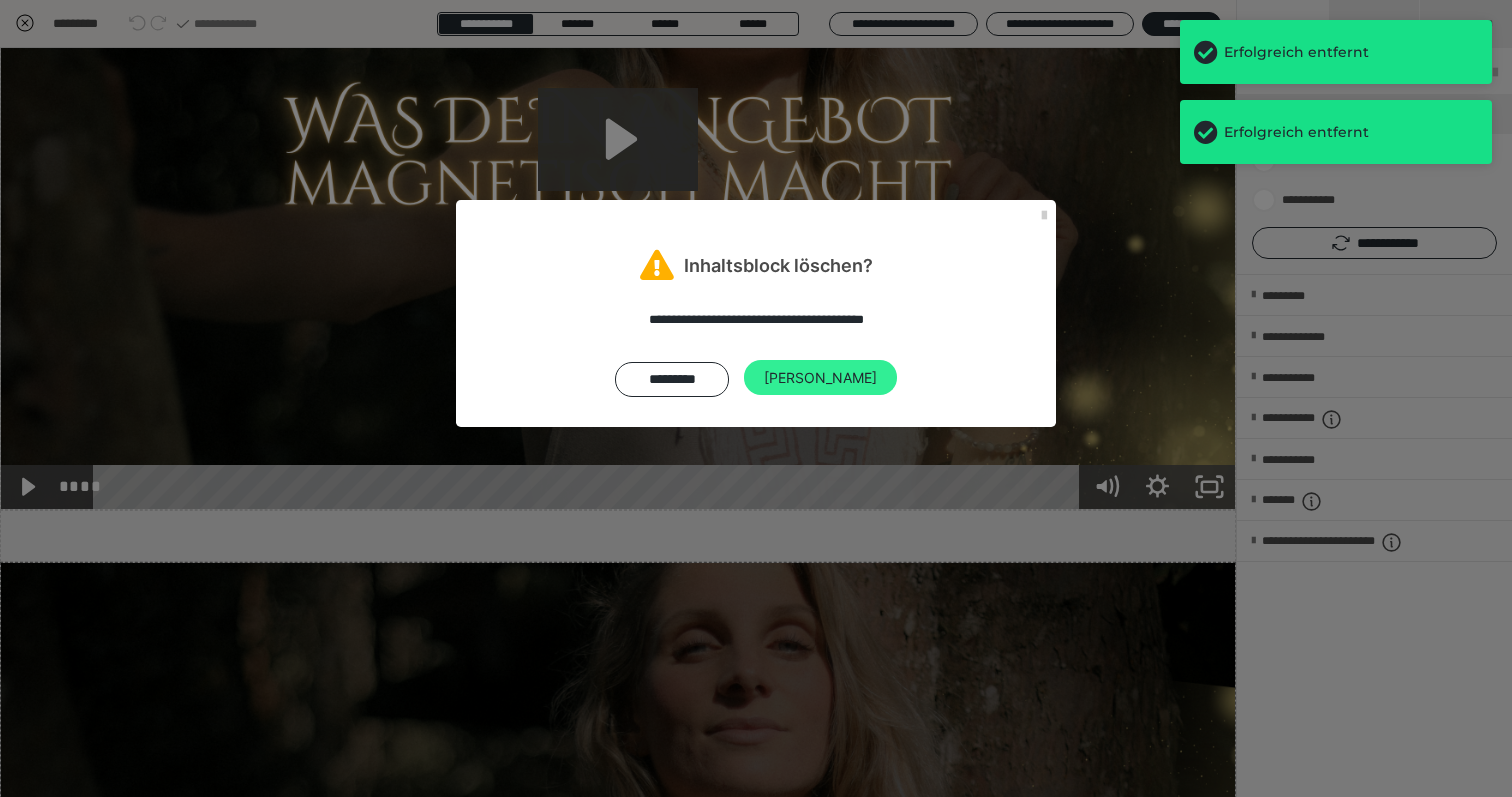 click on "Ja" at bounding box center [820, 378] 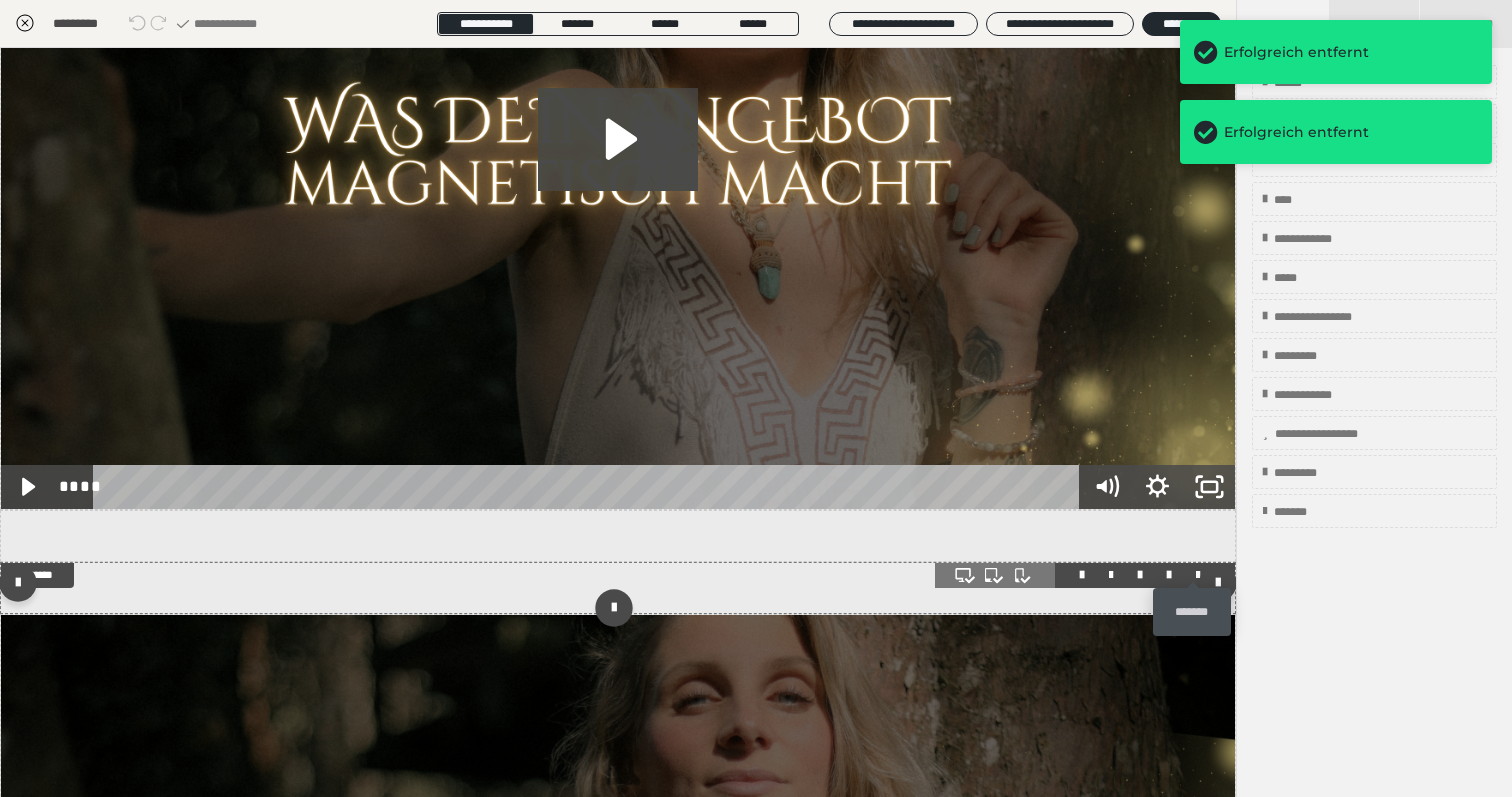 click at bounding box center (1198, 575) 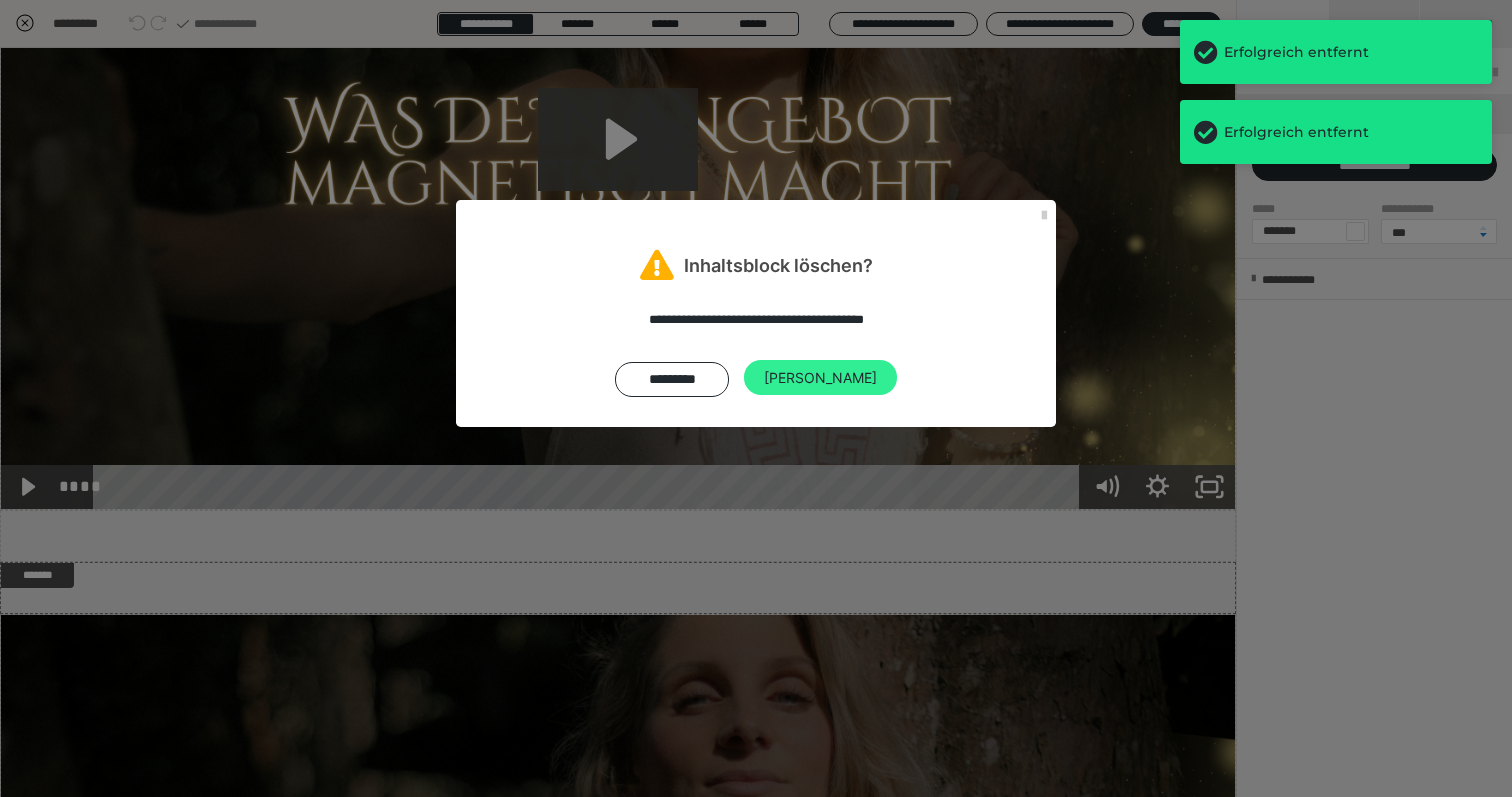 click on "Ja" at bounding box center (820, 378) 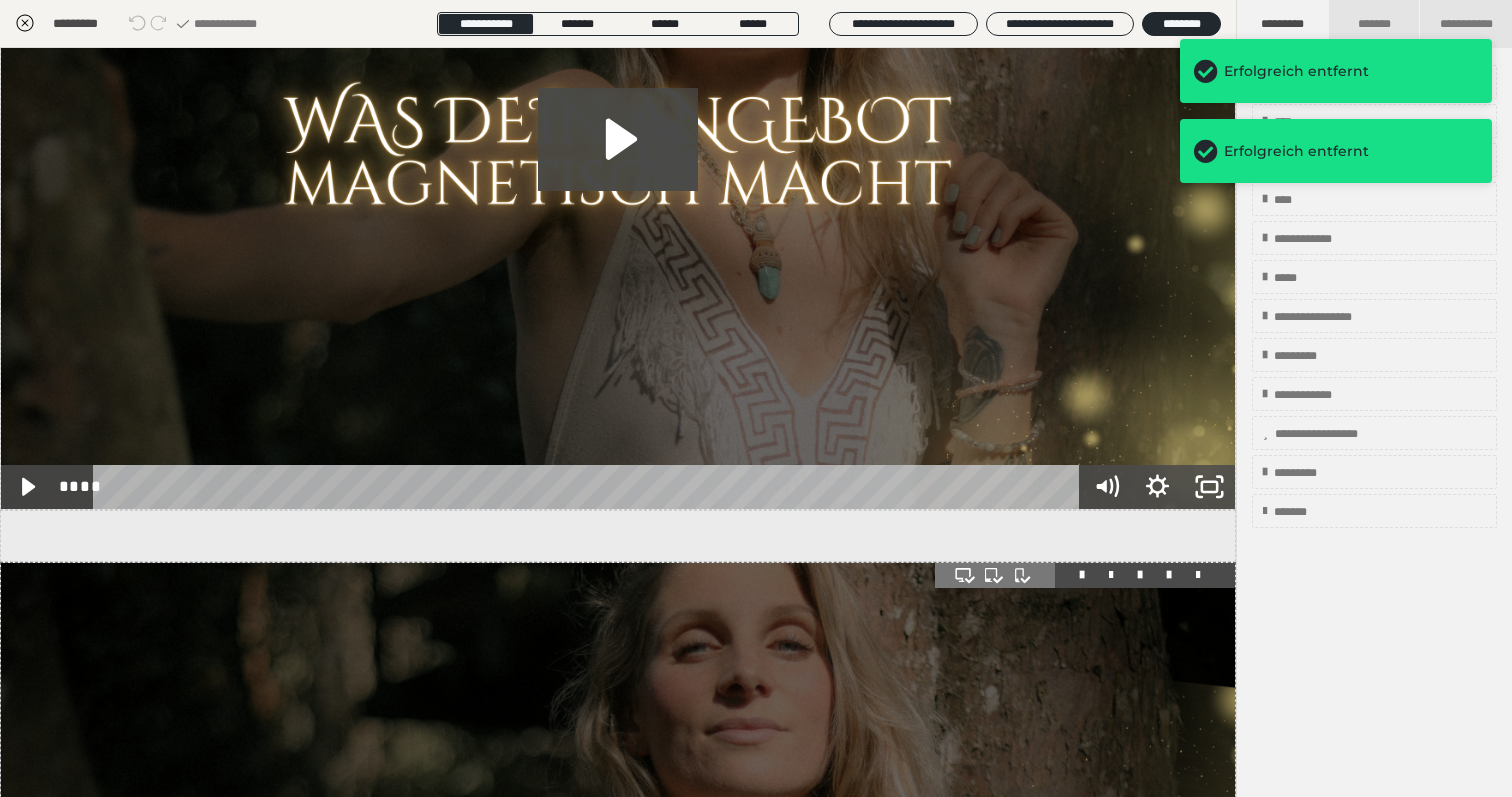 click at bounding box center [1198, 575] 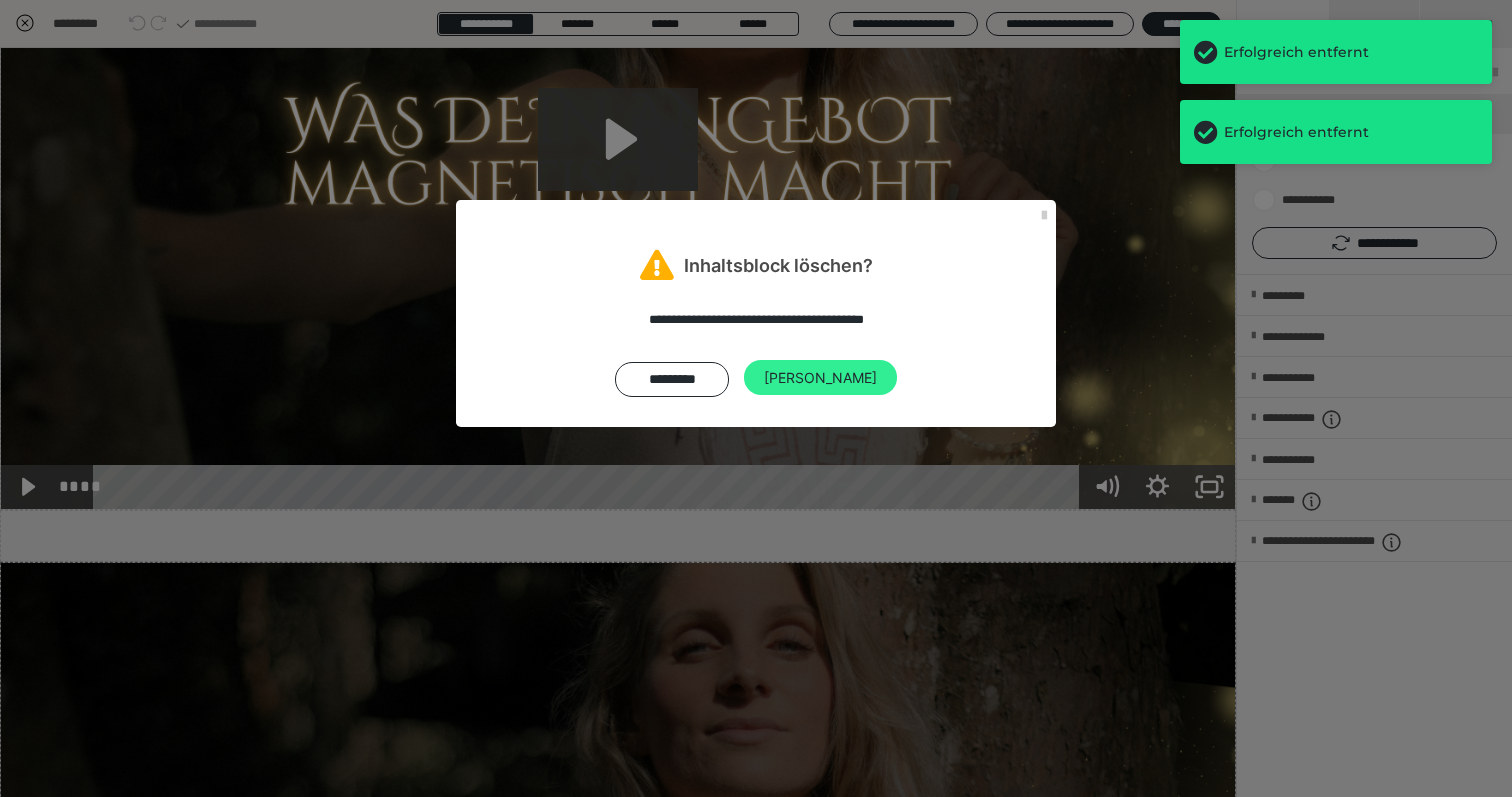 click on "Ja" at bounding box center [820, 378] 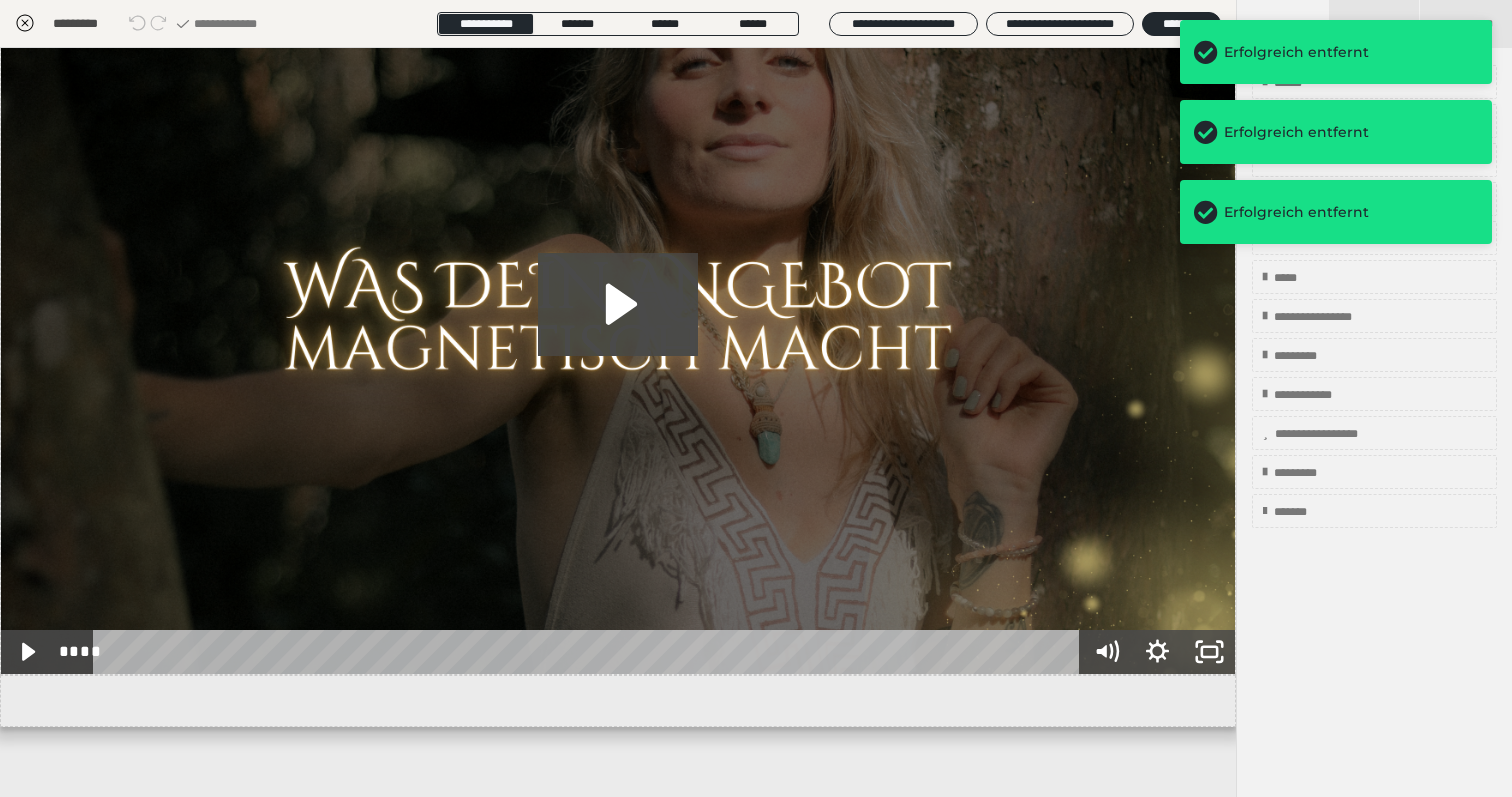 scroll, scrollTop: 811, scrollLeft: 0, axis: vertical 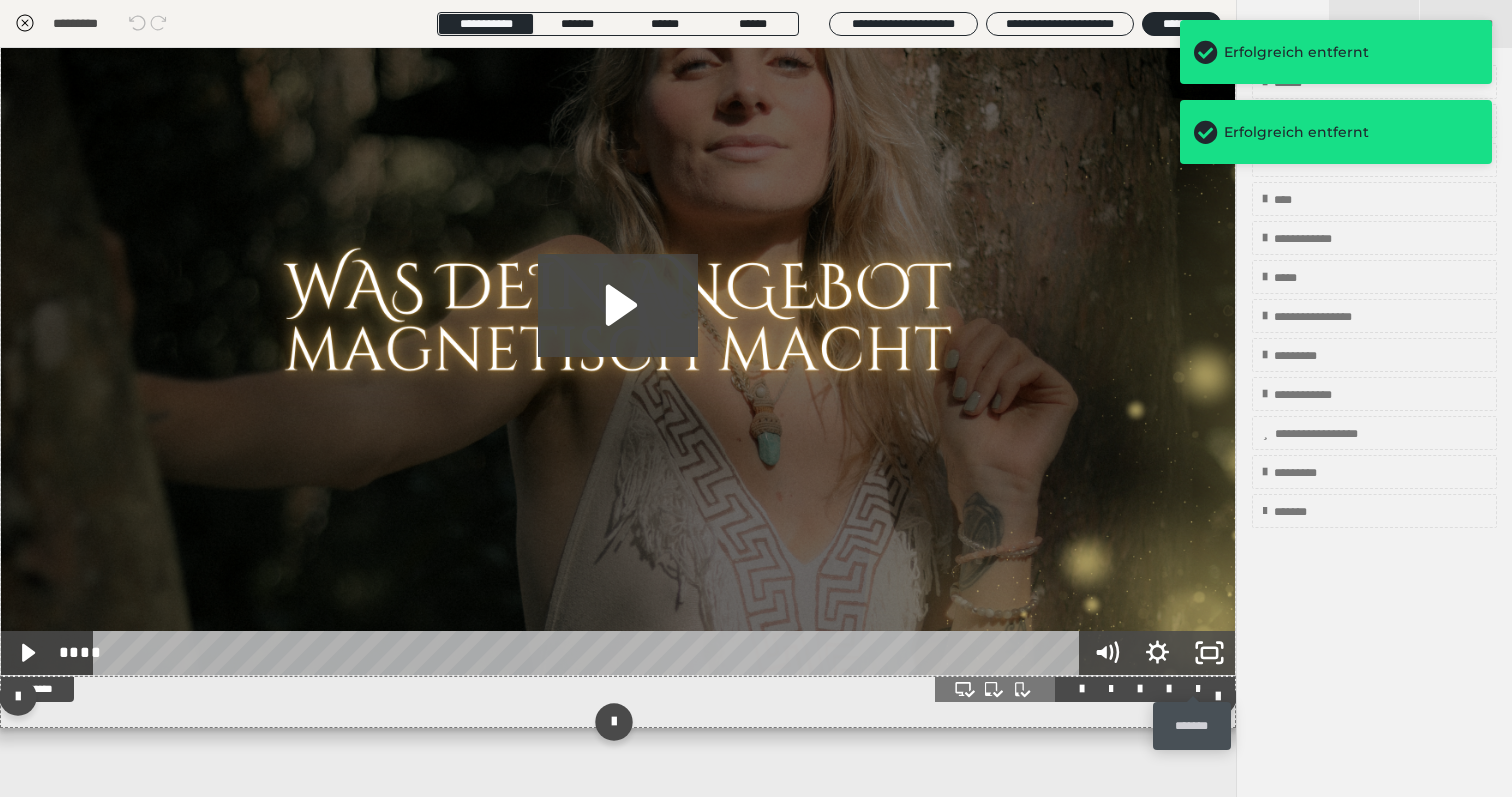 click at bounding box center [1198, 689] 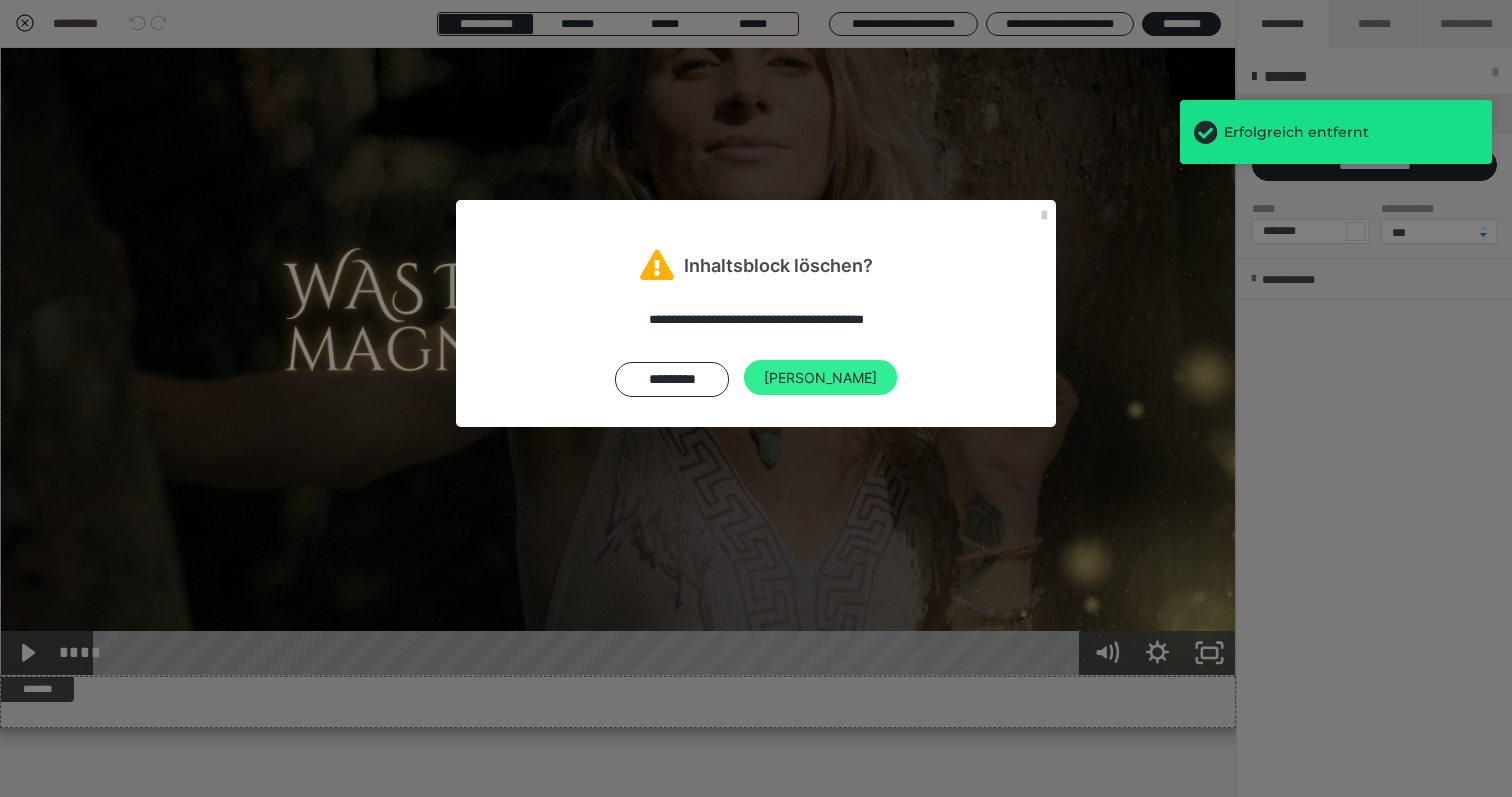 click on "Ja" at bounding box center (820, 378) 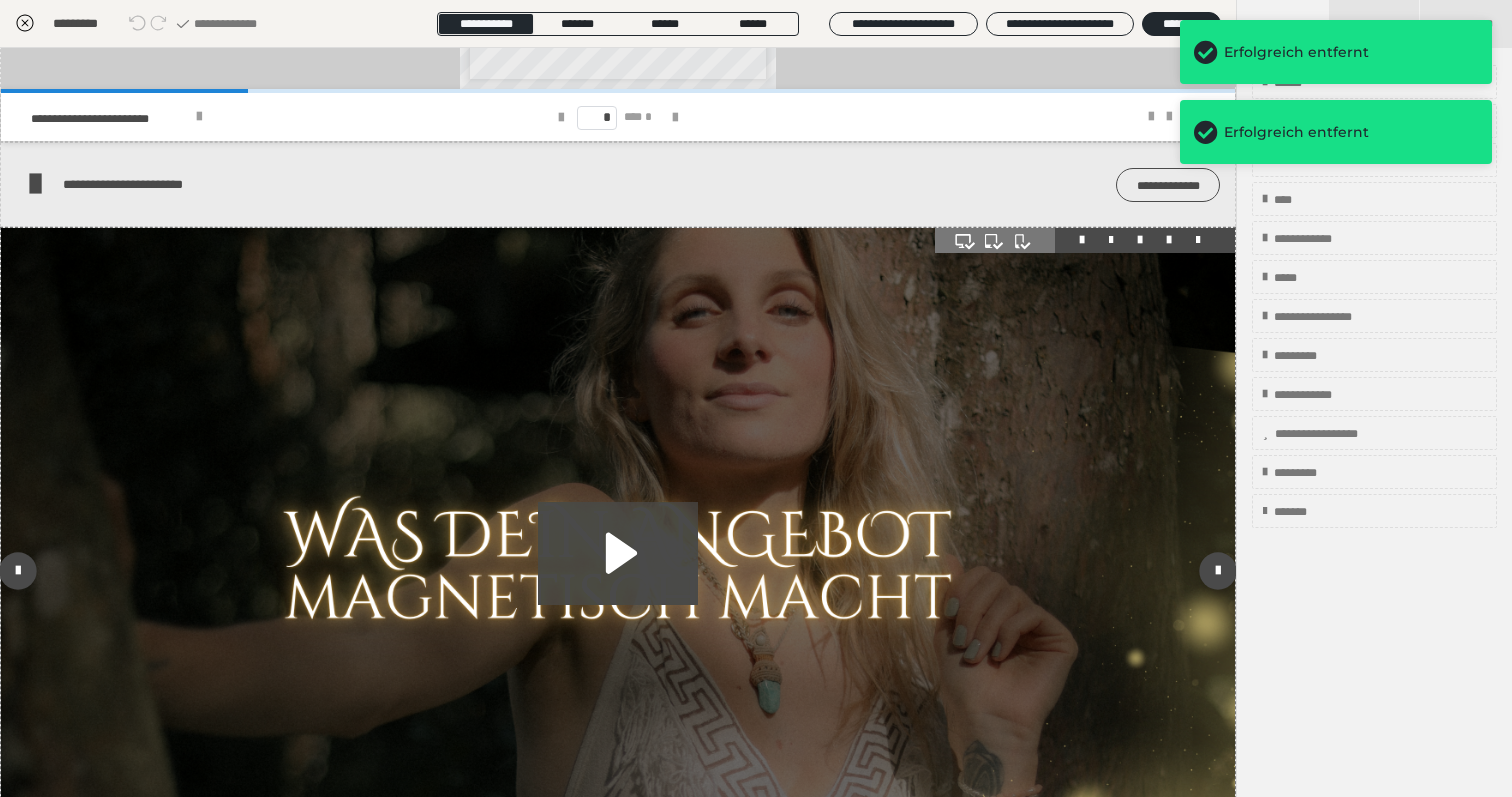 scroll, scrollTop: 158, scrollLeft: 0, axis: vertical 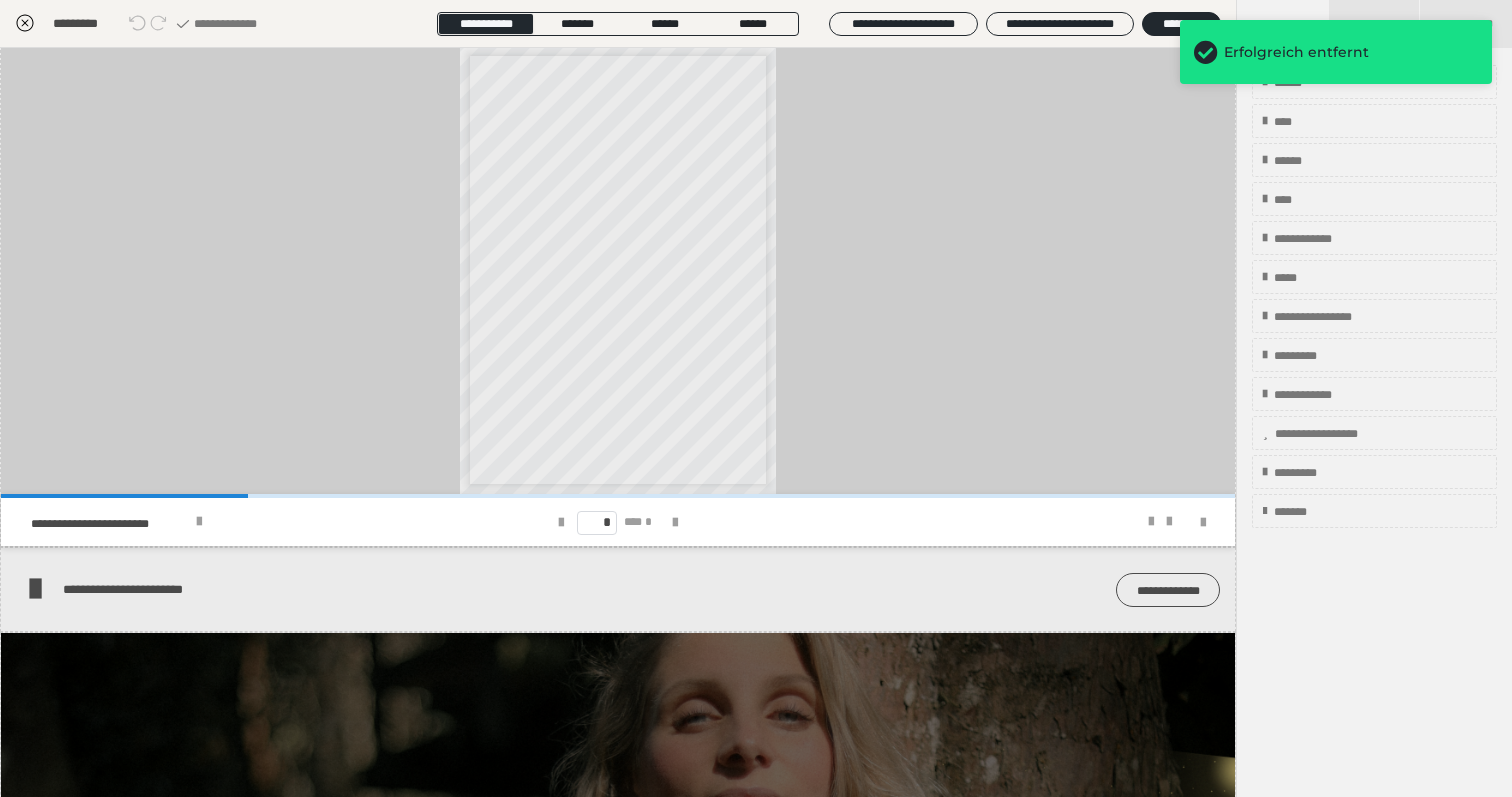 click 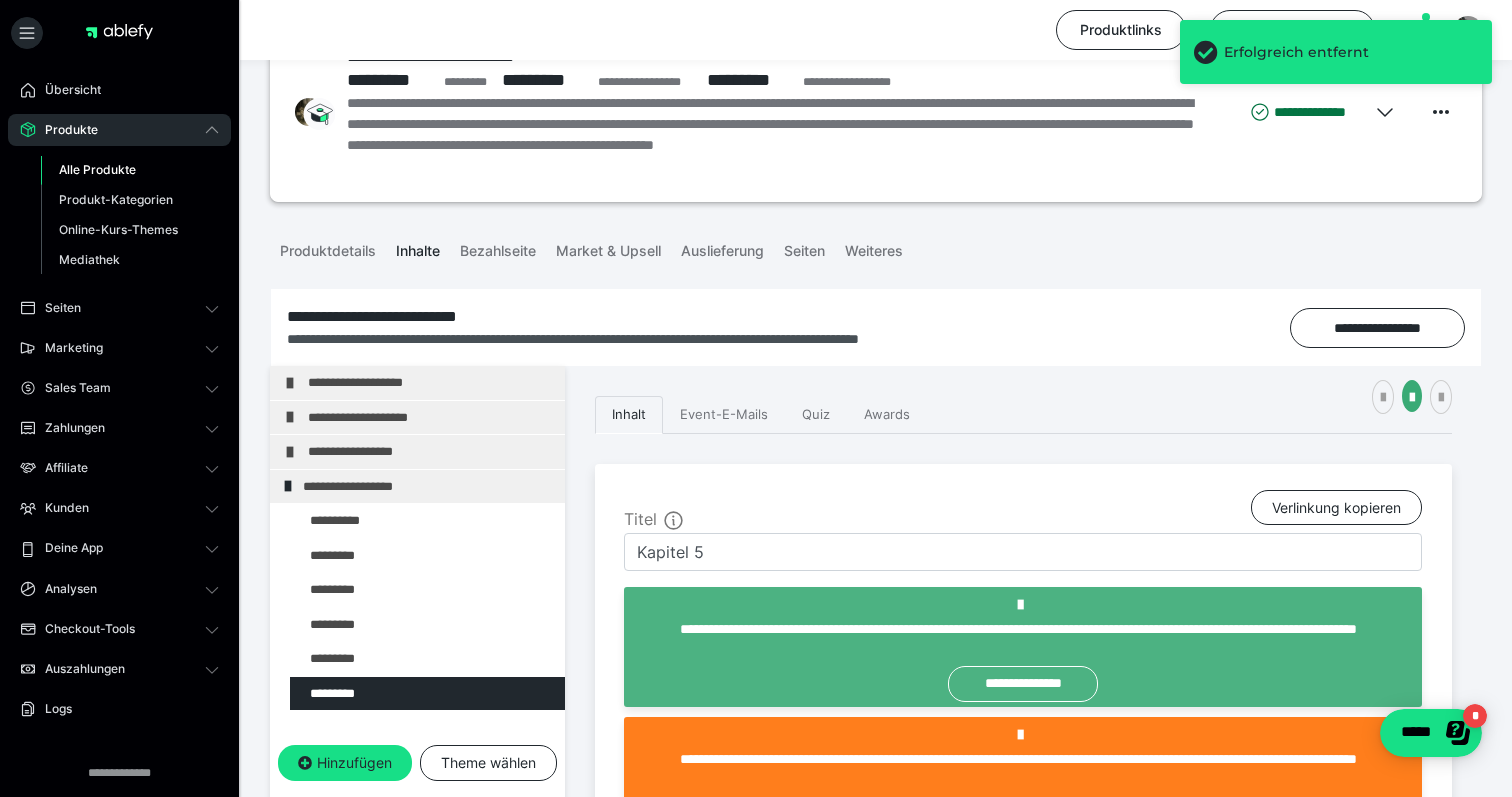 scroll, scrollTop: 84, scrollLeft: 0, axis: vertical 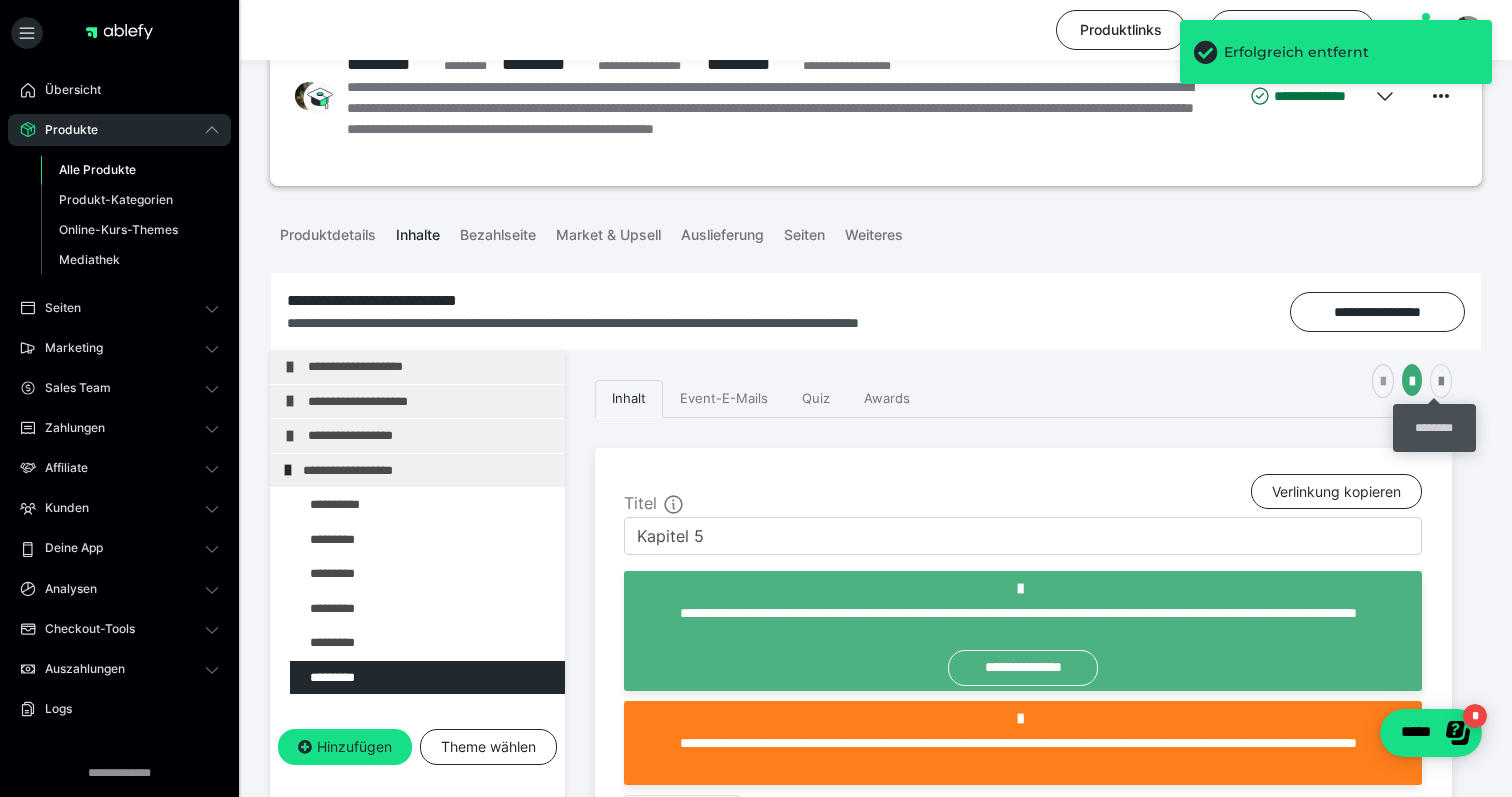 click at bounding box center (1441, 382) 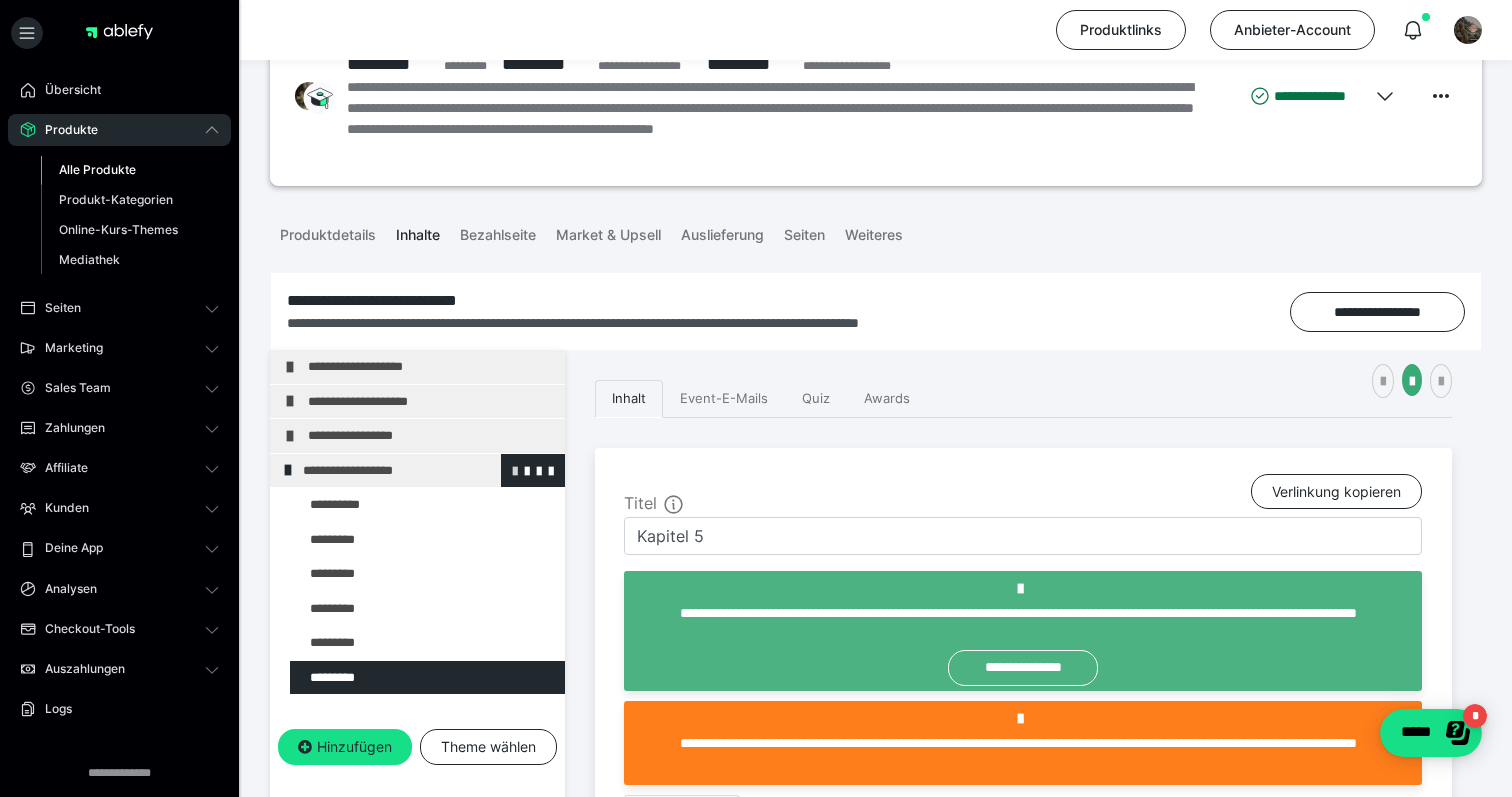 click at bounding box center [515, 470] 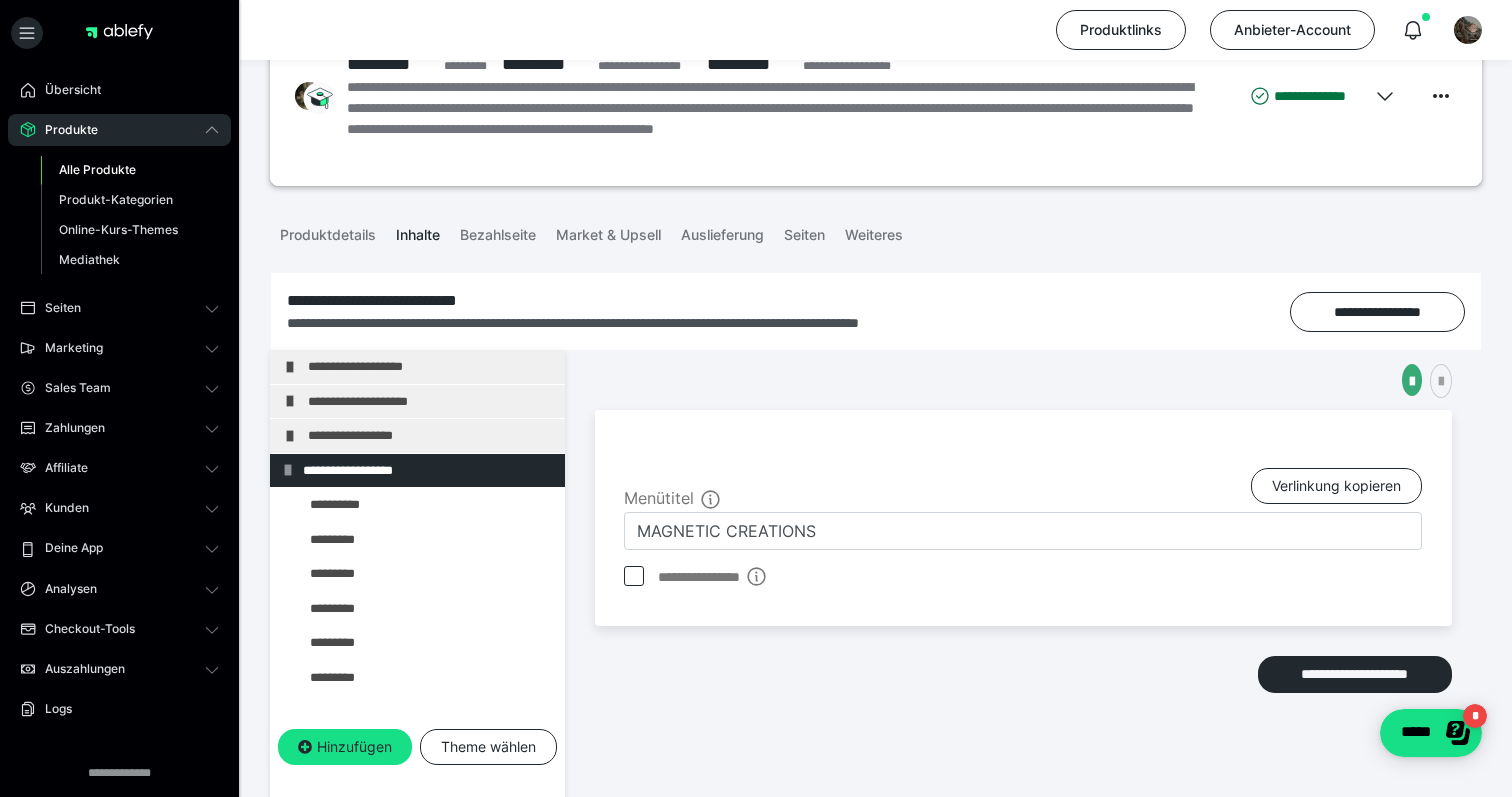 scroll, scrollTop: 235, scrollLeft: 0, axis: vertical 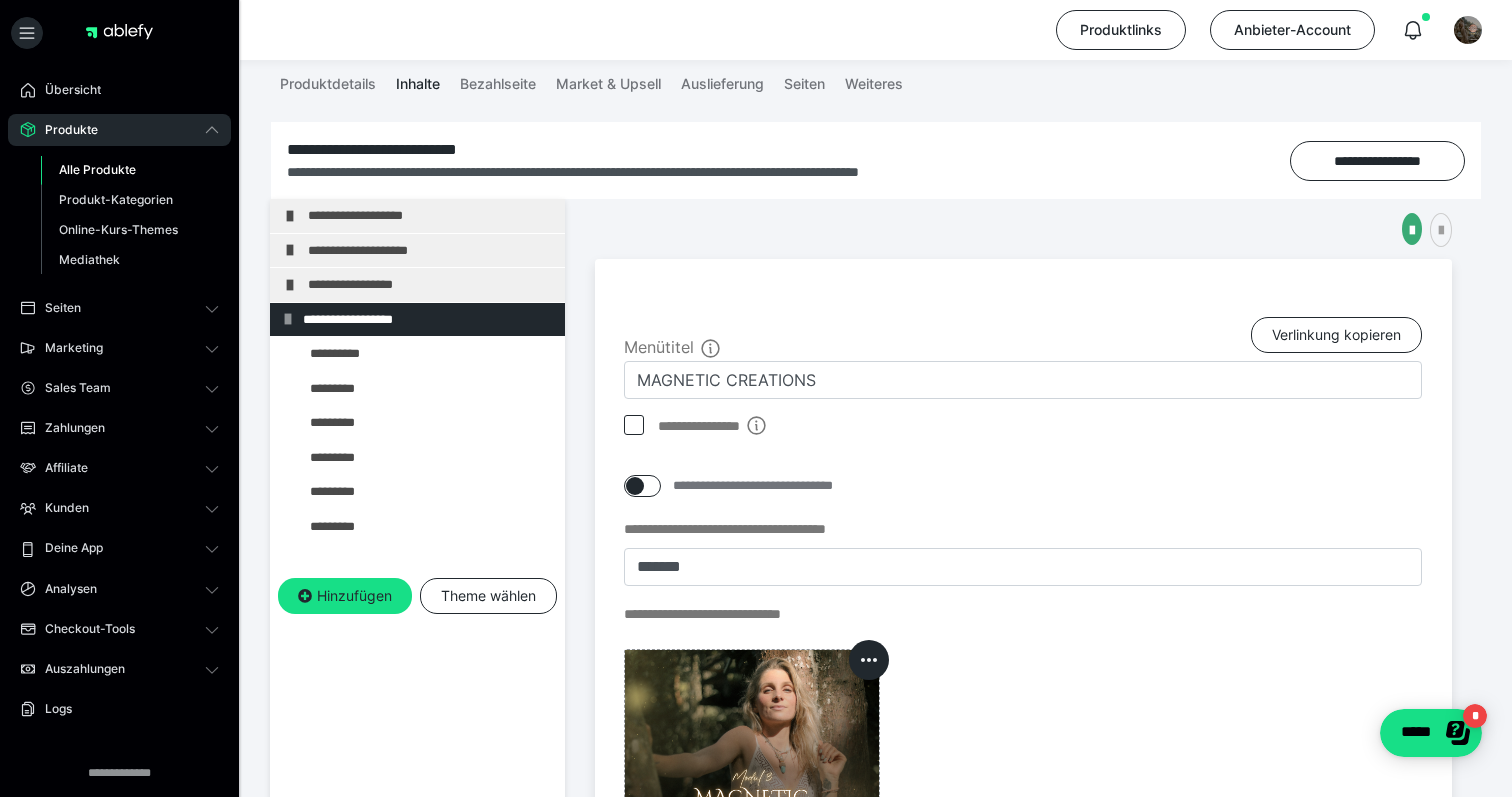 click at bounding box center [642, 486] 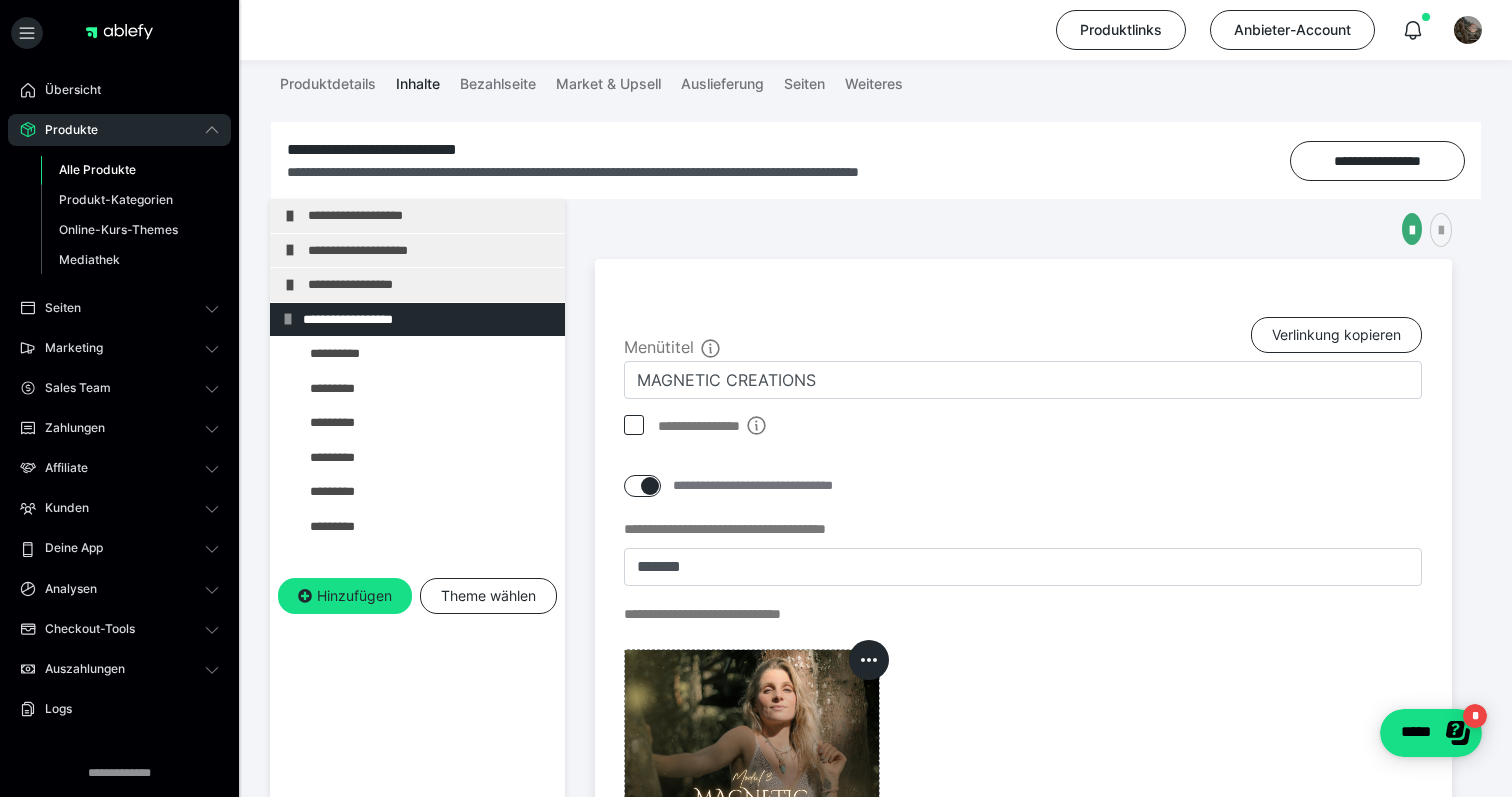 checkbox on "****" 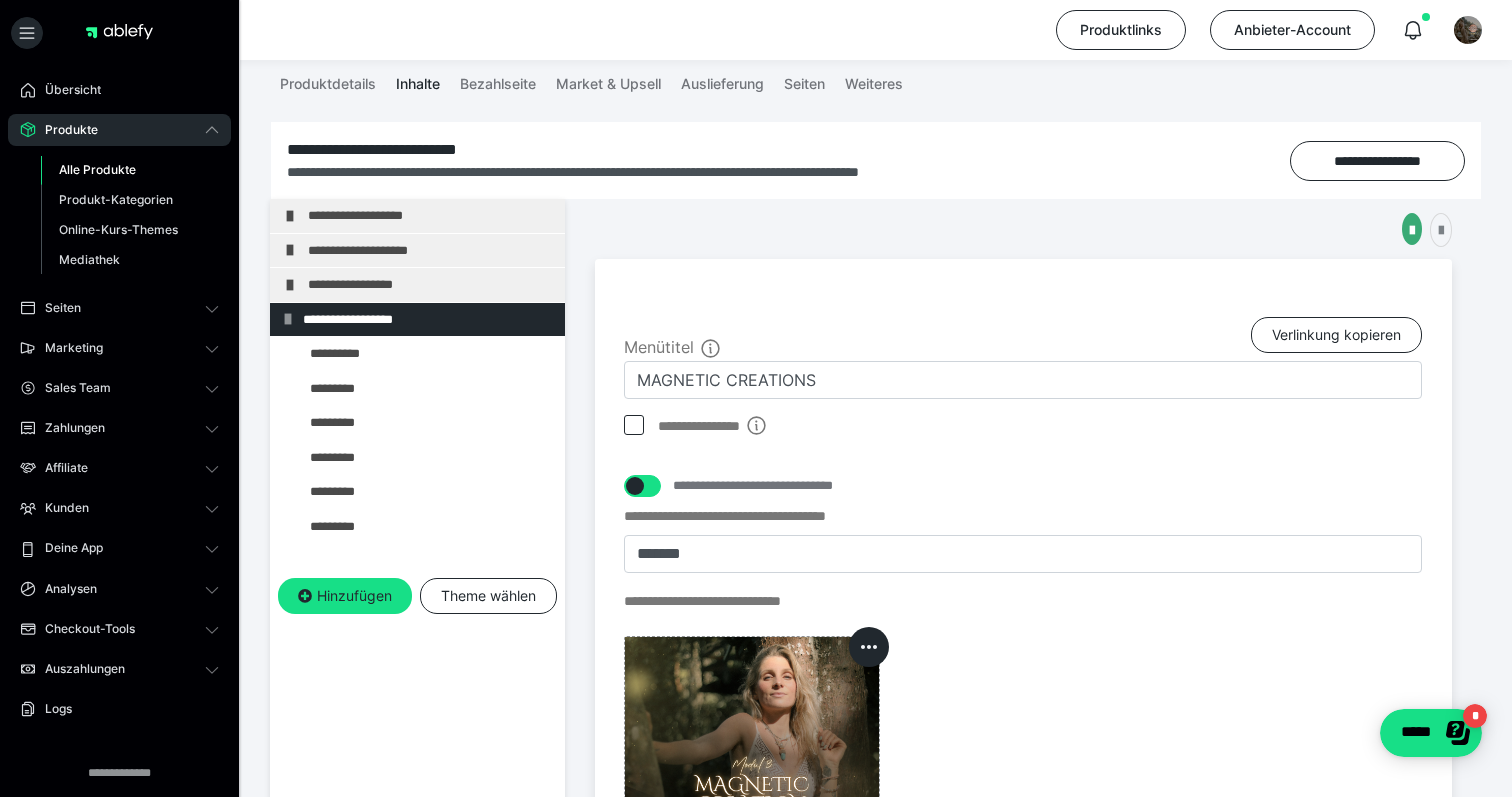 click at bounding box center (1441, 231) 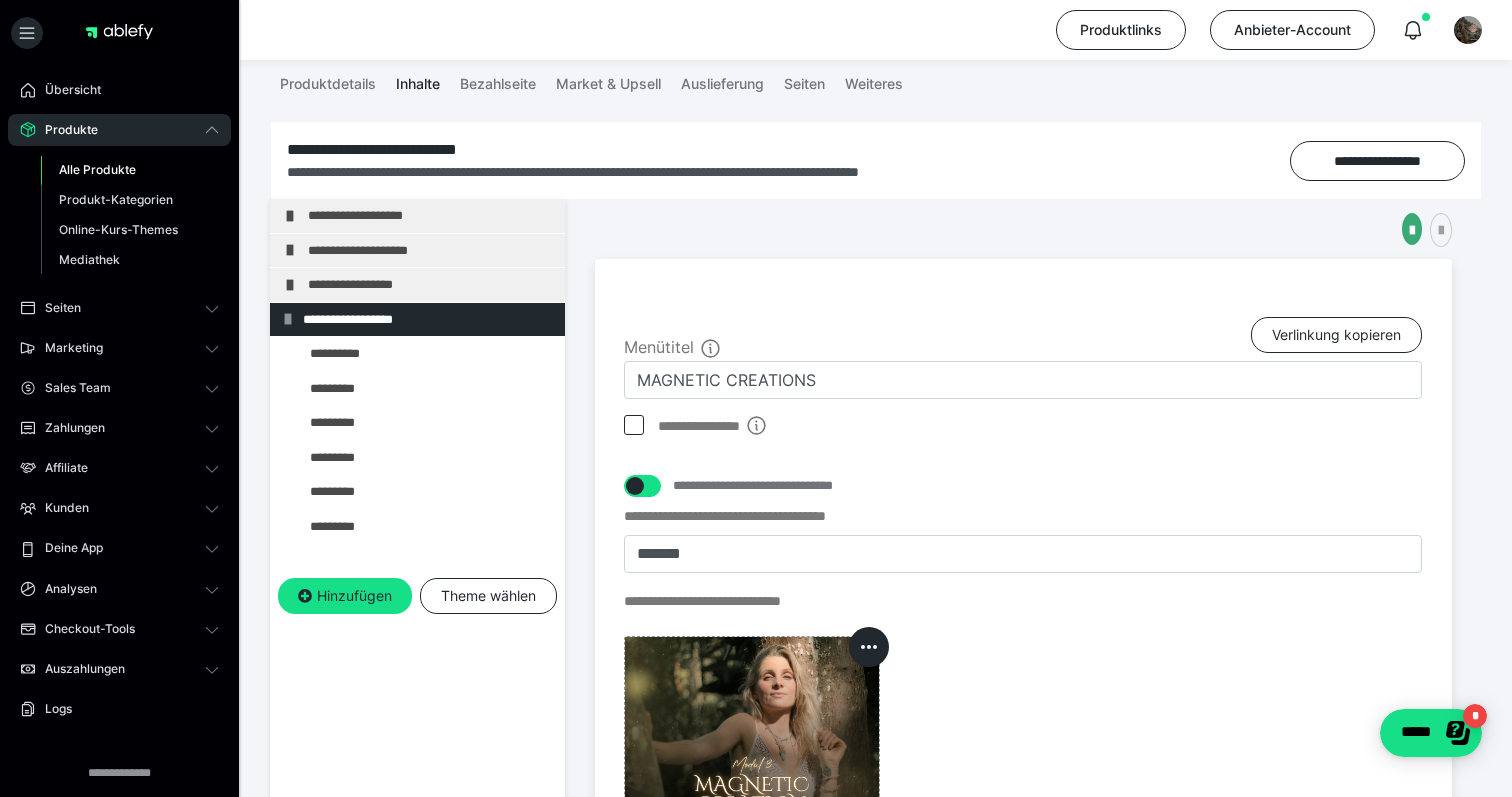 click on "Alle Produkte" at bounding box center (130, 170) 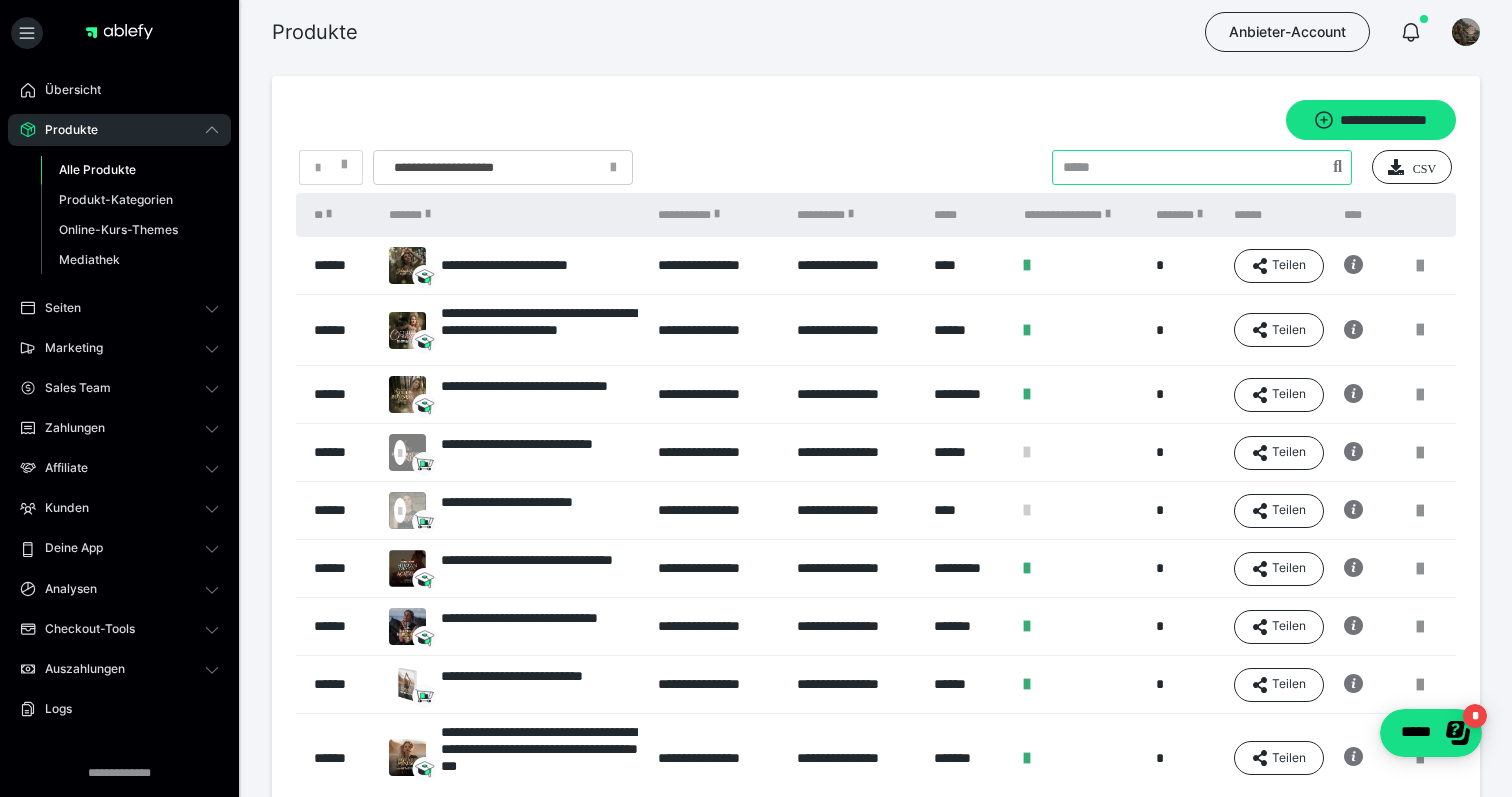 click at bounding box center (1202, 167) 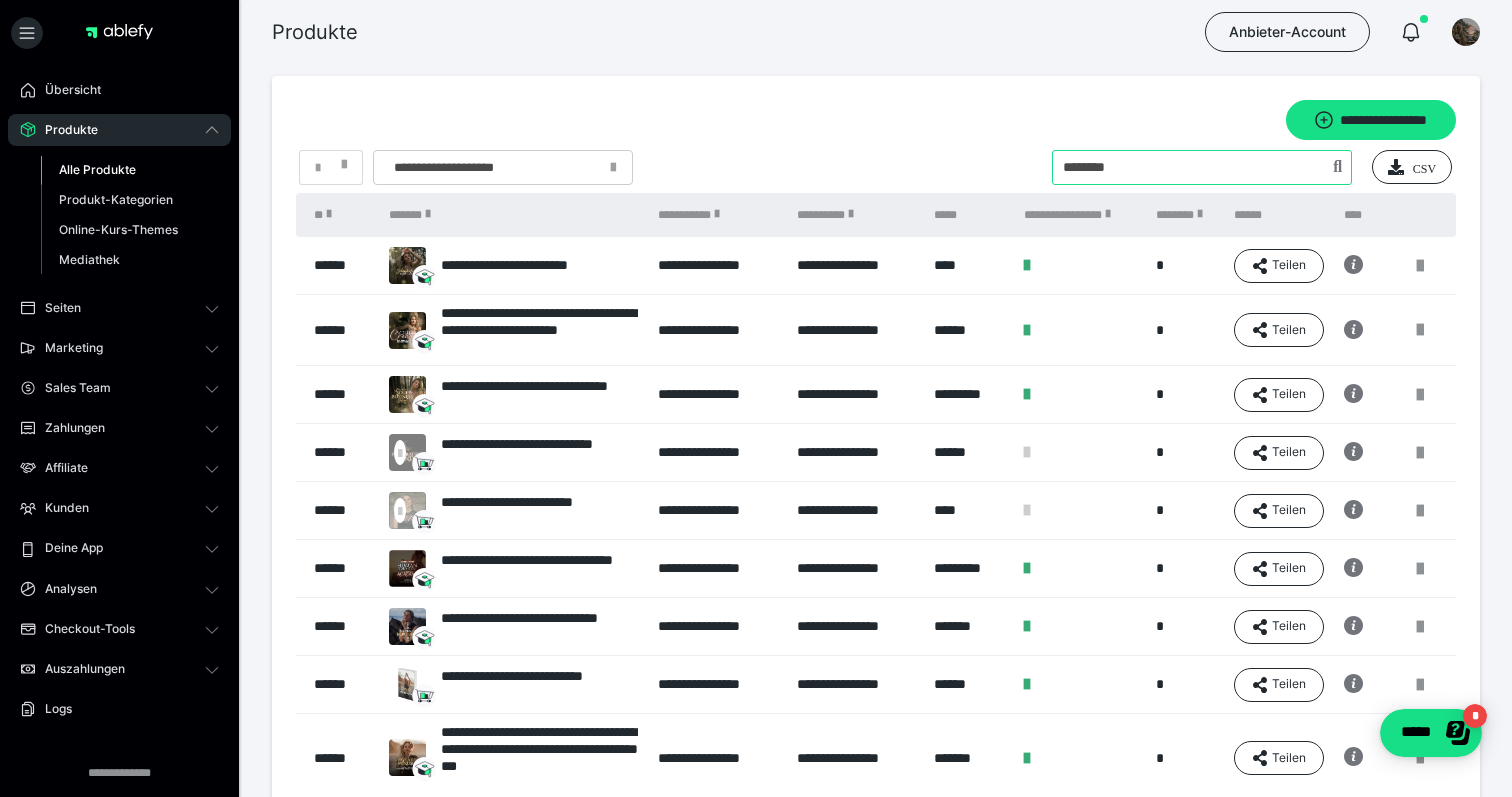type on "********" 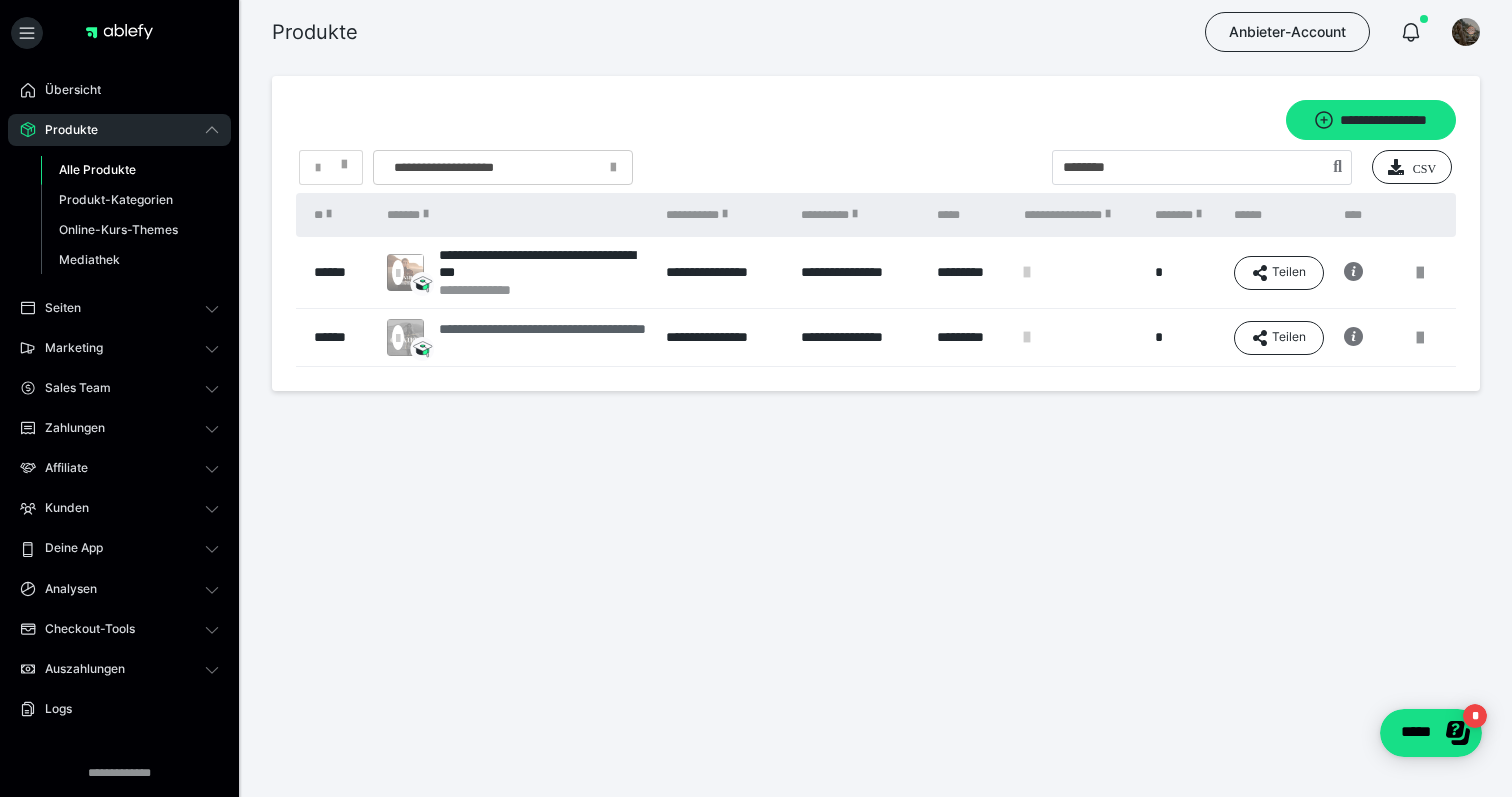 click on "**********" at bounding box center (543, 338) 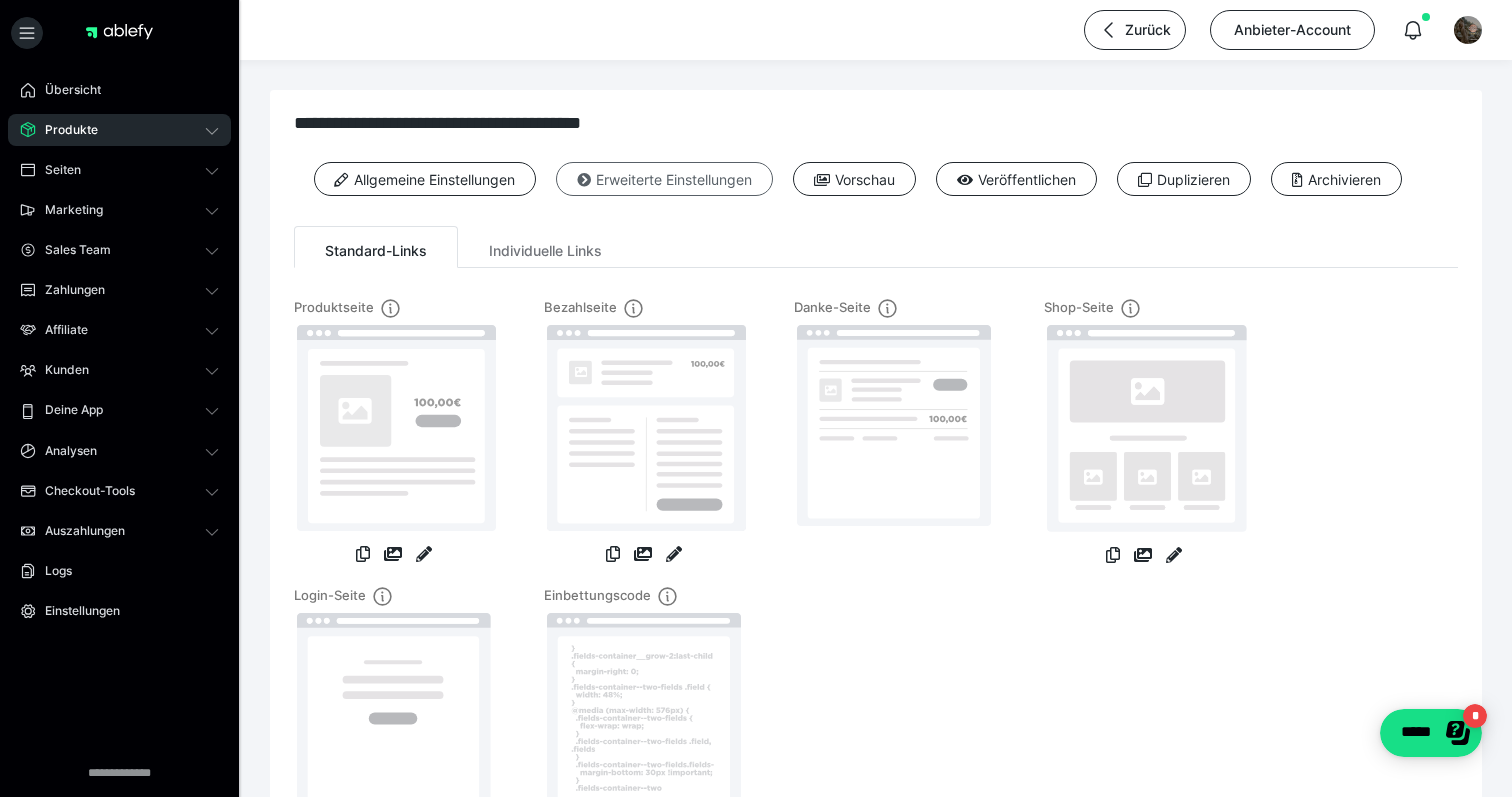click on "Erweiterte Einstellungen" at bounding box center (664, 179) 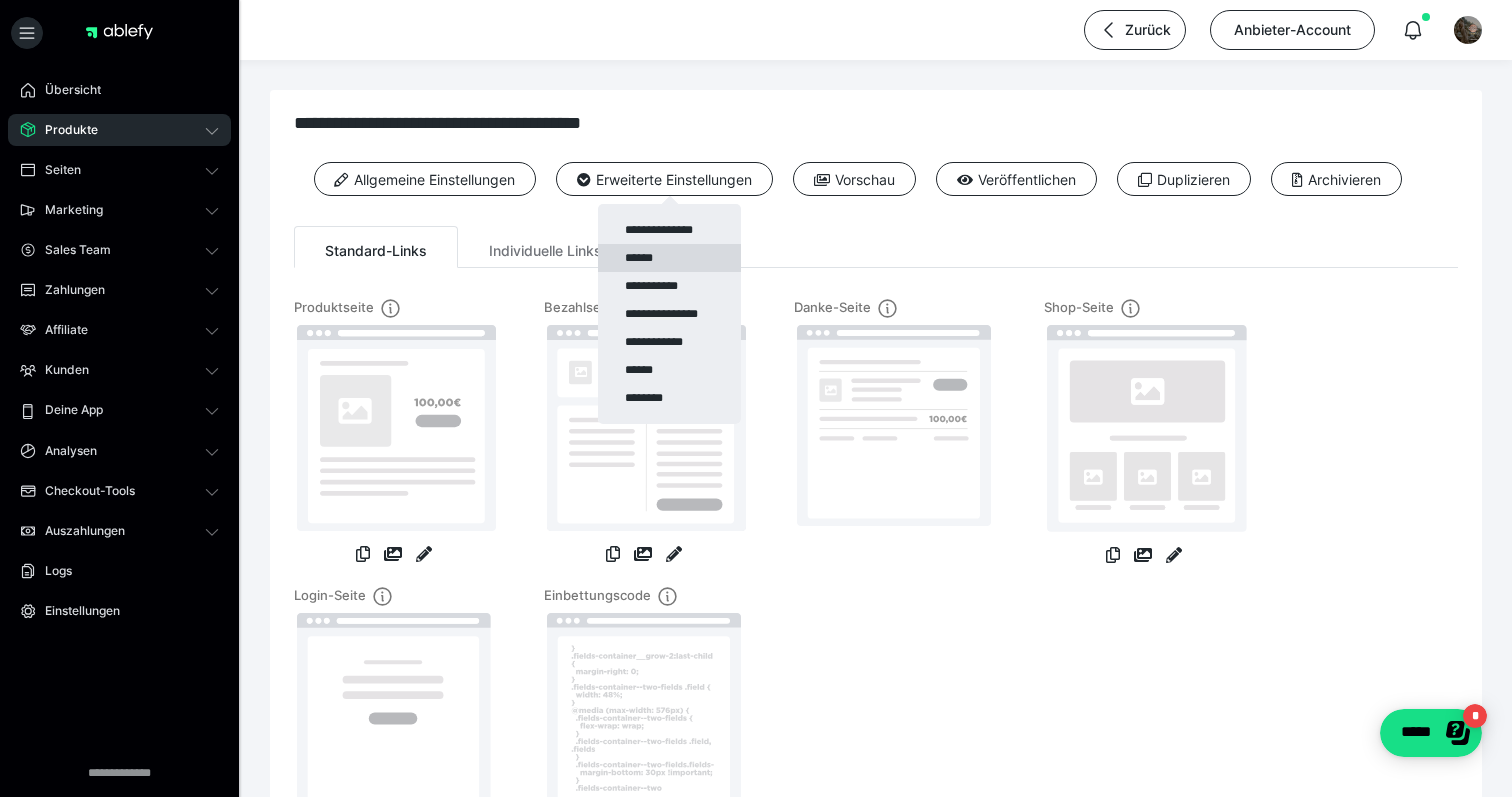click on "******" at bounding box center [669, 258] 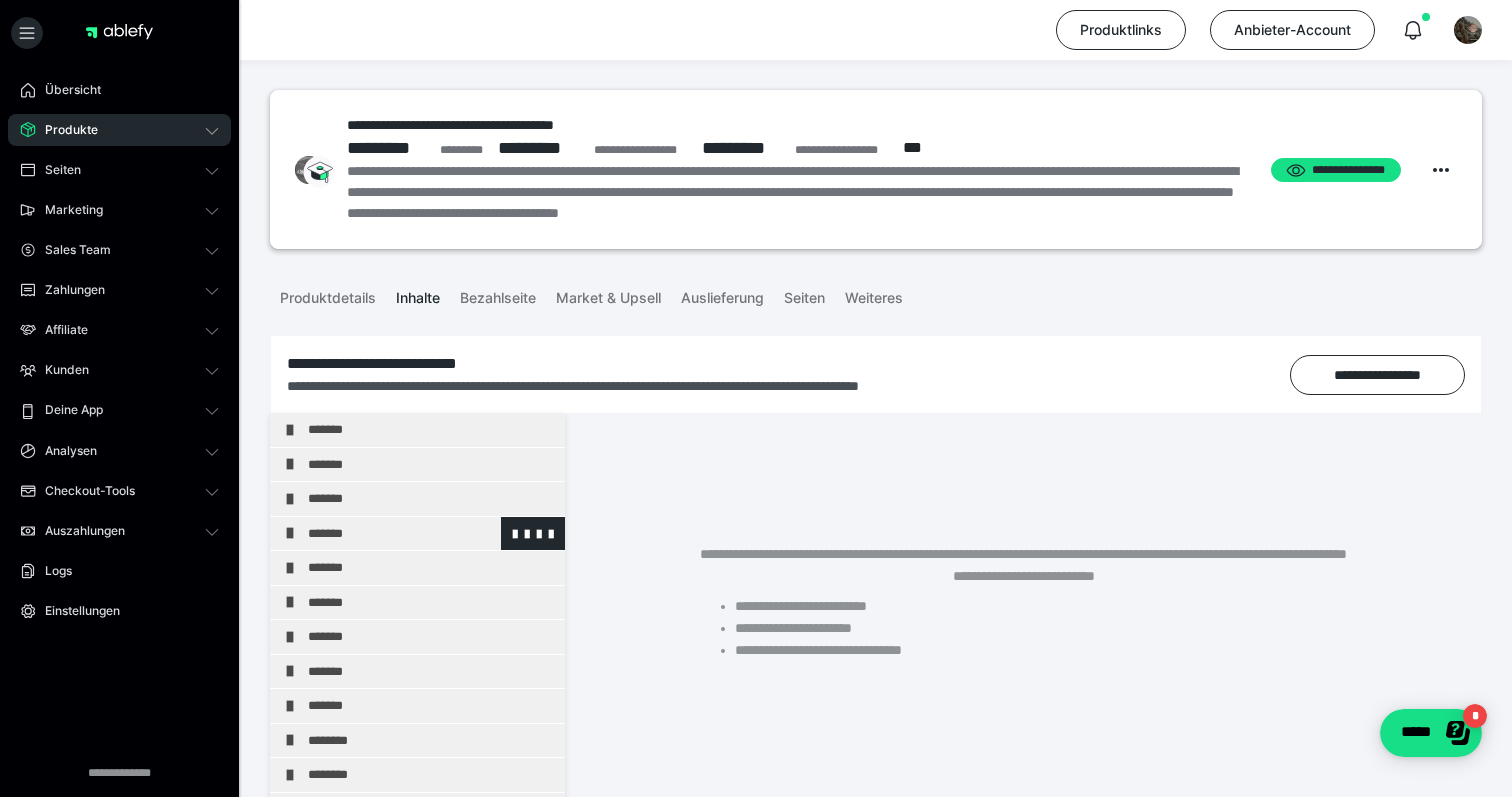 click on "*******" at bounding box center (431, 534) 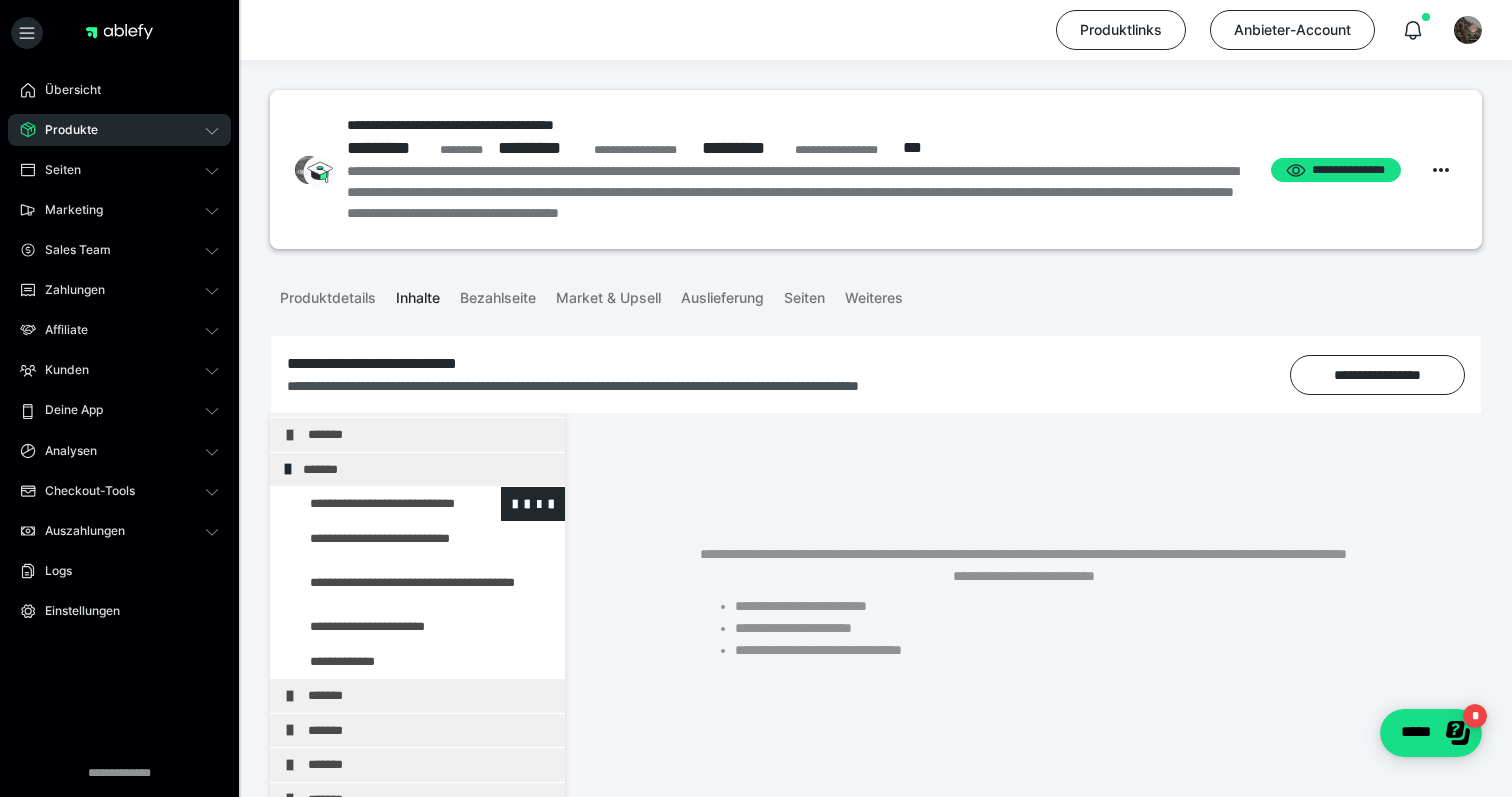 scroll, scrollTop: 113, scrollLeft: 0, axis: vertical 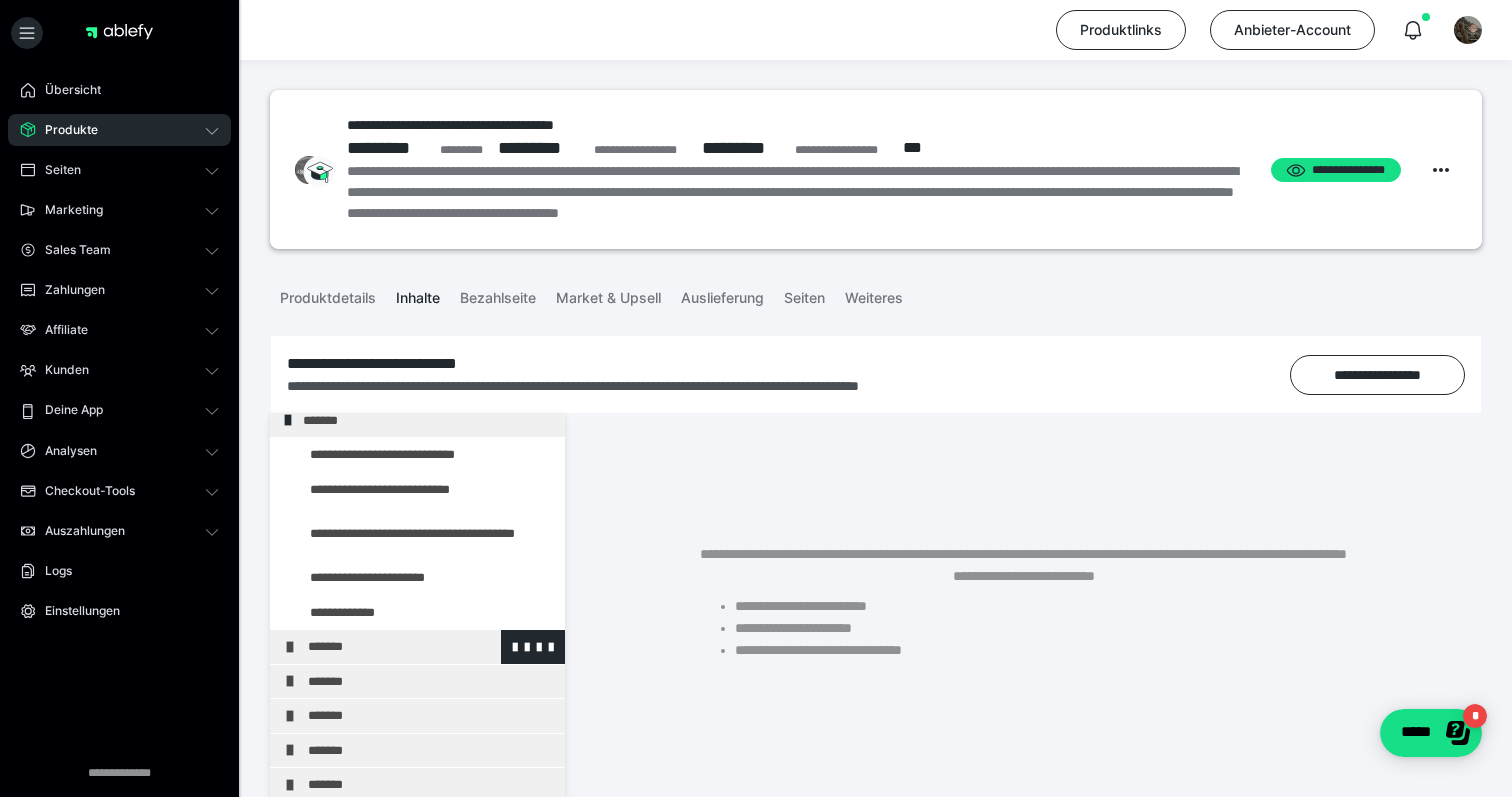 click on "*******" at bounding box center (431, 647) 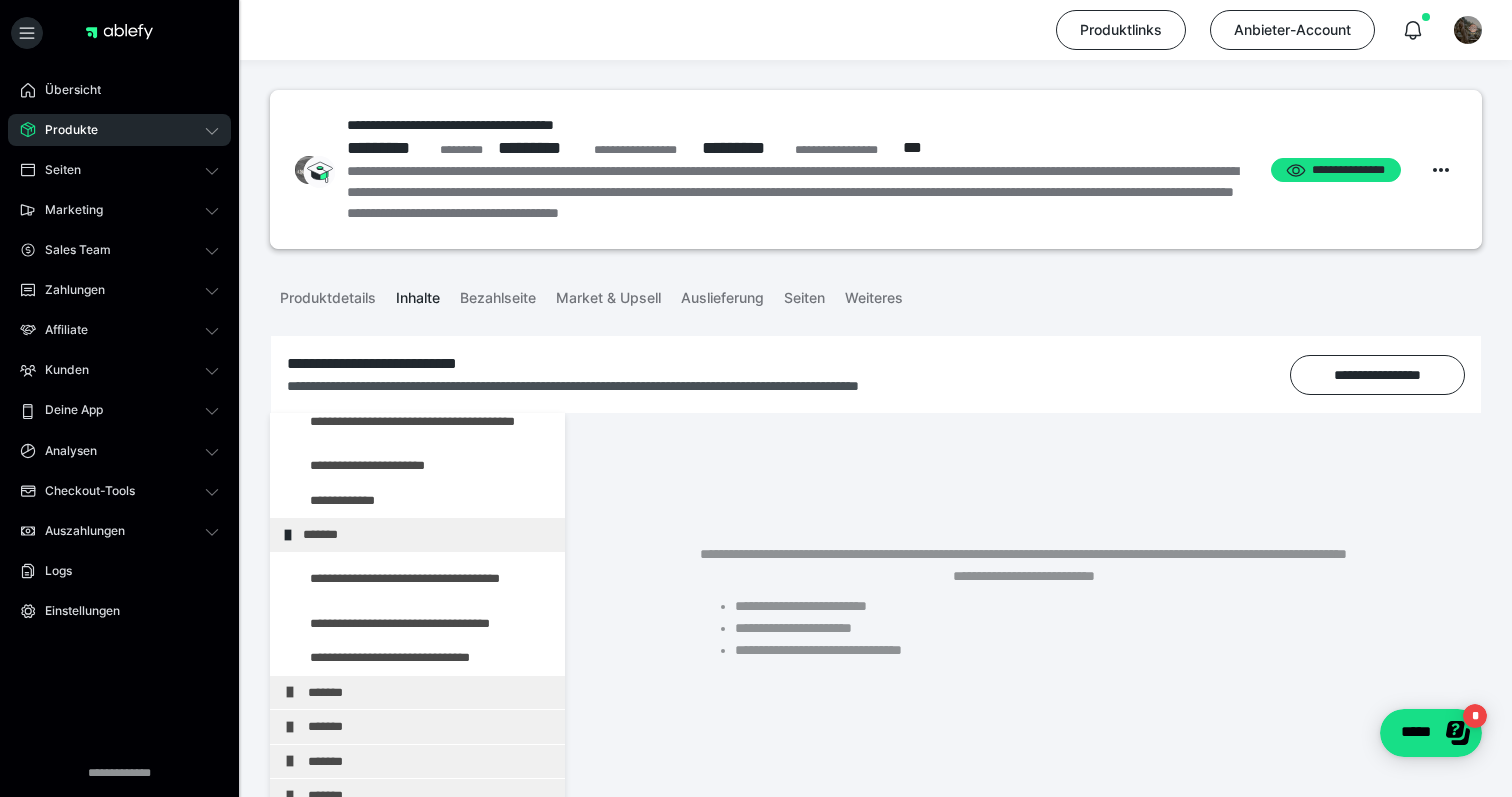 scroll, scrollTop: 236, scrollLeft: 0, axis: vertical 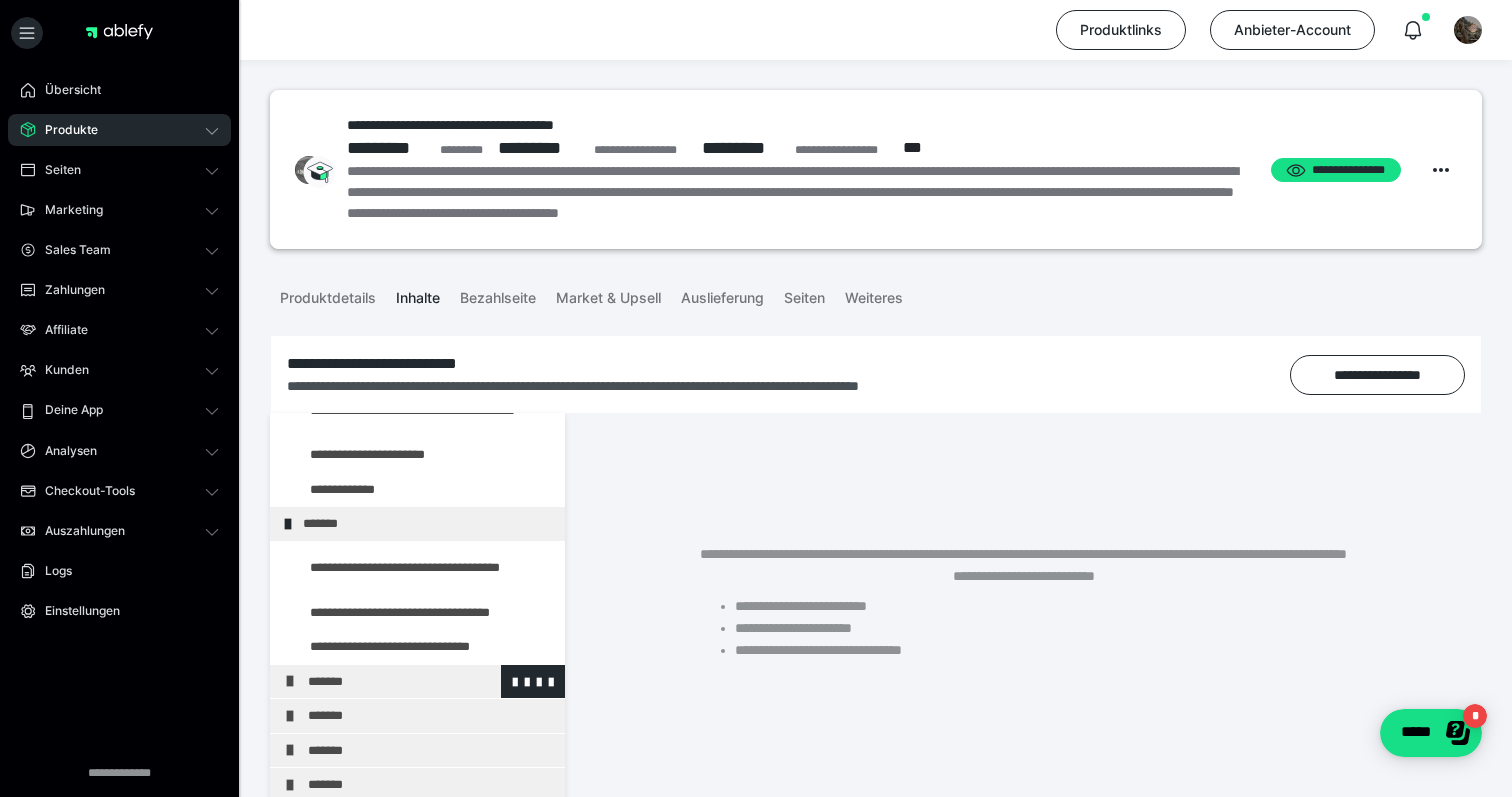 click on "*******" at bounding box center [431, 682] 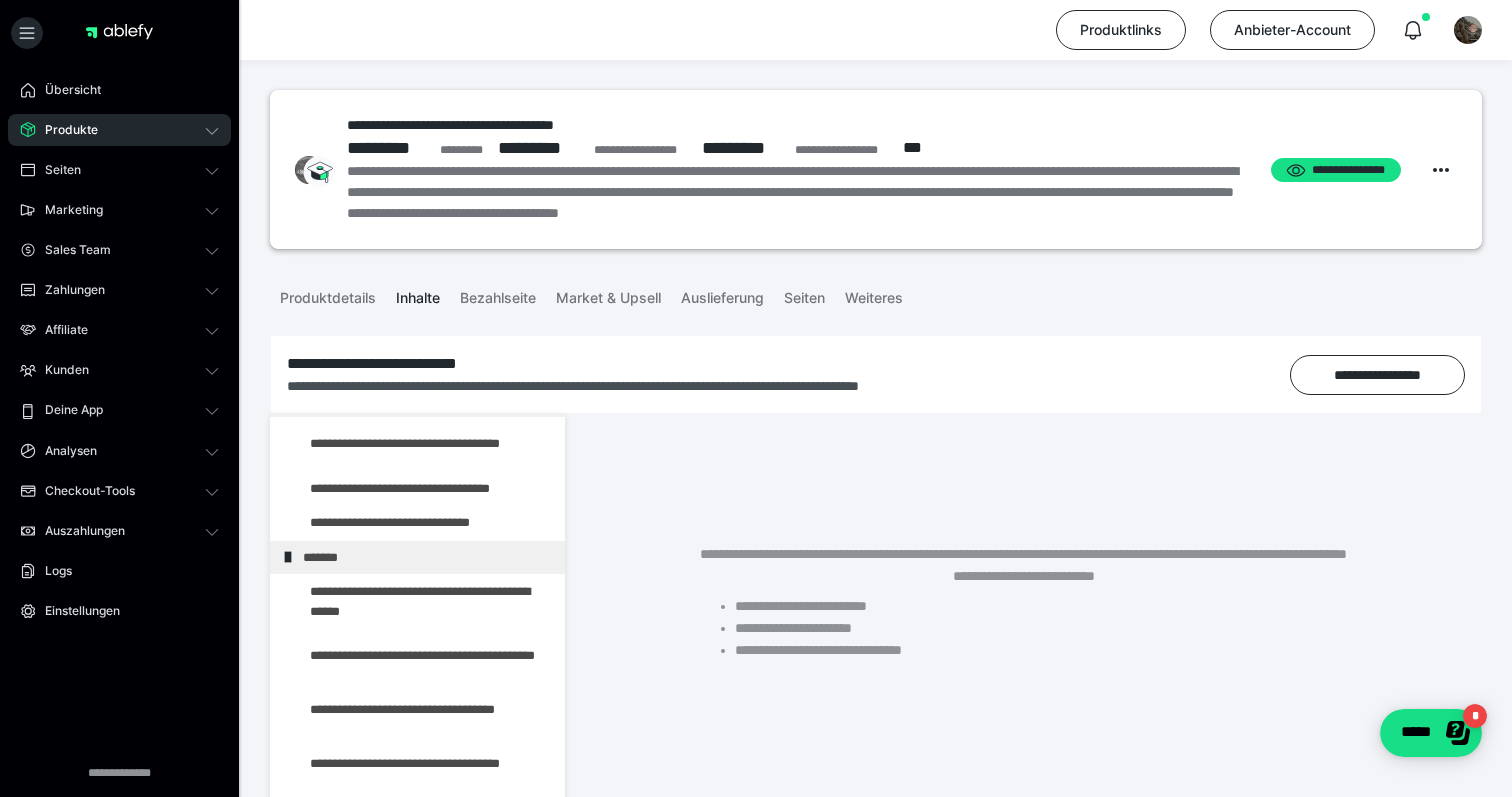 scroll, scrollTop: 521, scrollLeft: 0, axis: vertical 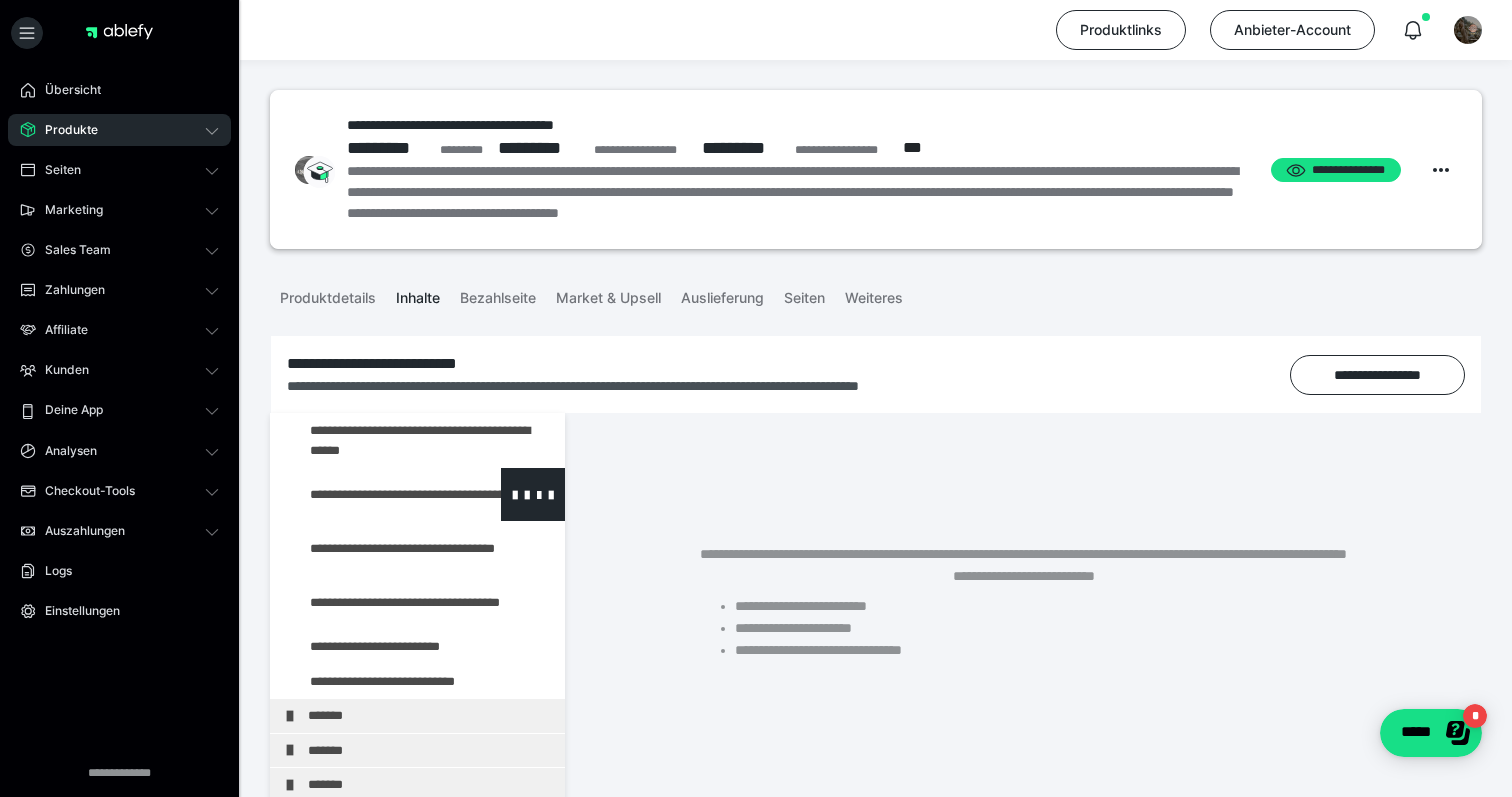 click at bounding box center (375, 494) 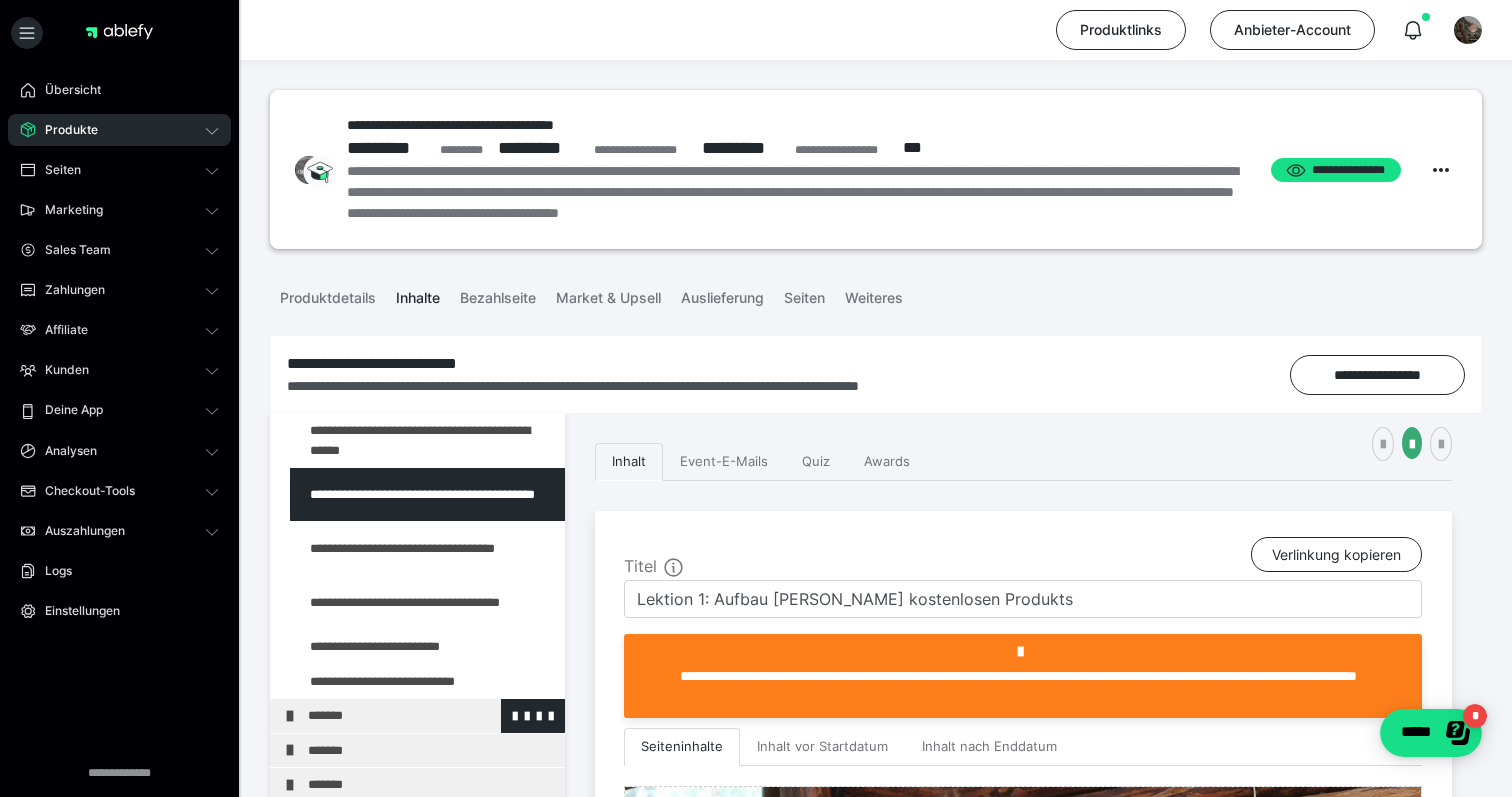 click on "*******" at bounding box center (431, 716) 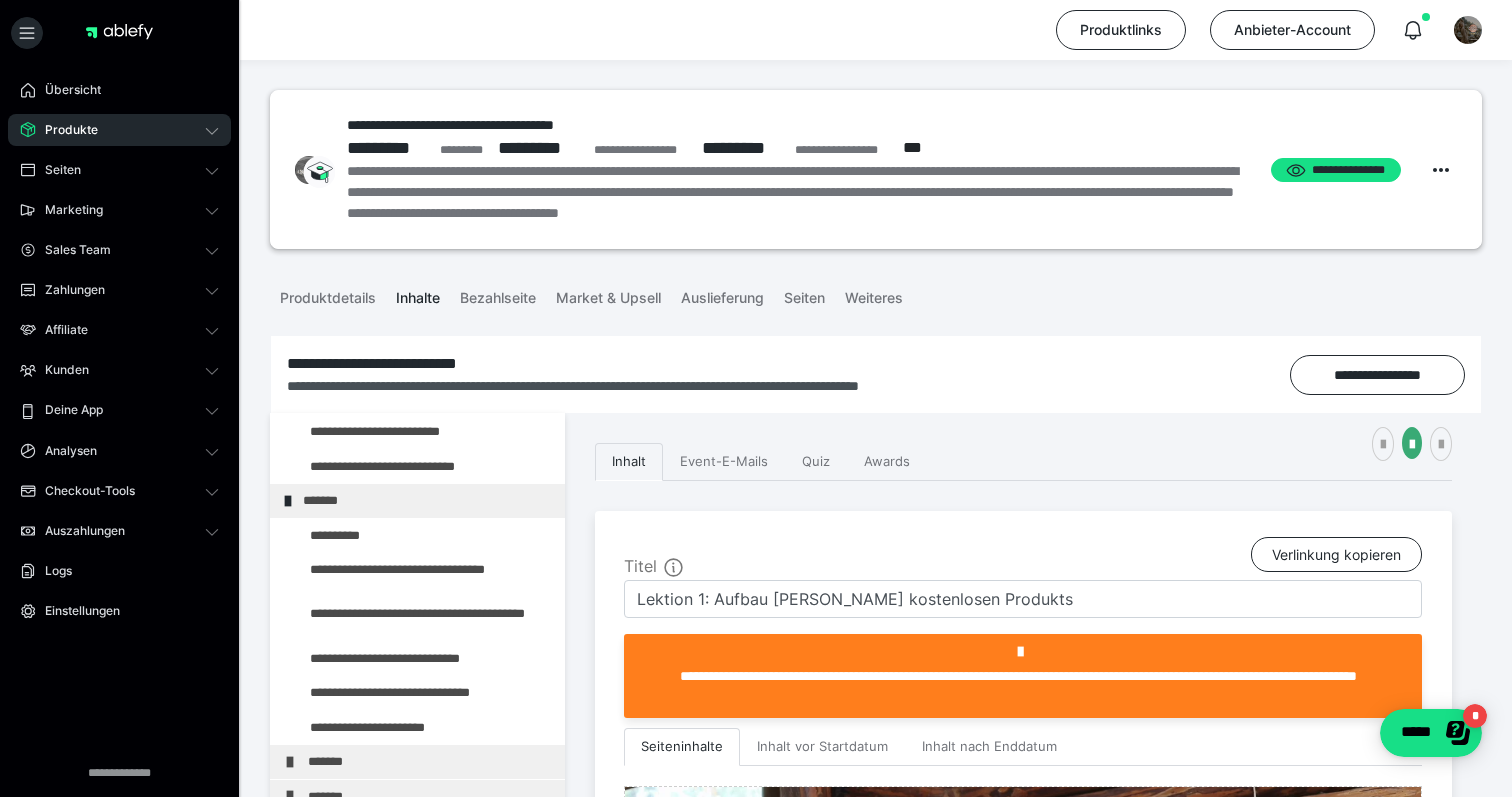 scroll, scrollTop: 748, scrollLeft: 0, axis: vertical 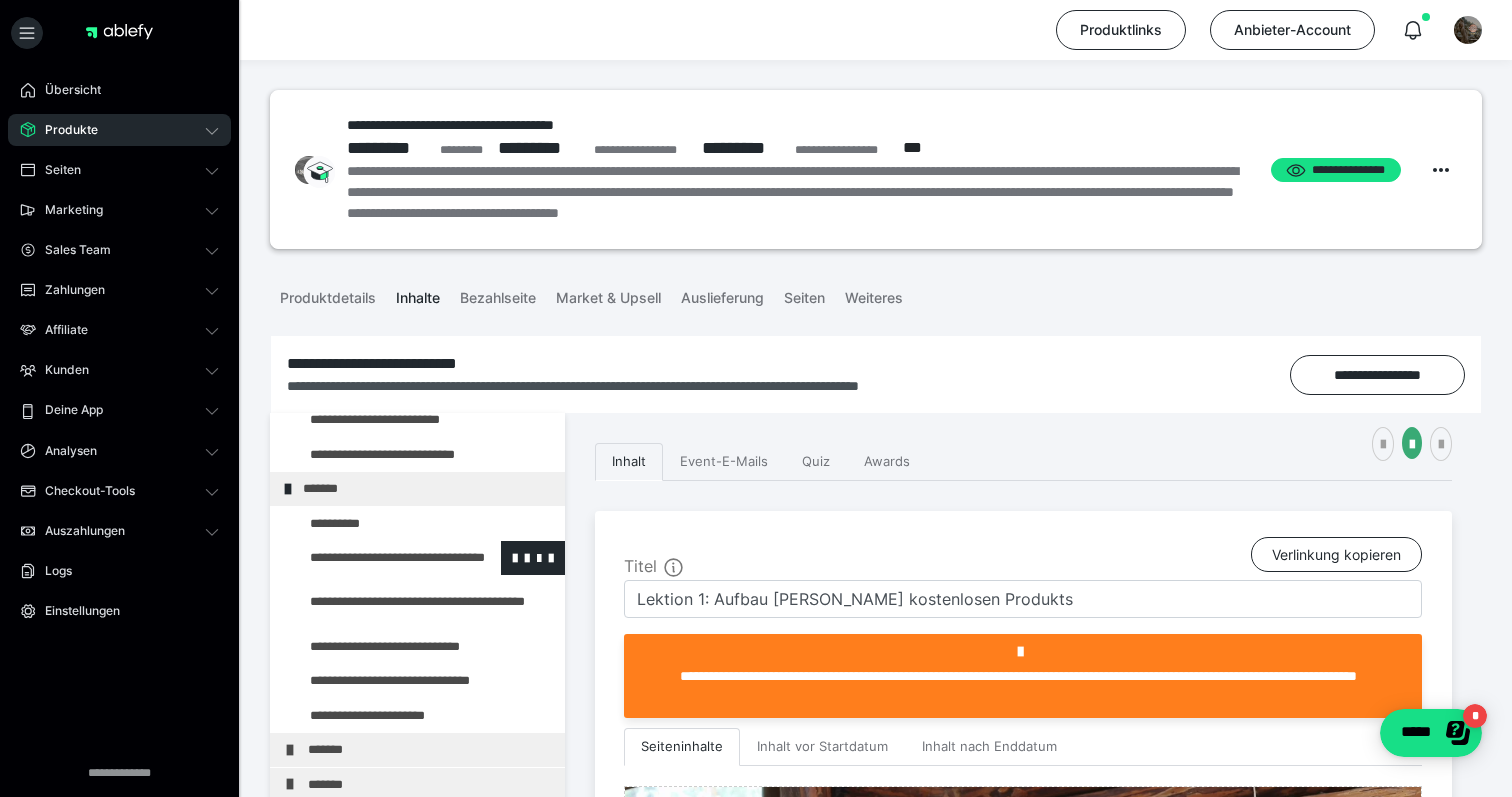 click at bounding box center (375, 558) 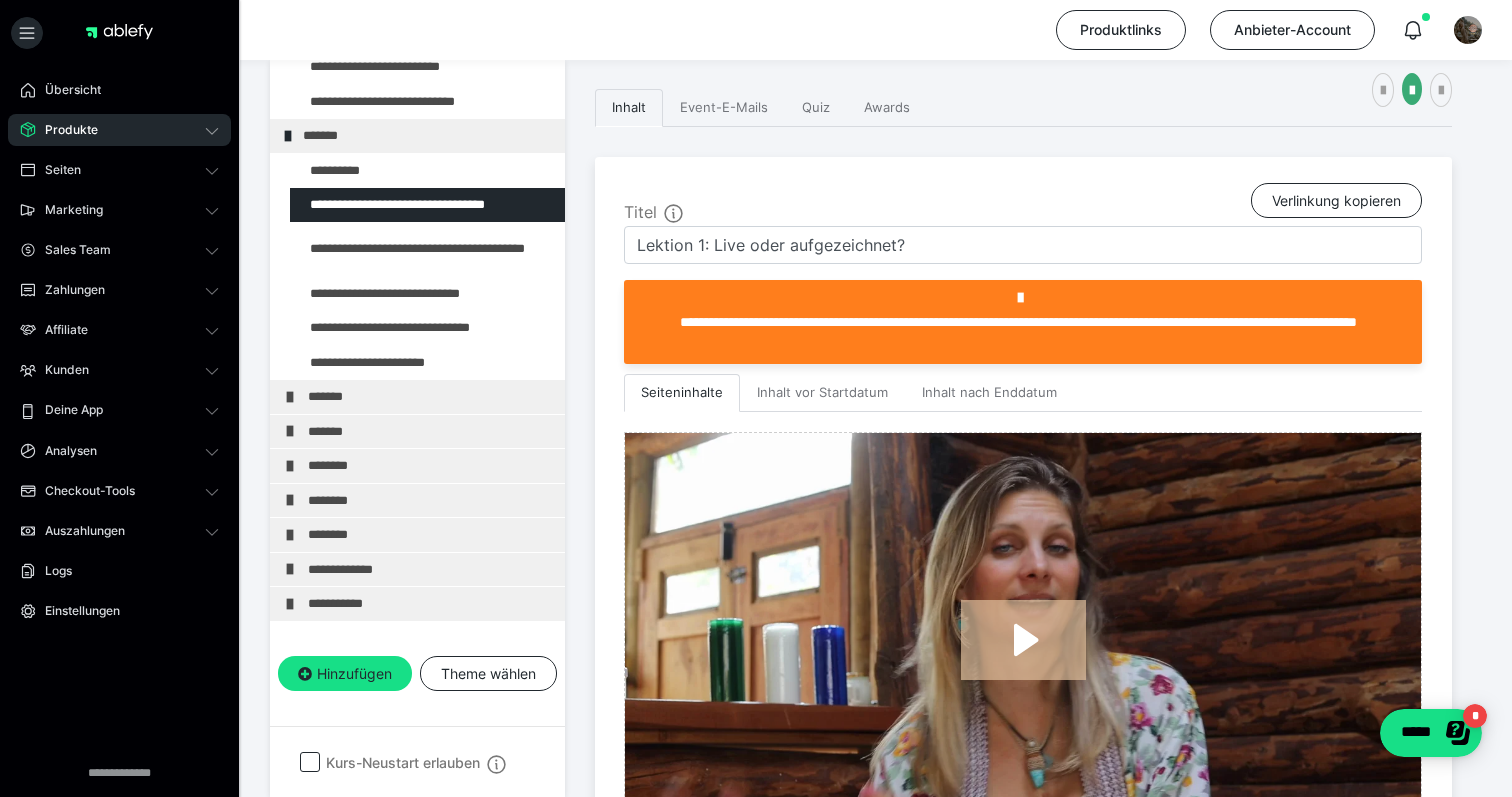 scroll, scrollTop: 353, scrollLeft: 0, axis: vertical 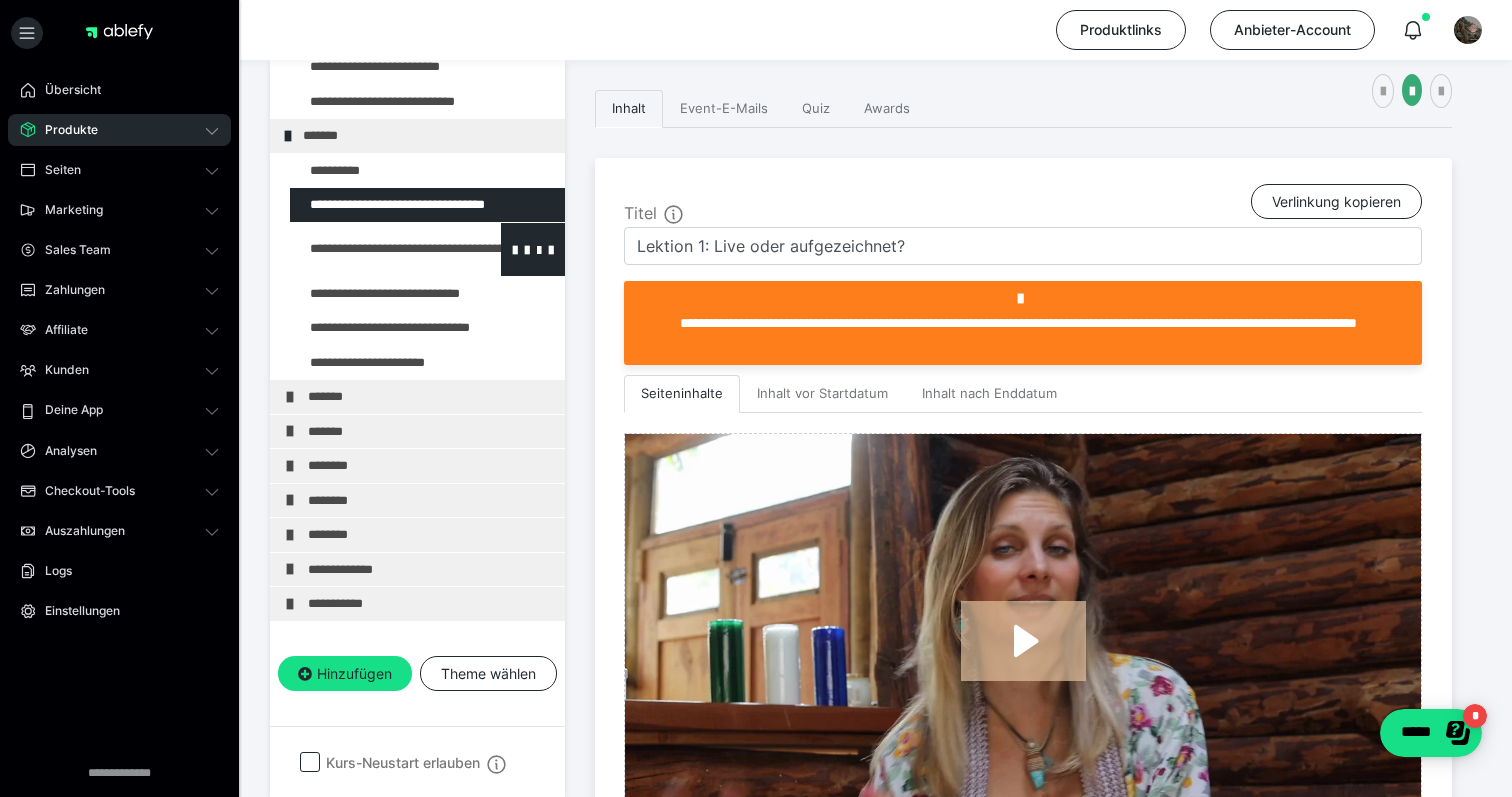 click at bounding box center (375, 249) 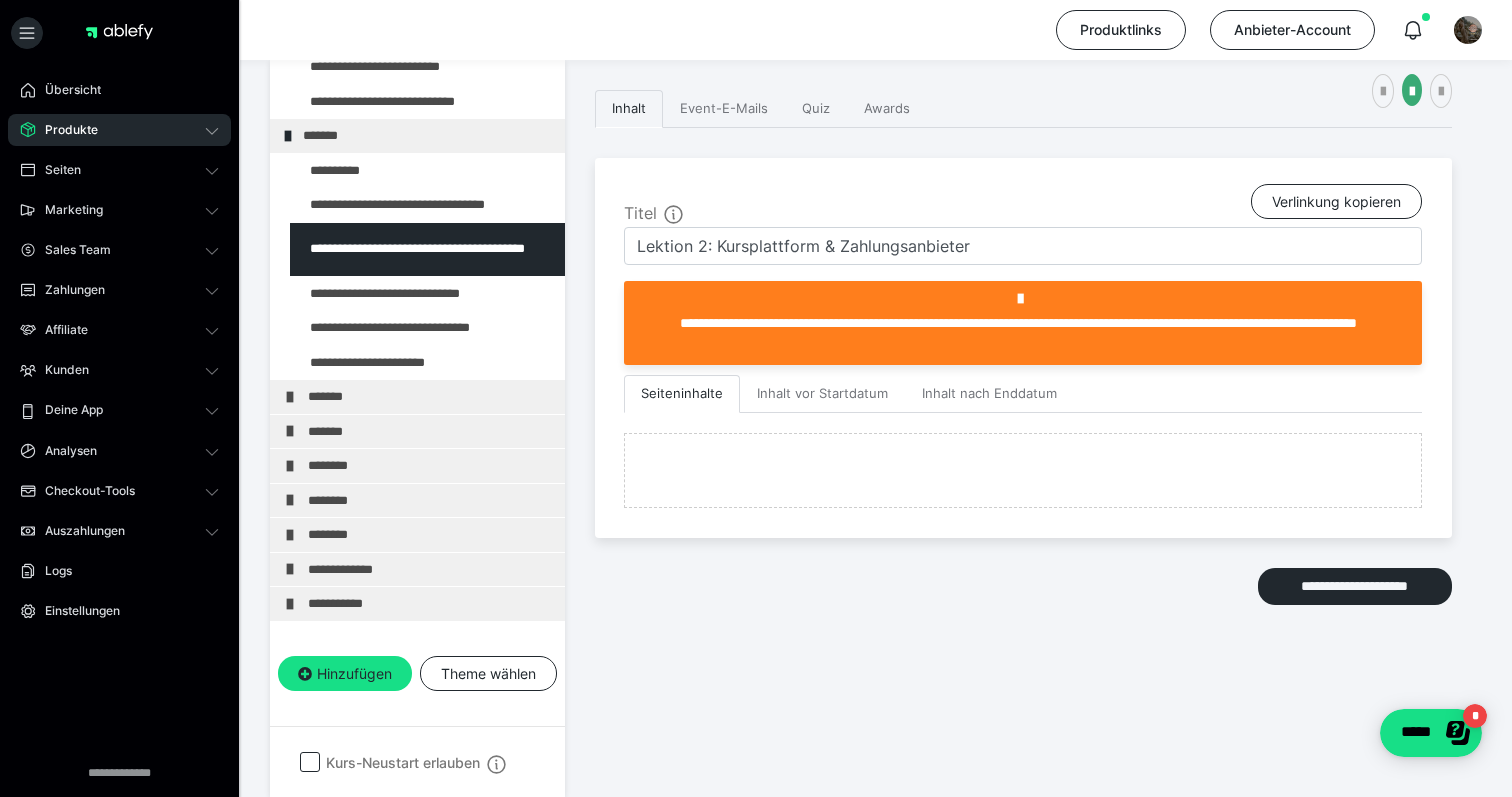 click at bounding box center (375, 294) 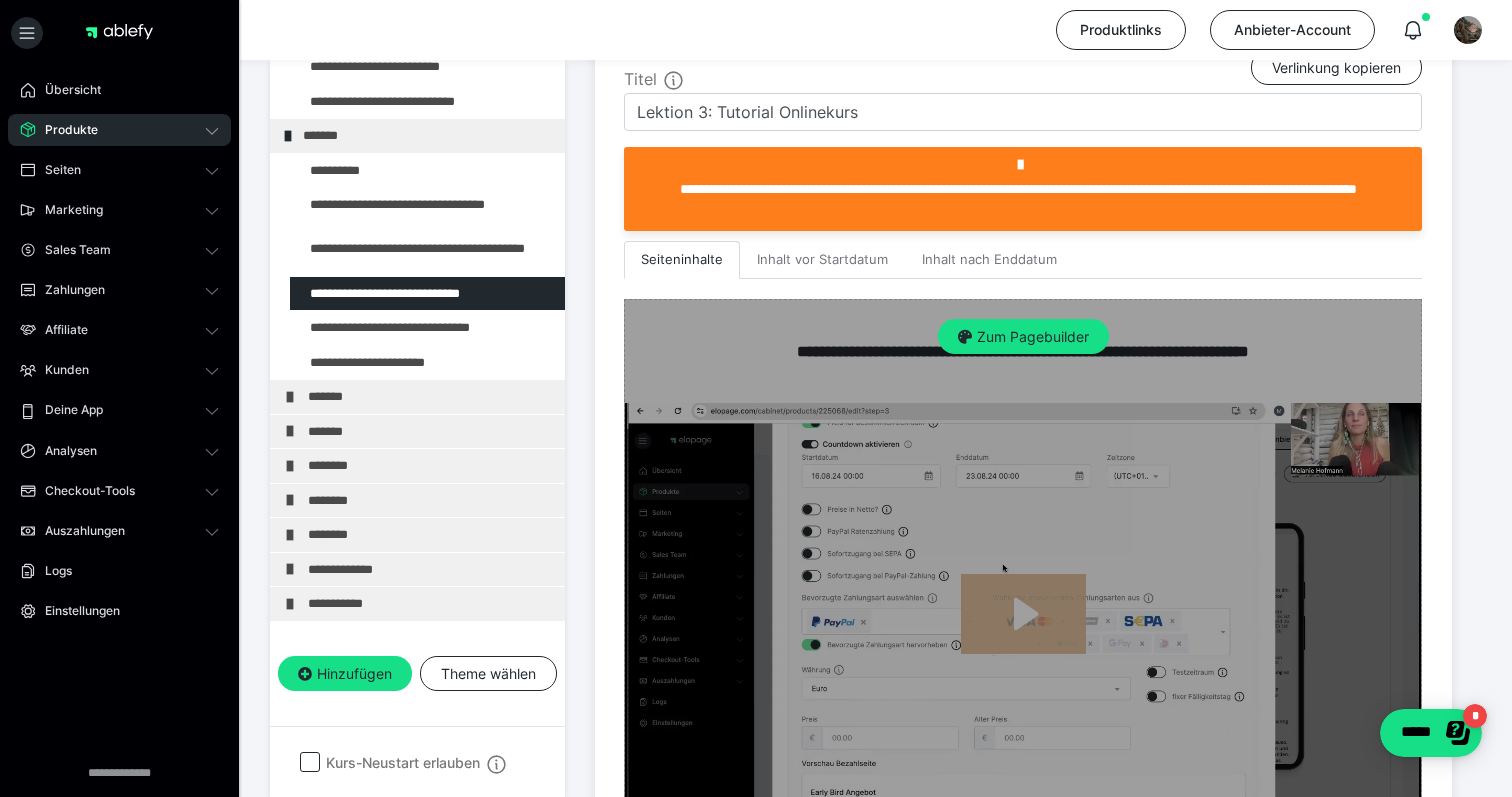 scroll, scrollTop: 625, scrollLeft: 0, axis: vertical 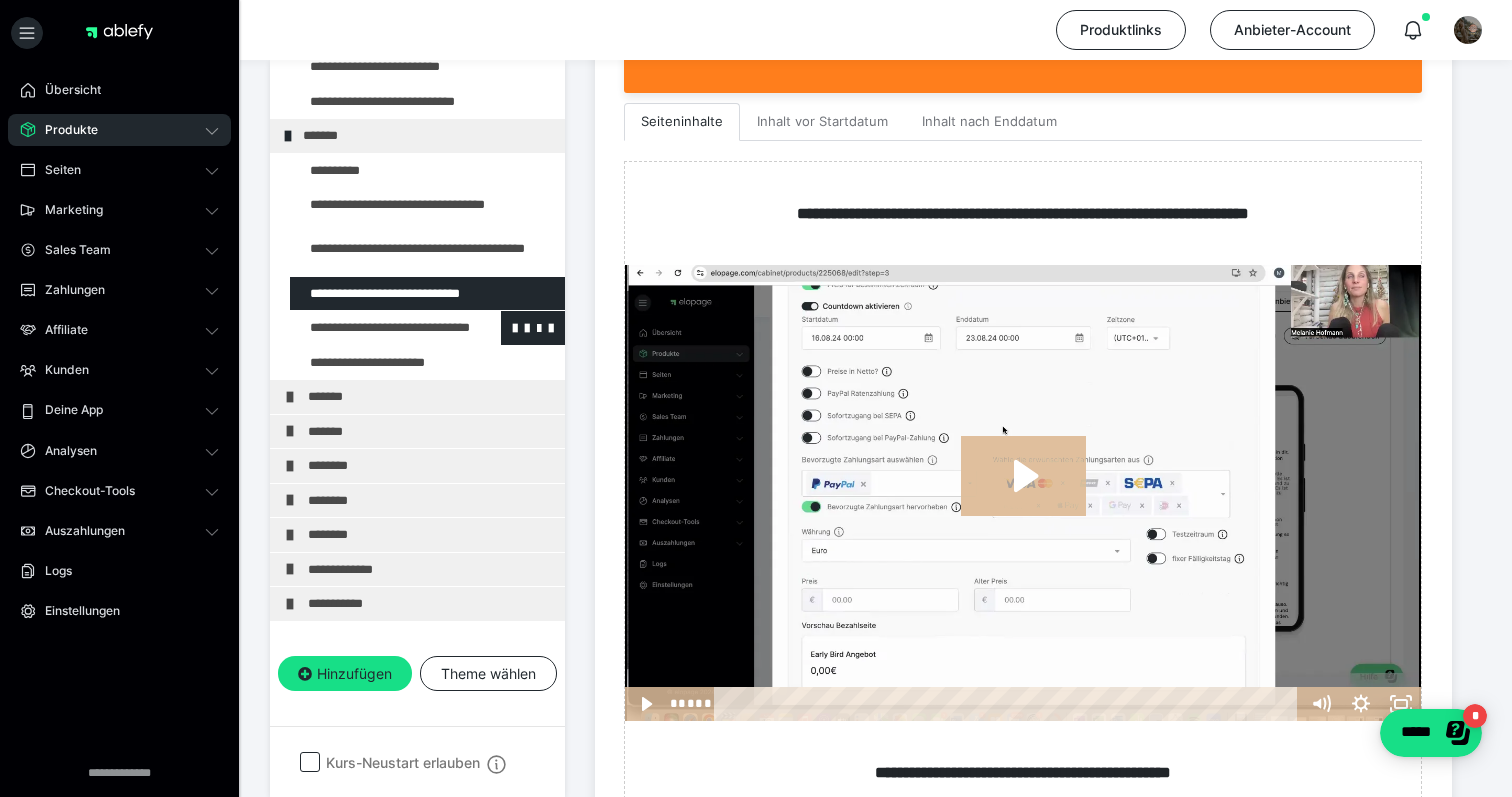 click at bounding box center [375, 328] 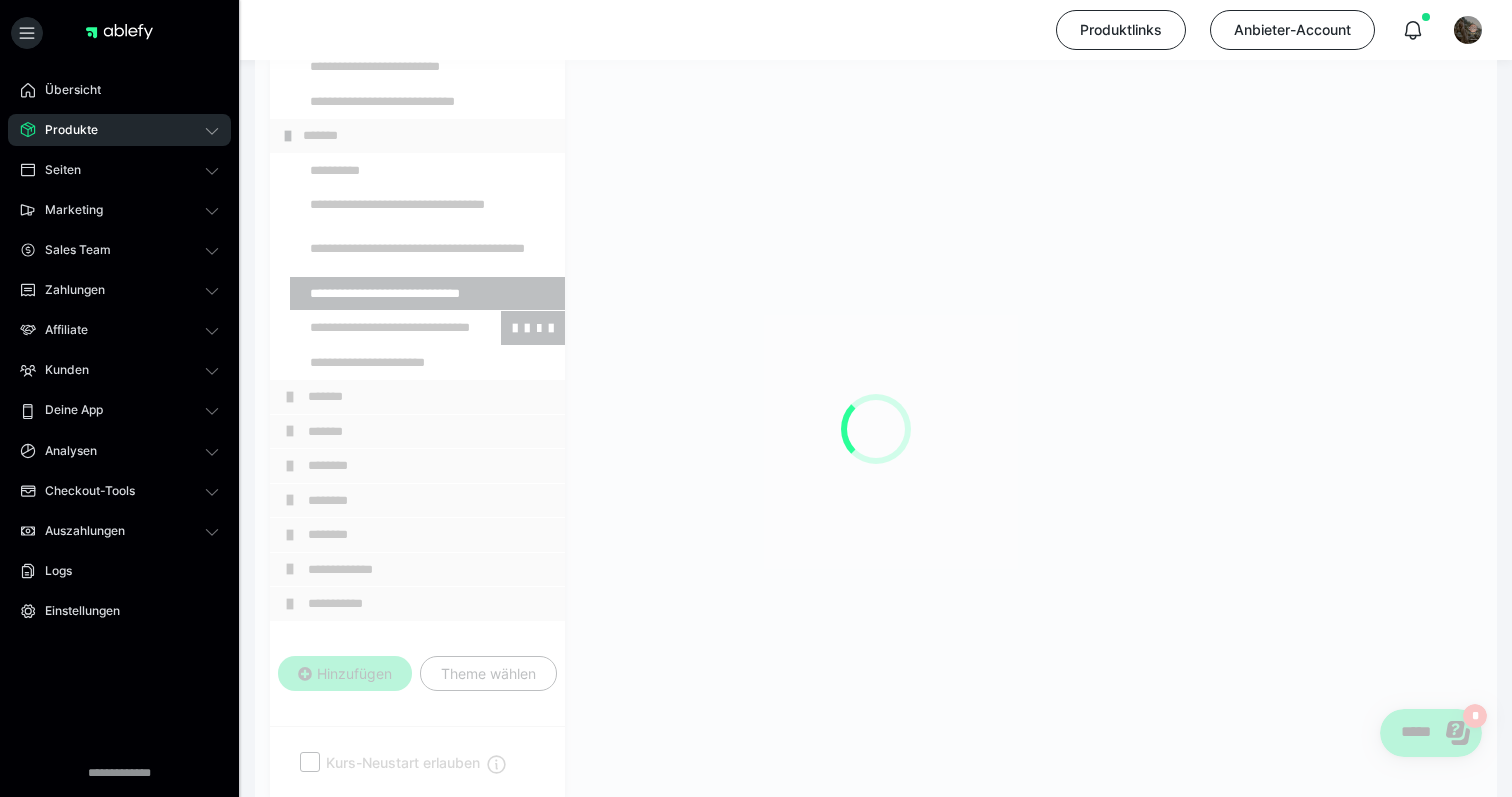 scroll, scrollTop: 353, scrollLeft: 0, axis: vertical 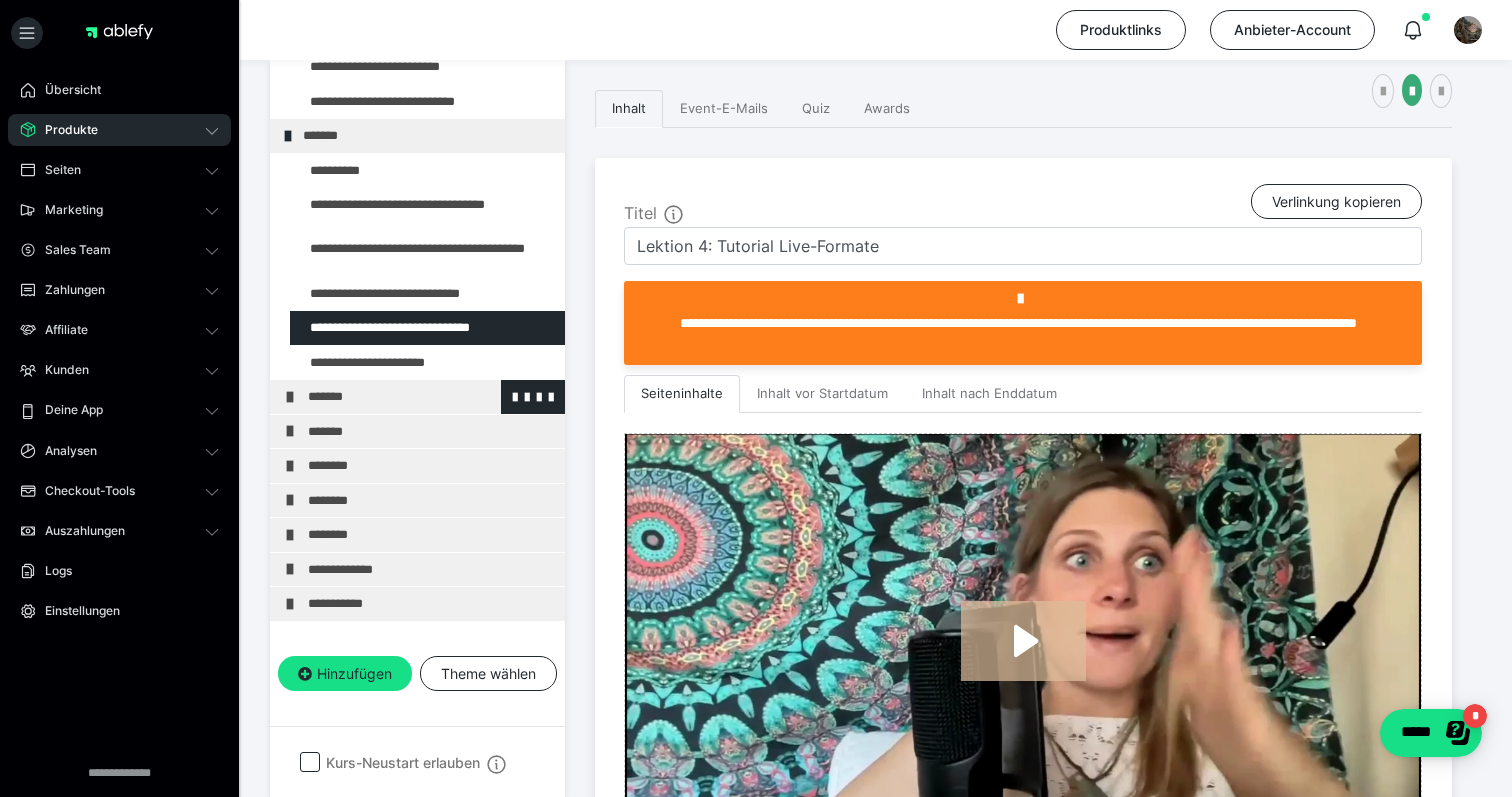 click on "*******" at bounding box center [431, 397] 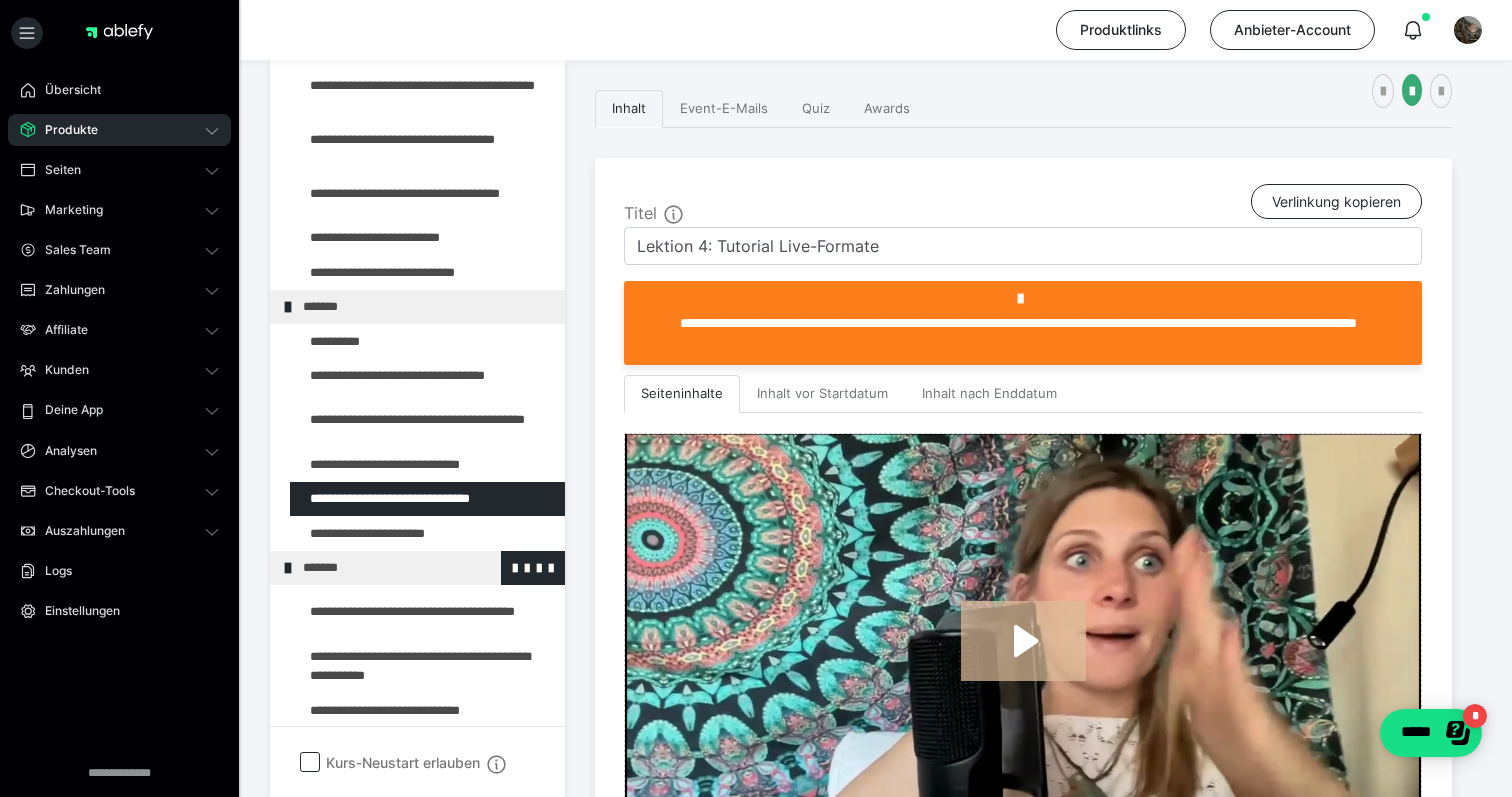 scroll, scrollTop: 467, scrollLeft: 0, axis: vertical 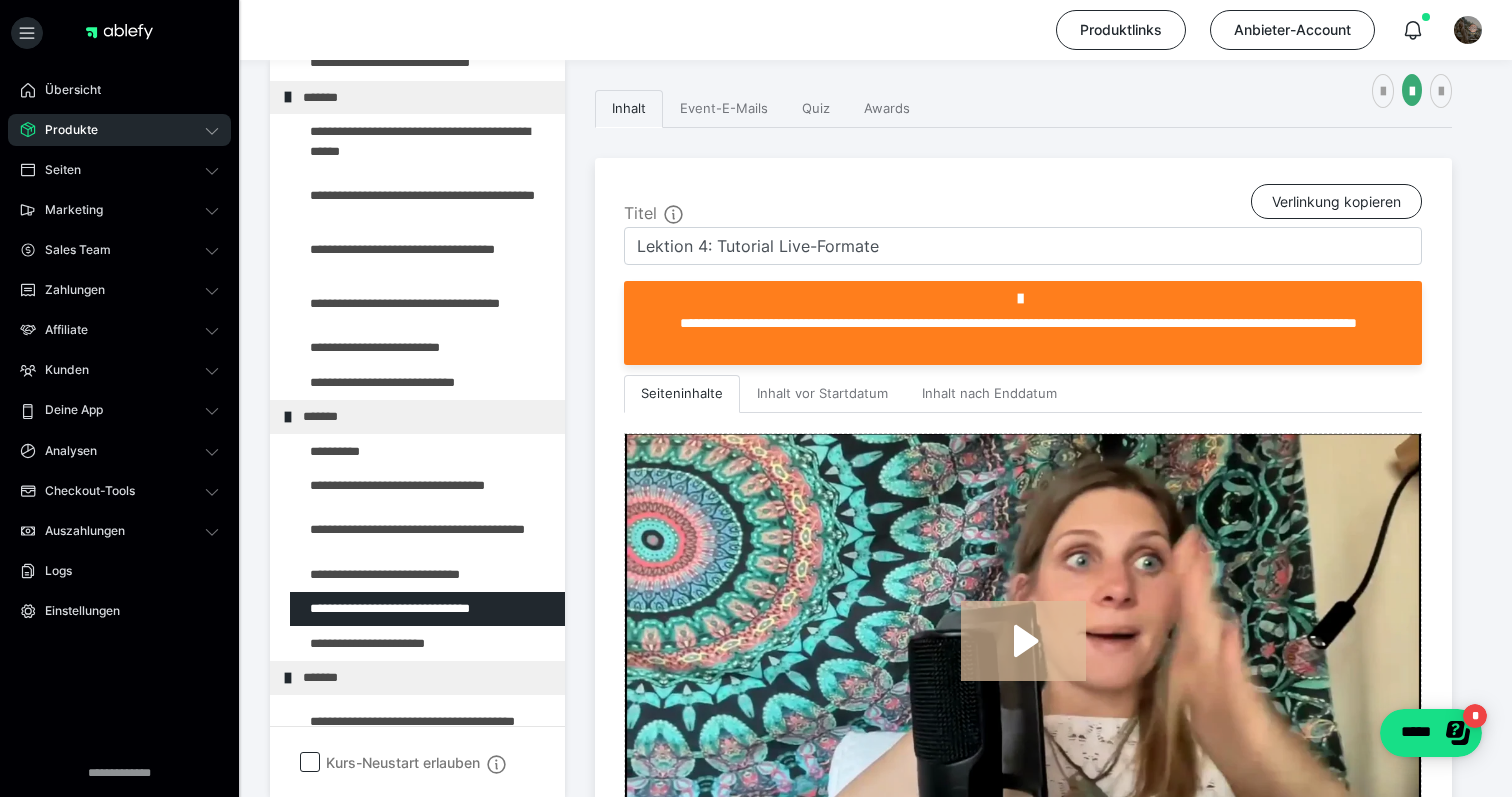 click on "Produkte" at bounding box center (119, 130) 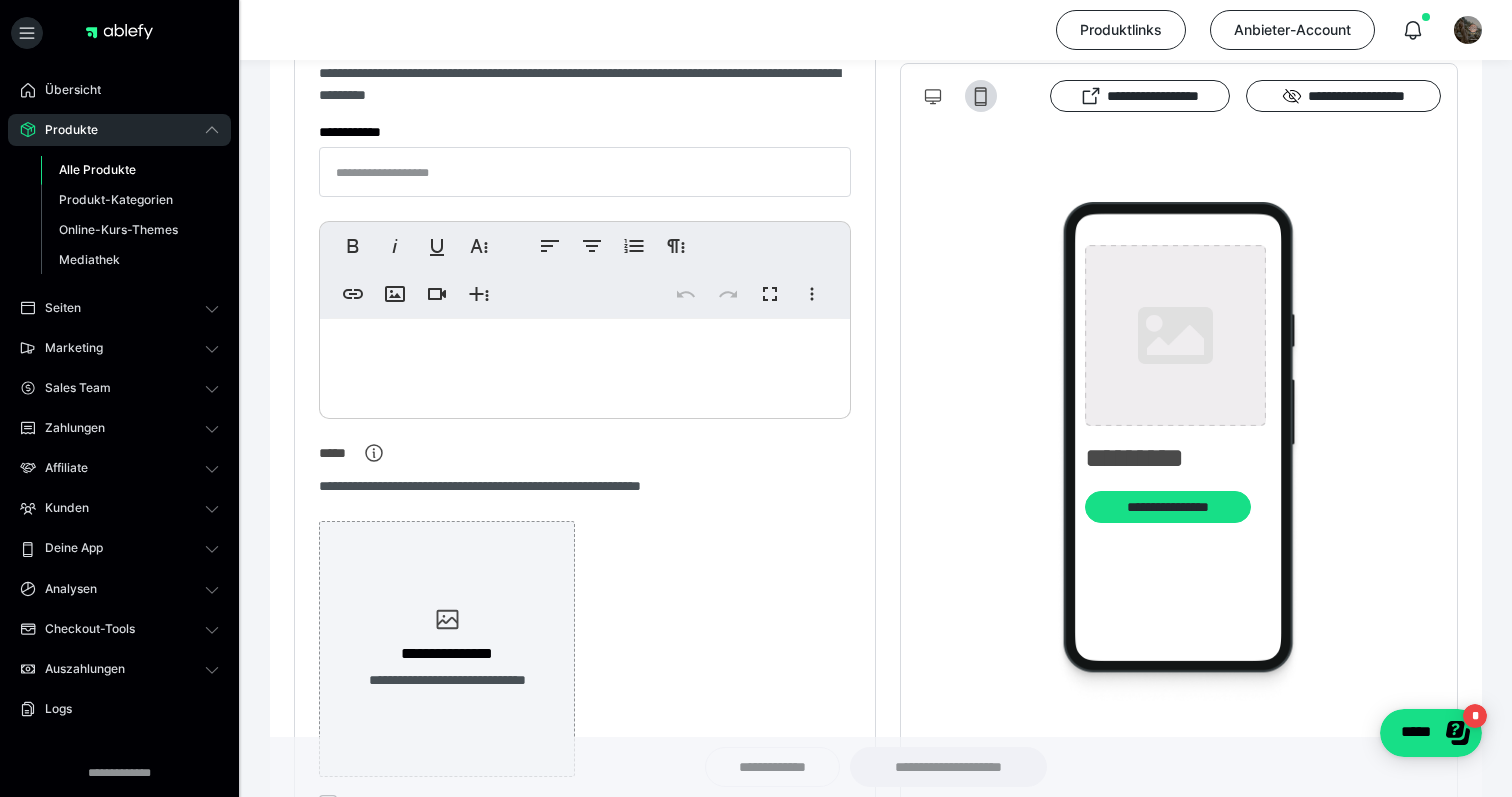 click on "Alle Produkte" at bounding box center [97, 169] 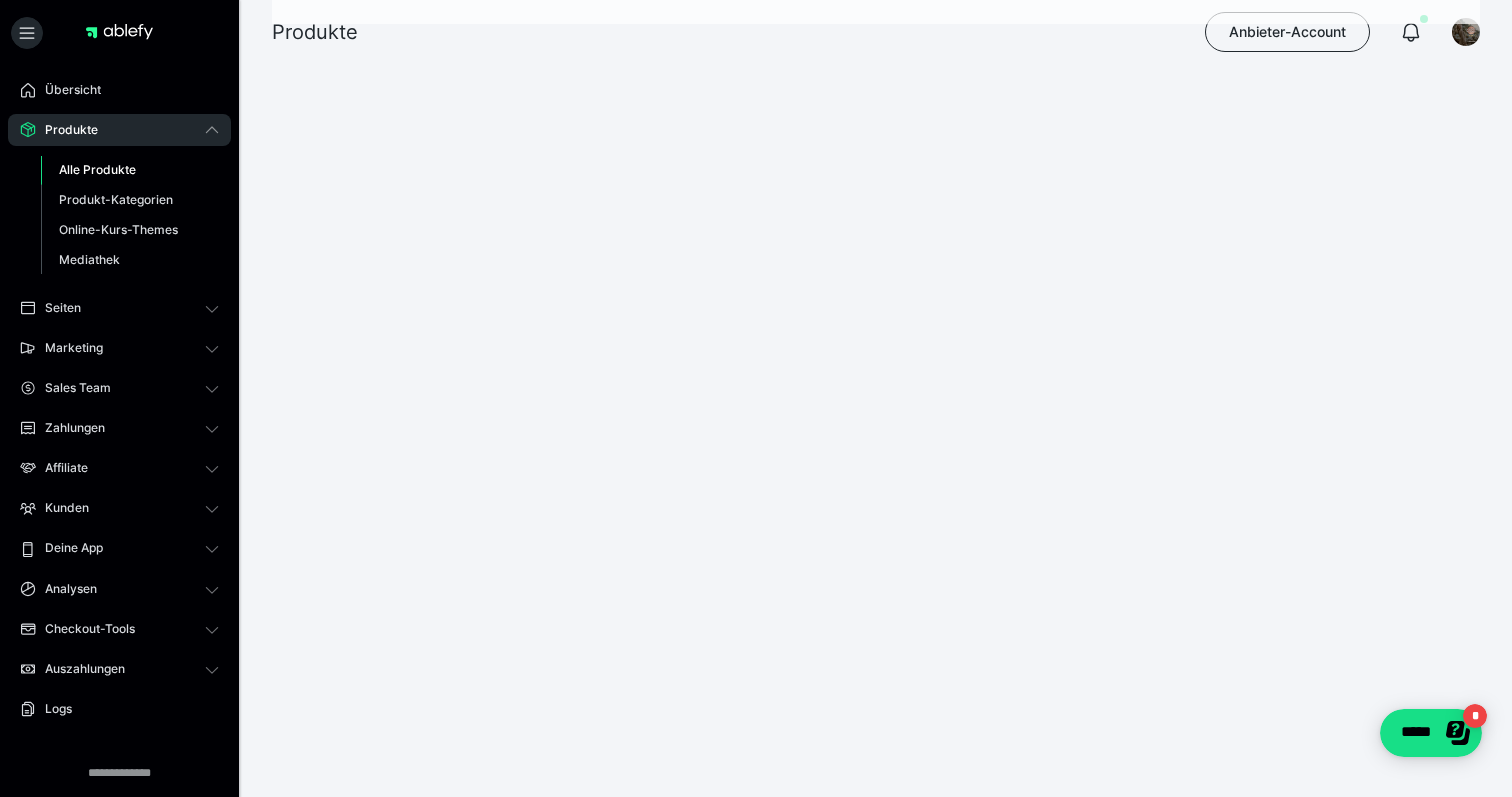 scroll, scrollTop: 0, scrollLeft: 0, axis: both 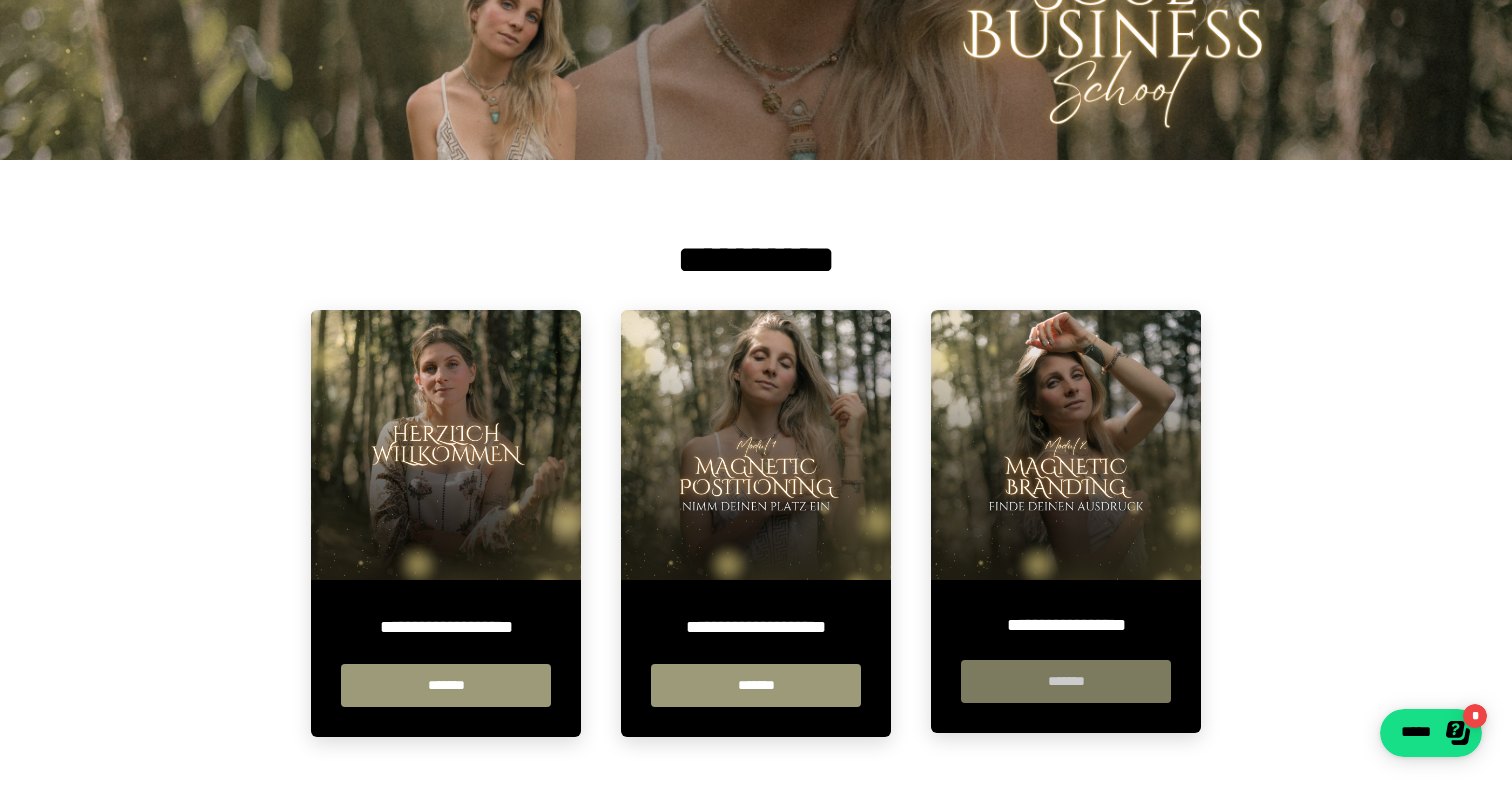 click on "*******" at bounding box center (1066, 681) 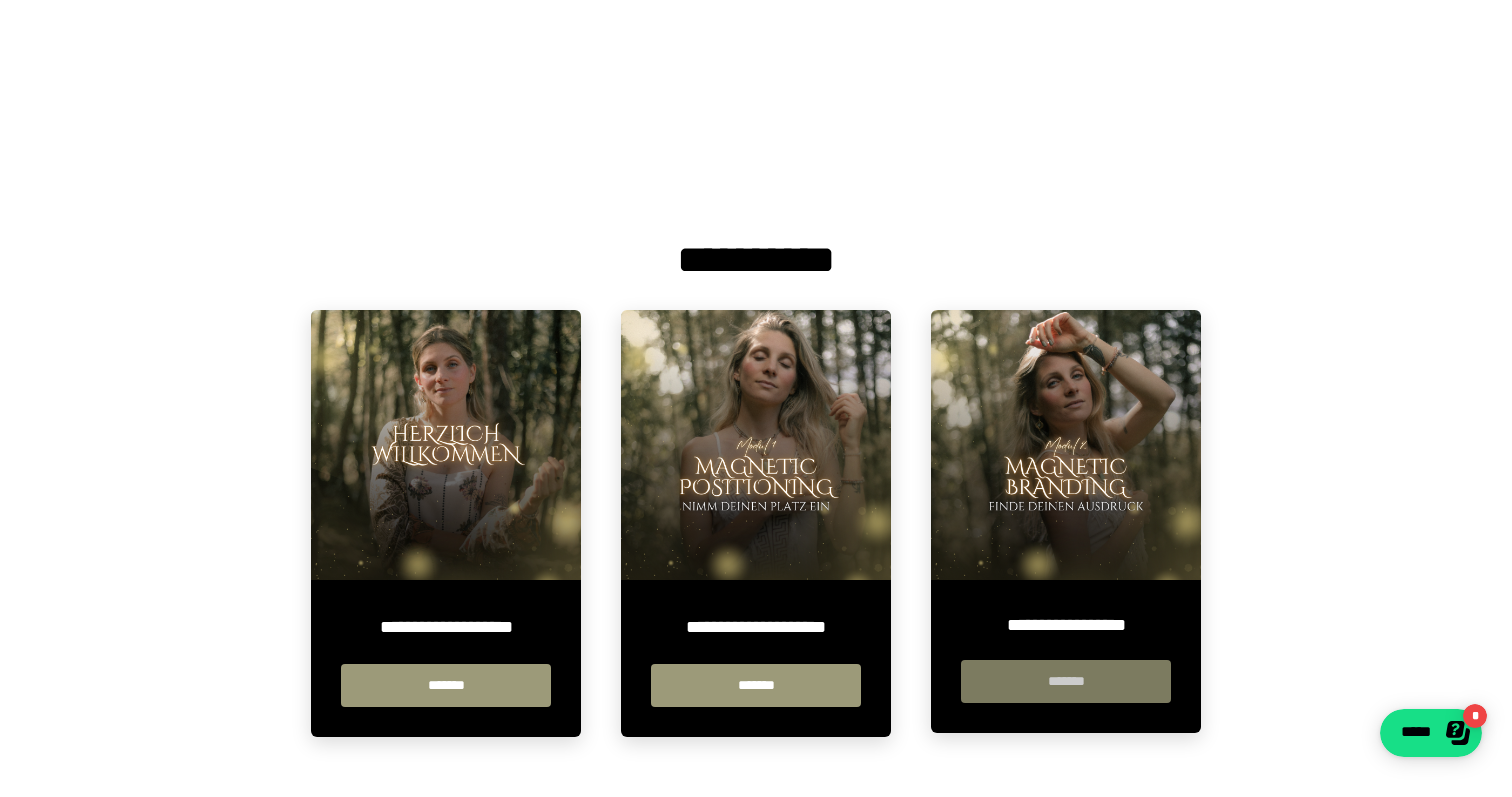 scroll, scrollTop: 0, scrollLeft: 0, axis: both 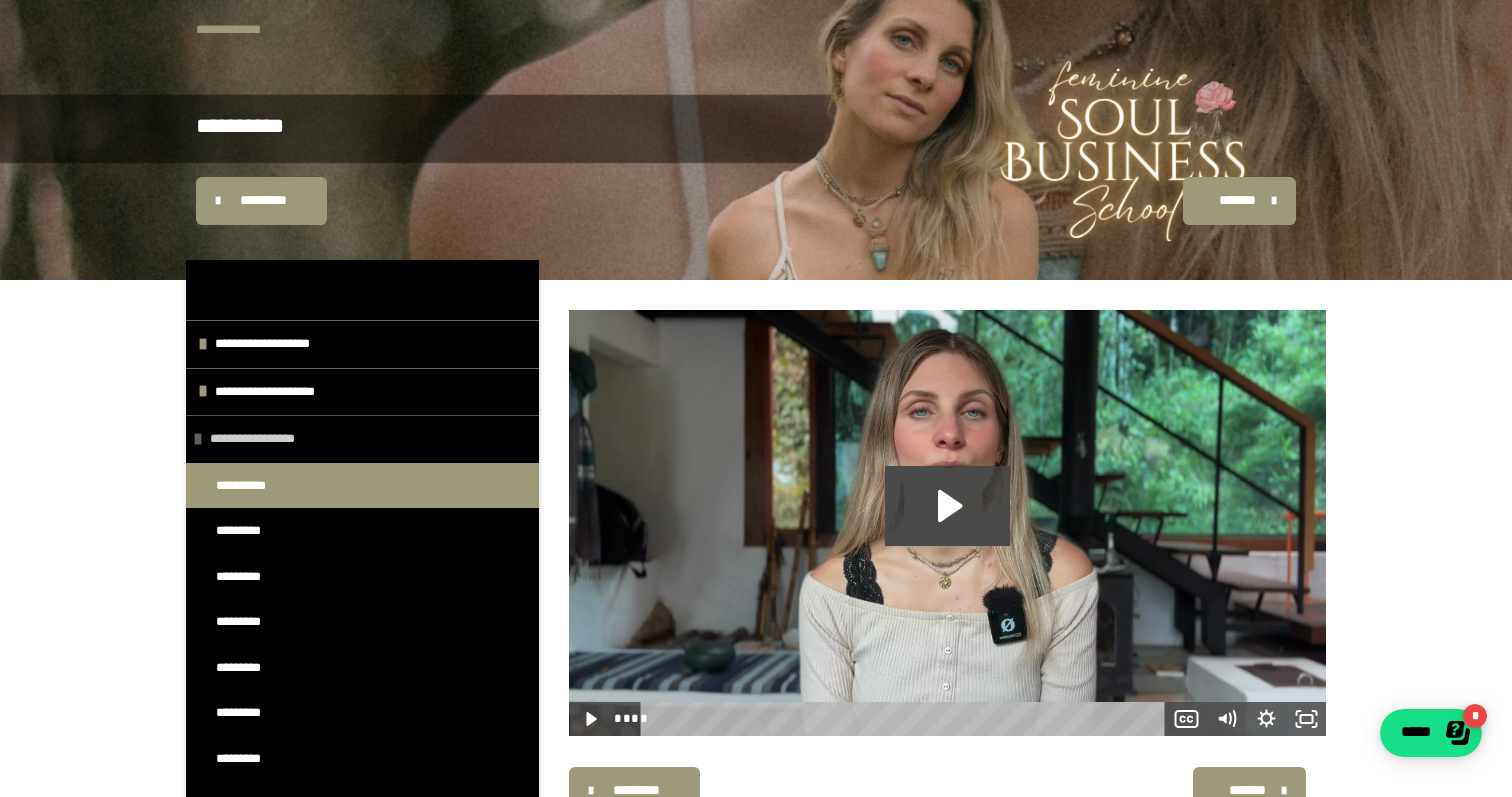 click on "**********" at bounding box center (367, 439) 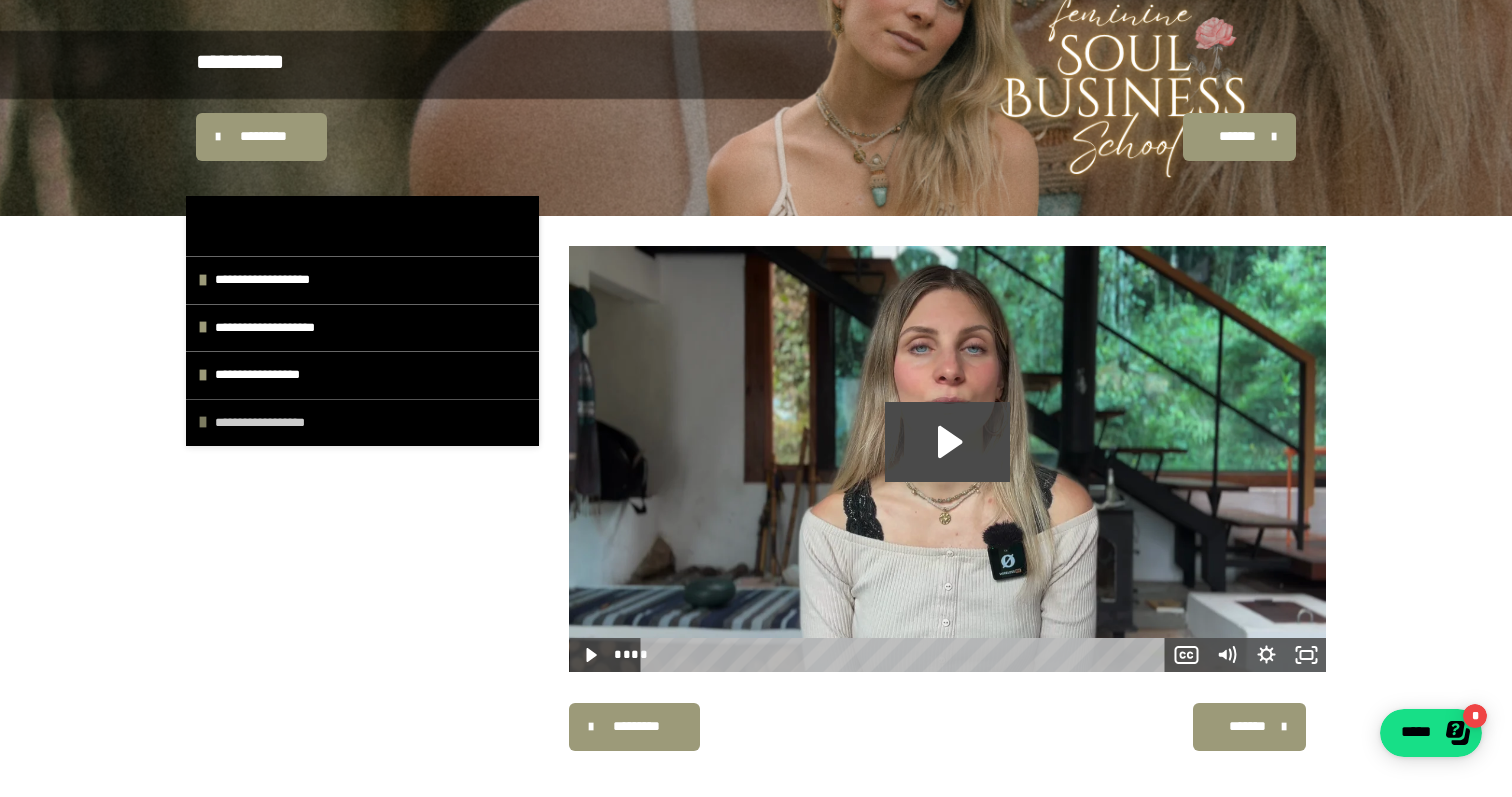scroll, scrollTop: 66, scrollLeft: 0, axis: vertical 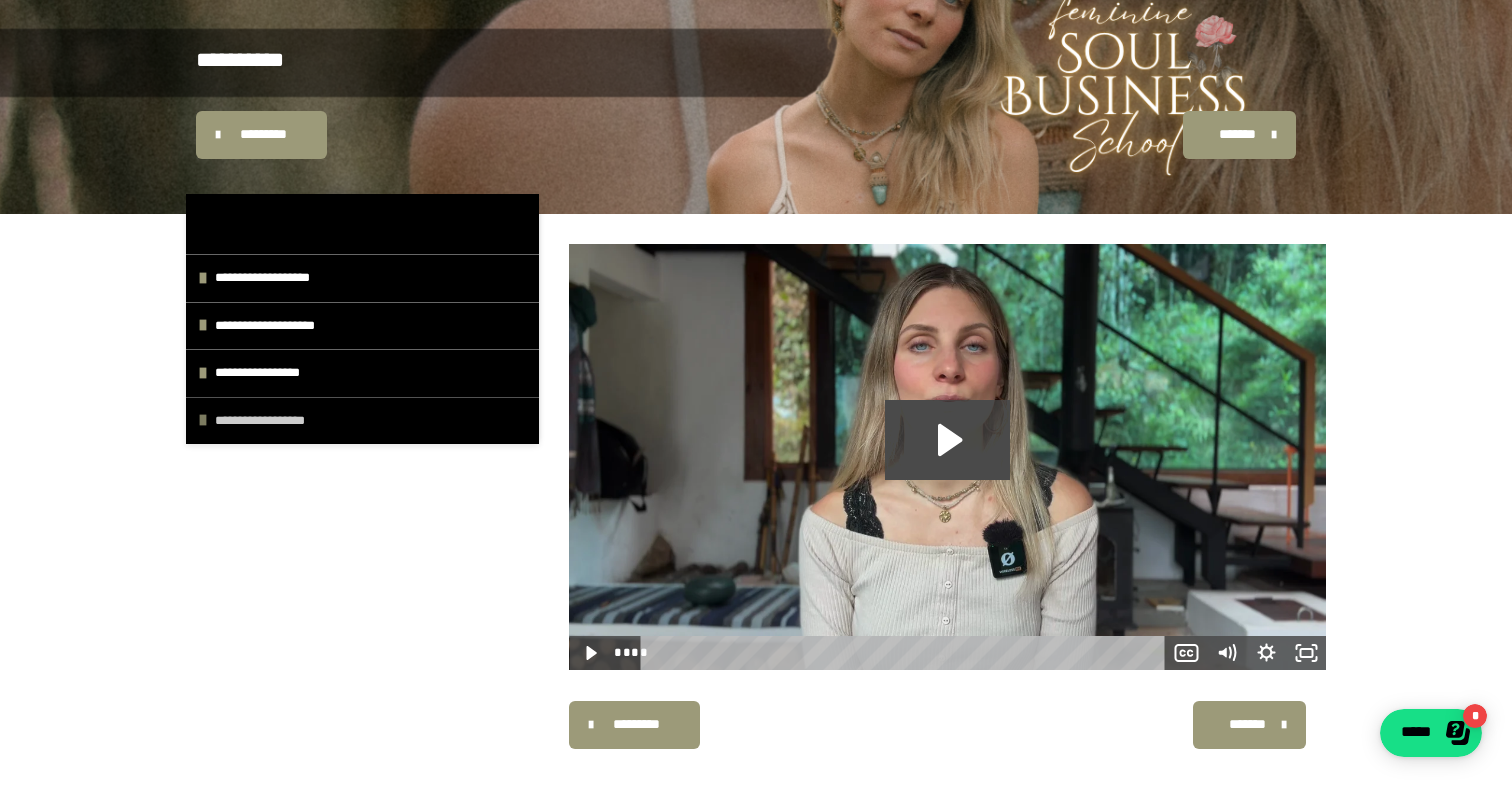 click on "**********" at bounding box center [372, 421] 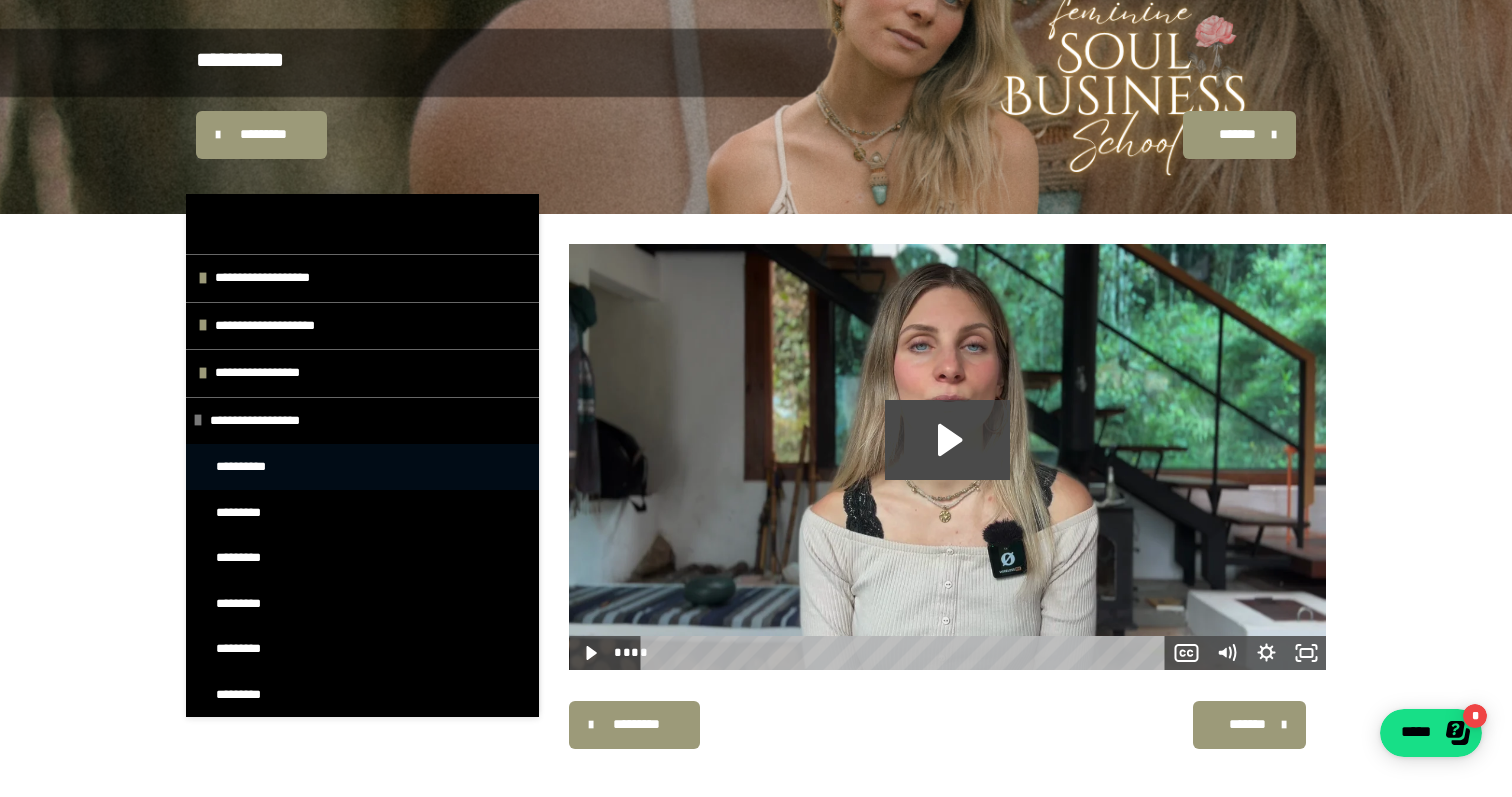 click on "**********" at bounding box center (362, 467) 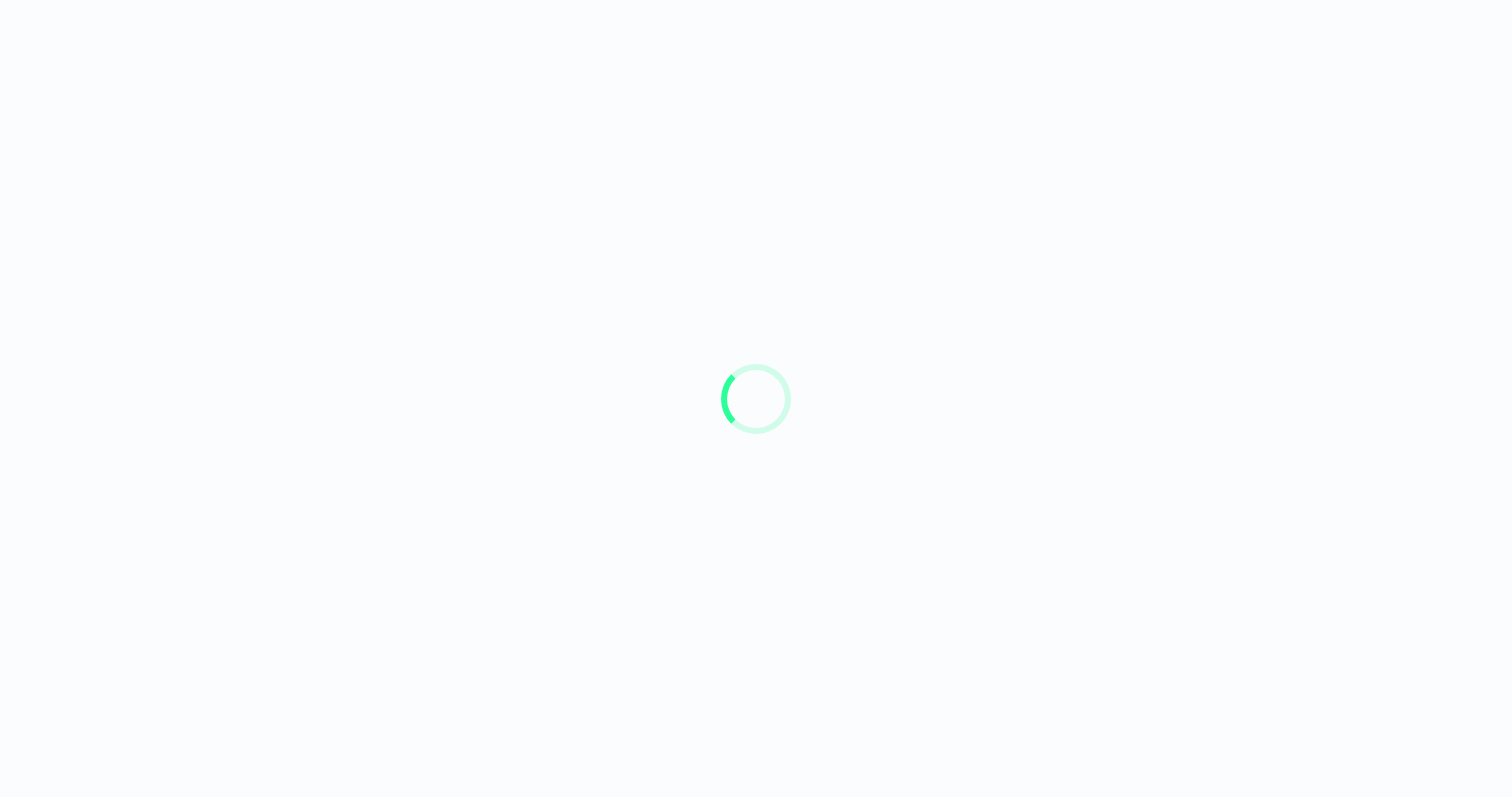 scroll, scrollTop: 0, scrollLeft: 0, axis: both 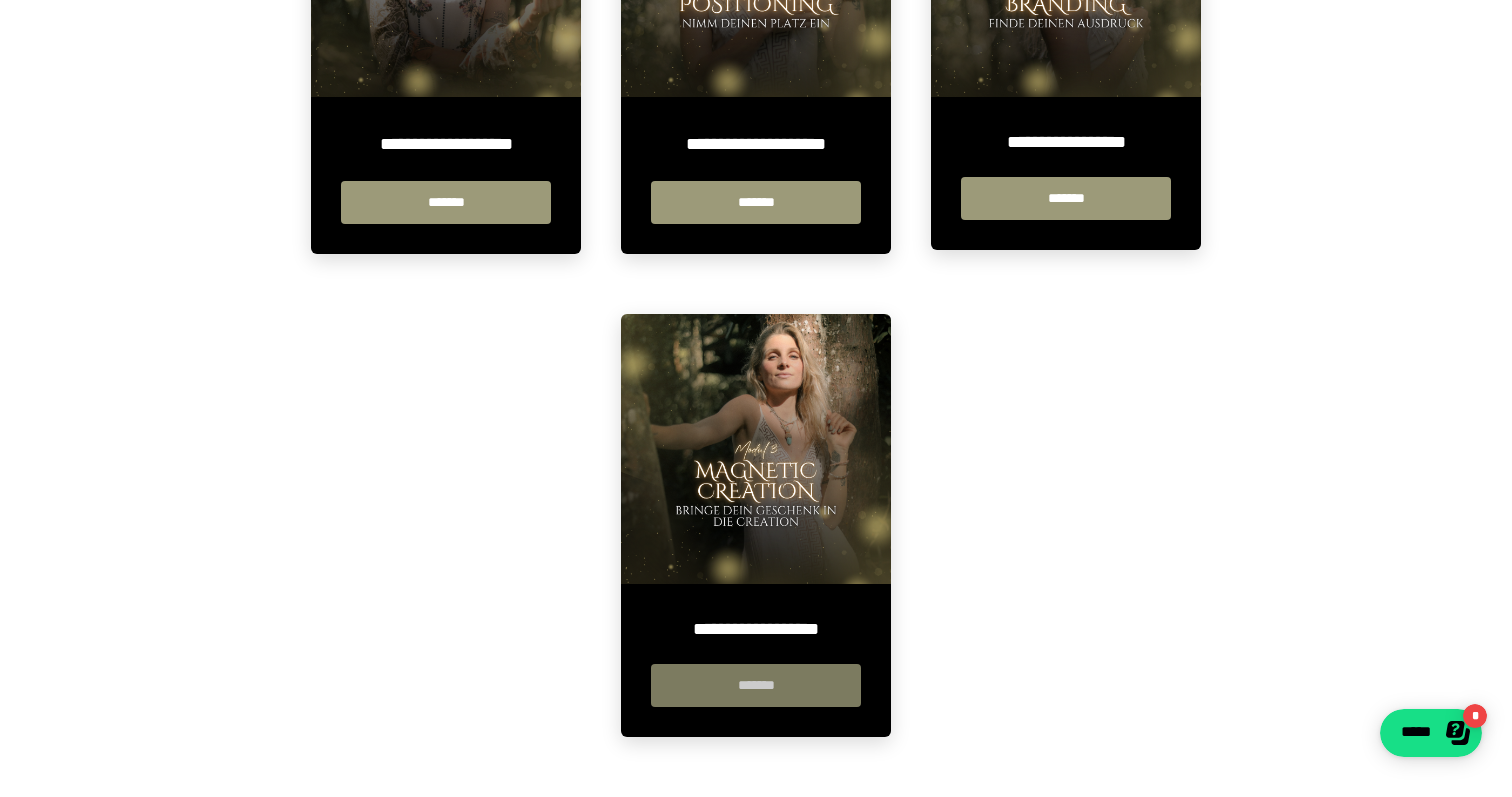 click on "*******" at bounding box center (756, 685) 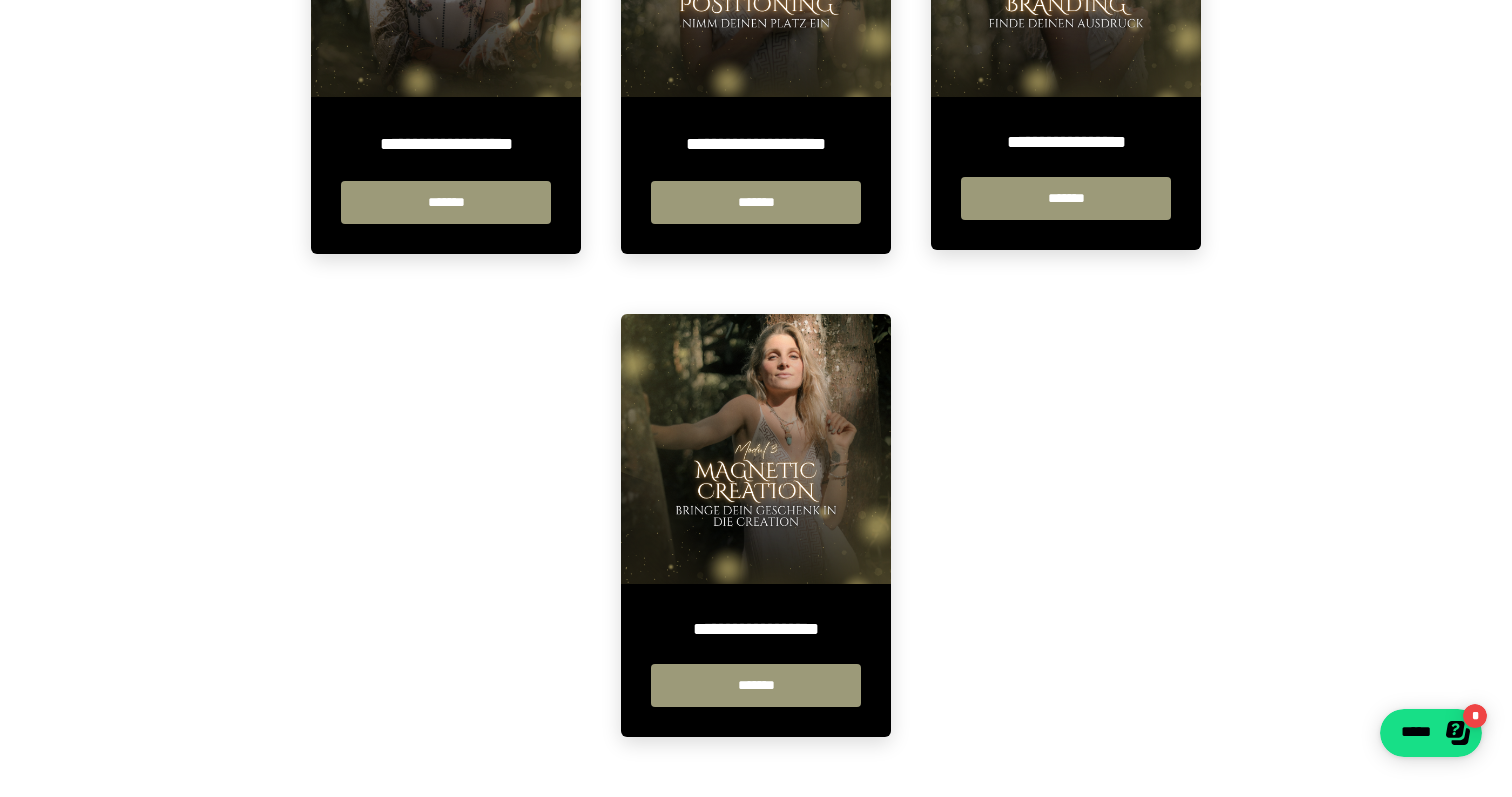 scroll, scrollTop: 0, scrollLeft: 0, axis: both 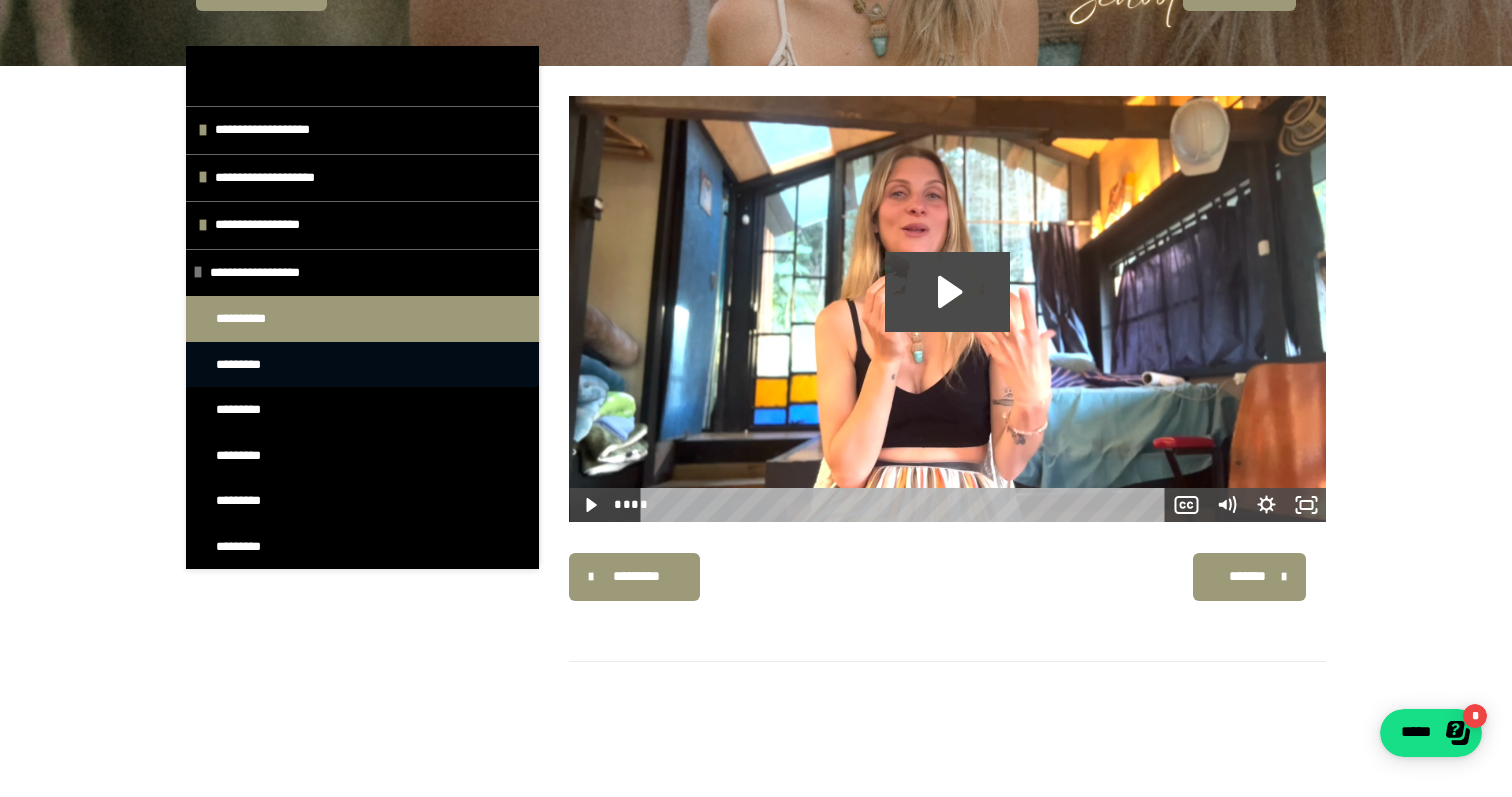 click on "*********" at bounding box center (362, 365) 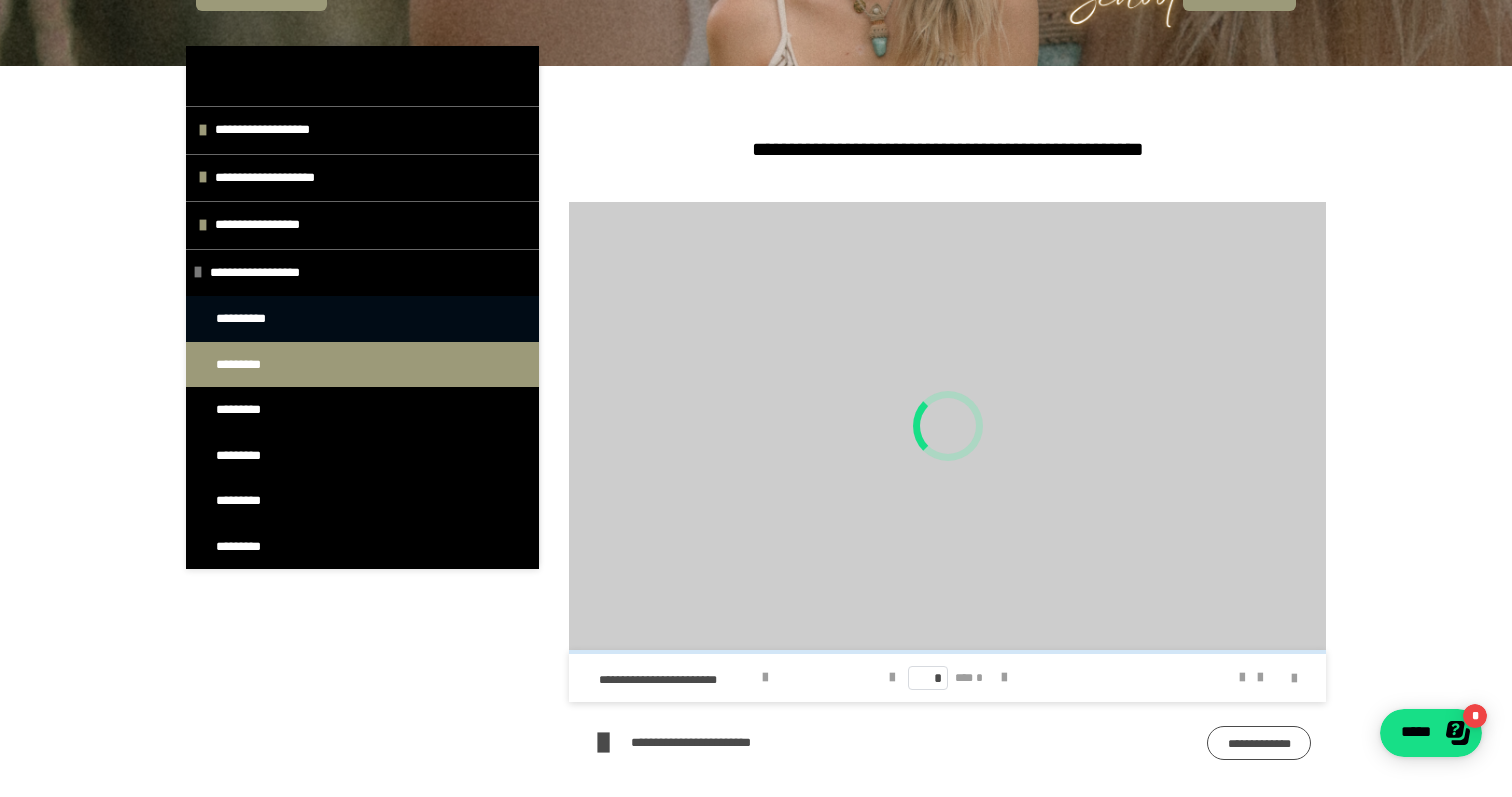 click on "**********" at bounding box center [362, 319] 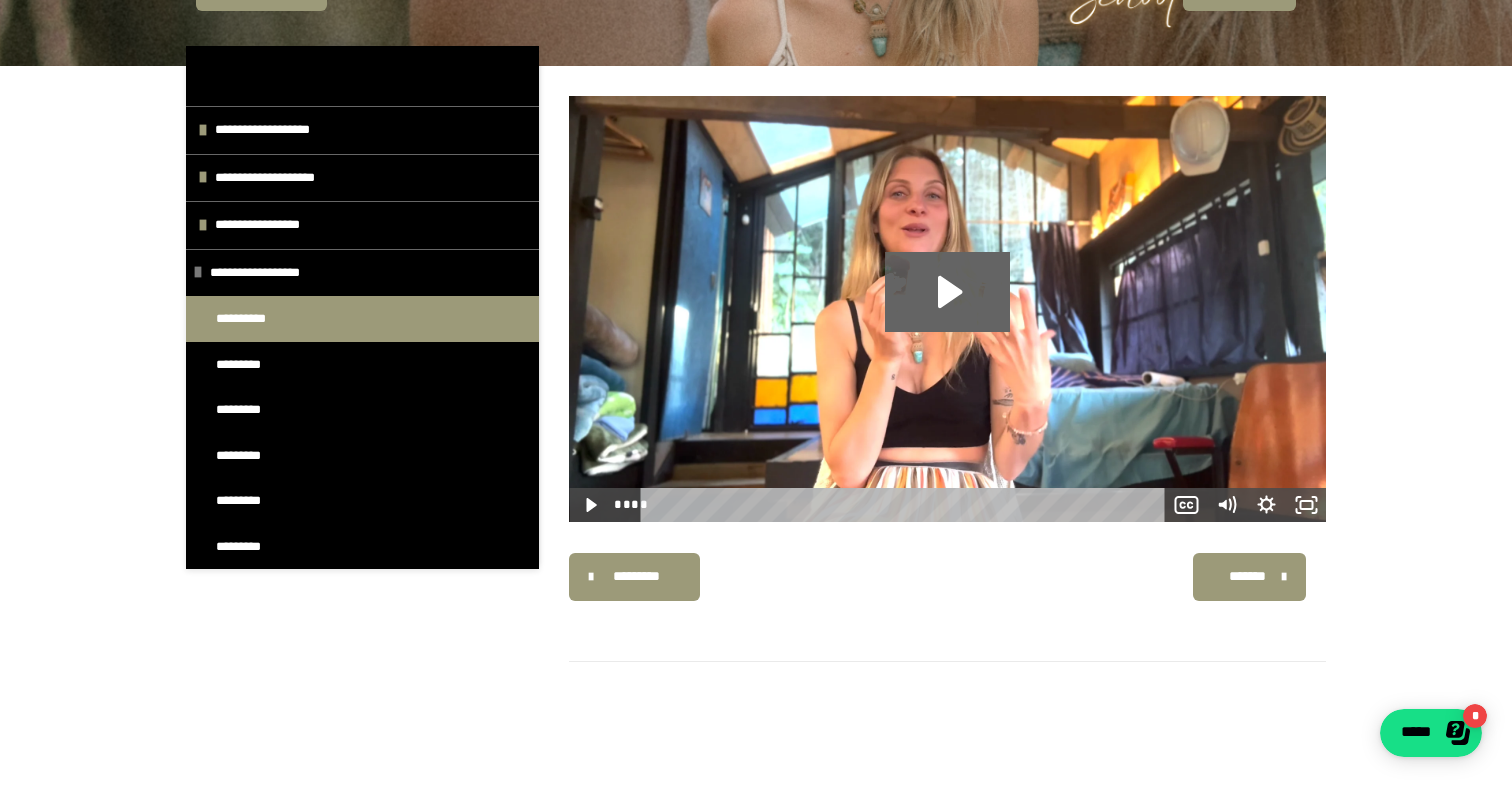 click 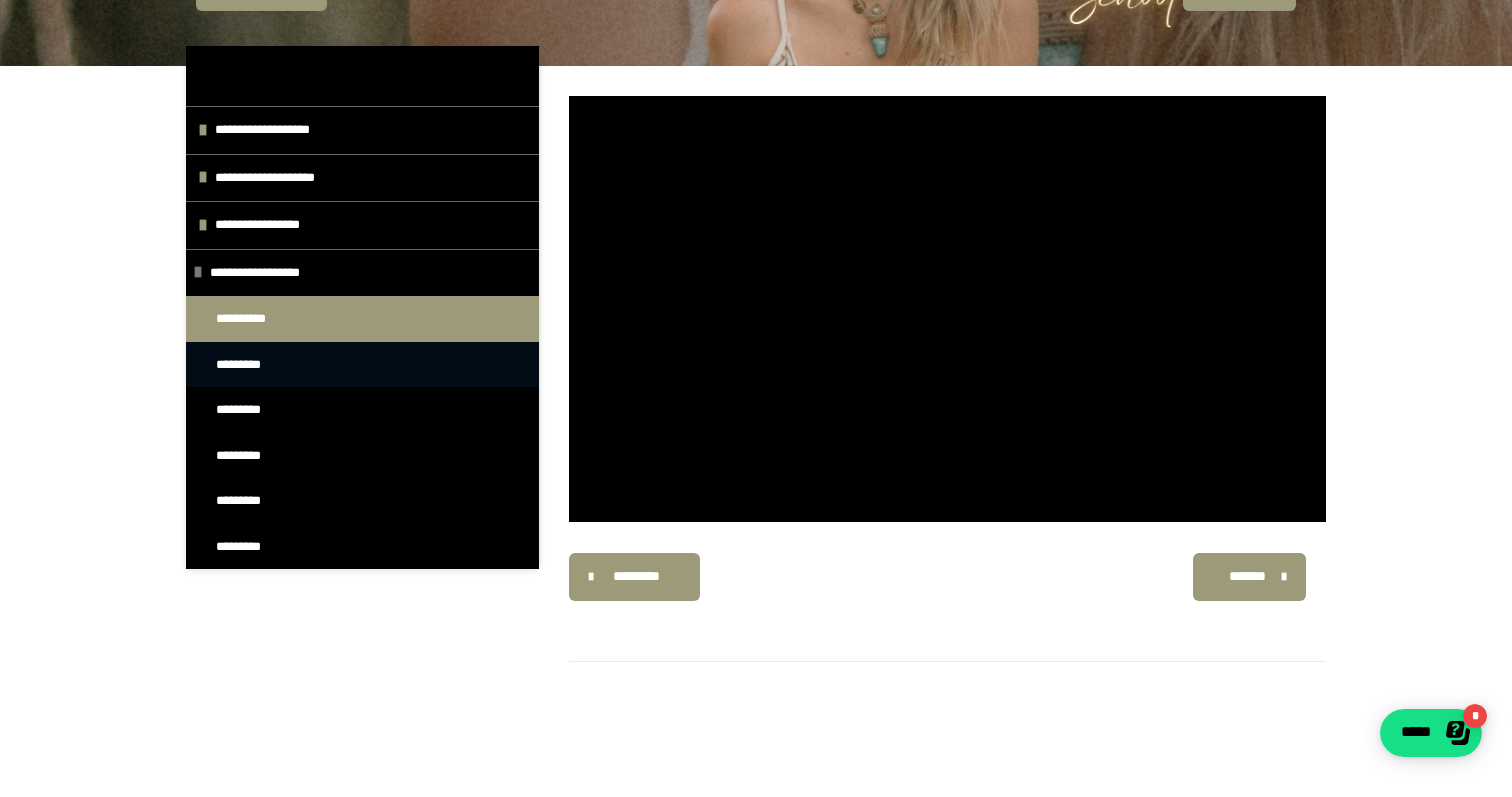 click on "*********" at bounding box center [362, 365] 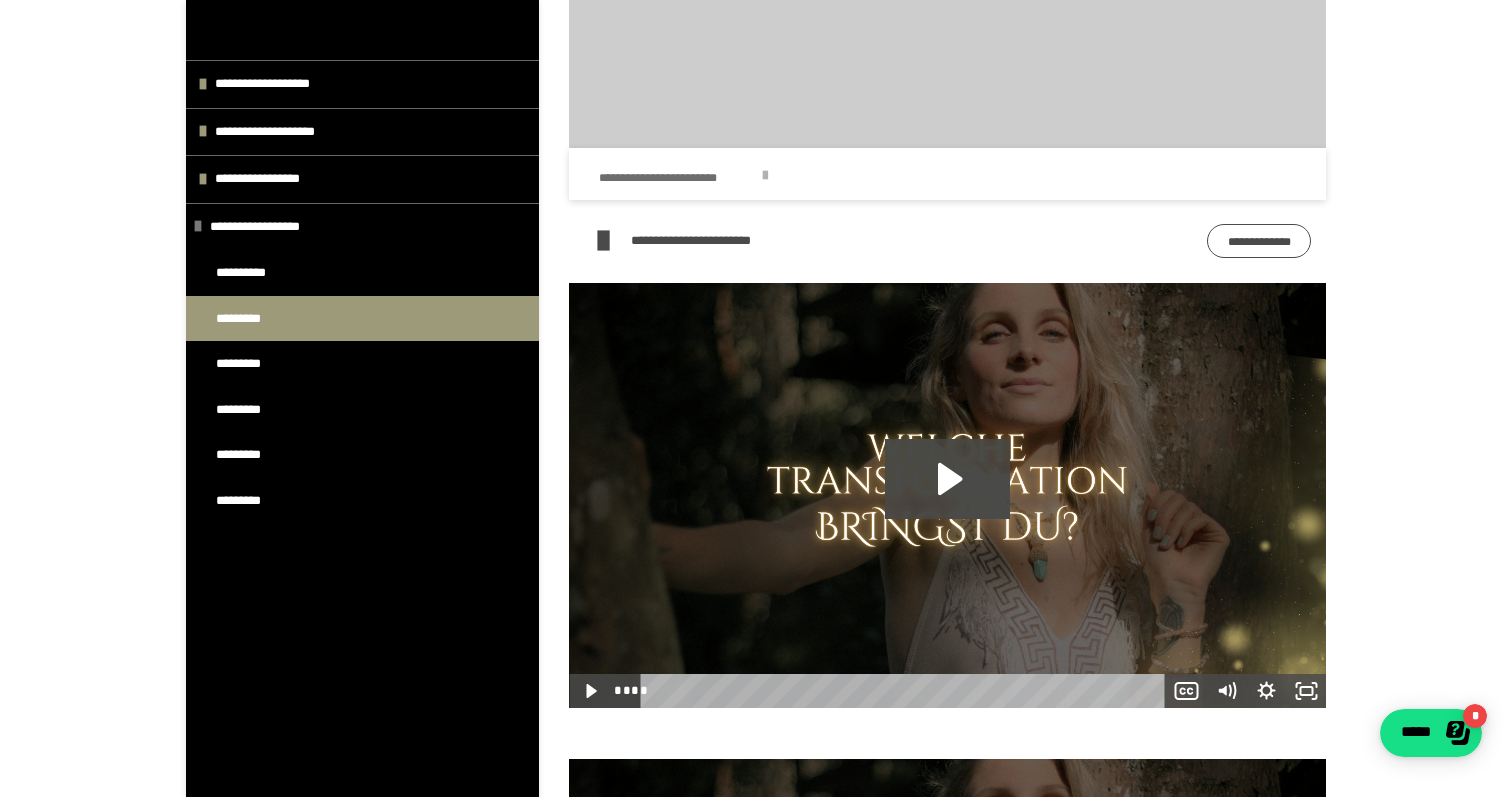 scroll, scrollTop: 743, scrollLeft: 0, axis: vertical 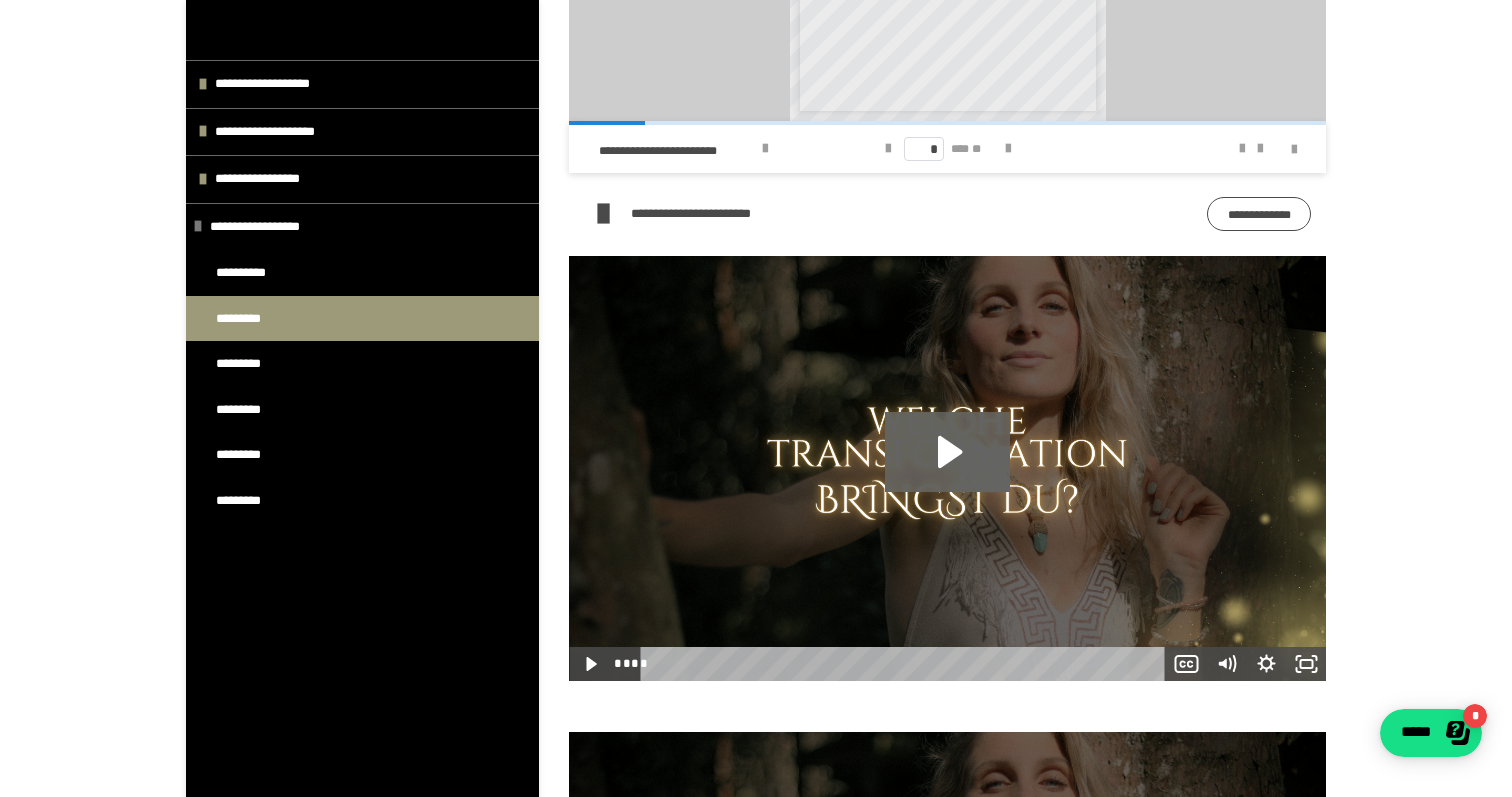 click 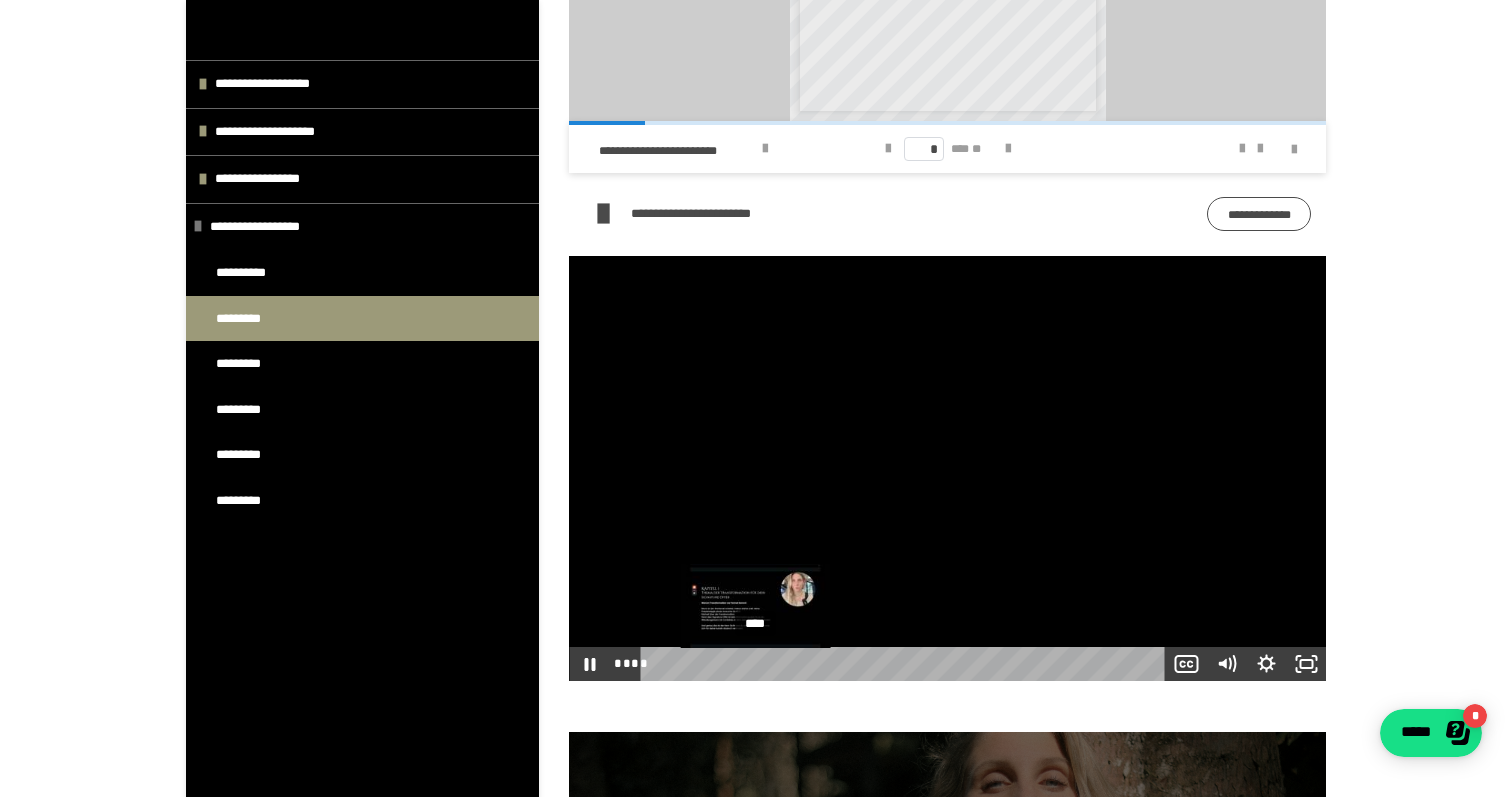 click on "****" at bounding box center [905, 664] 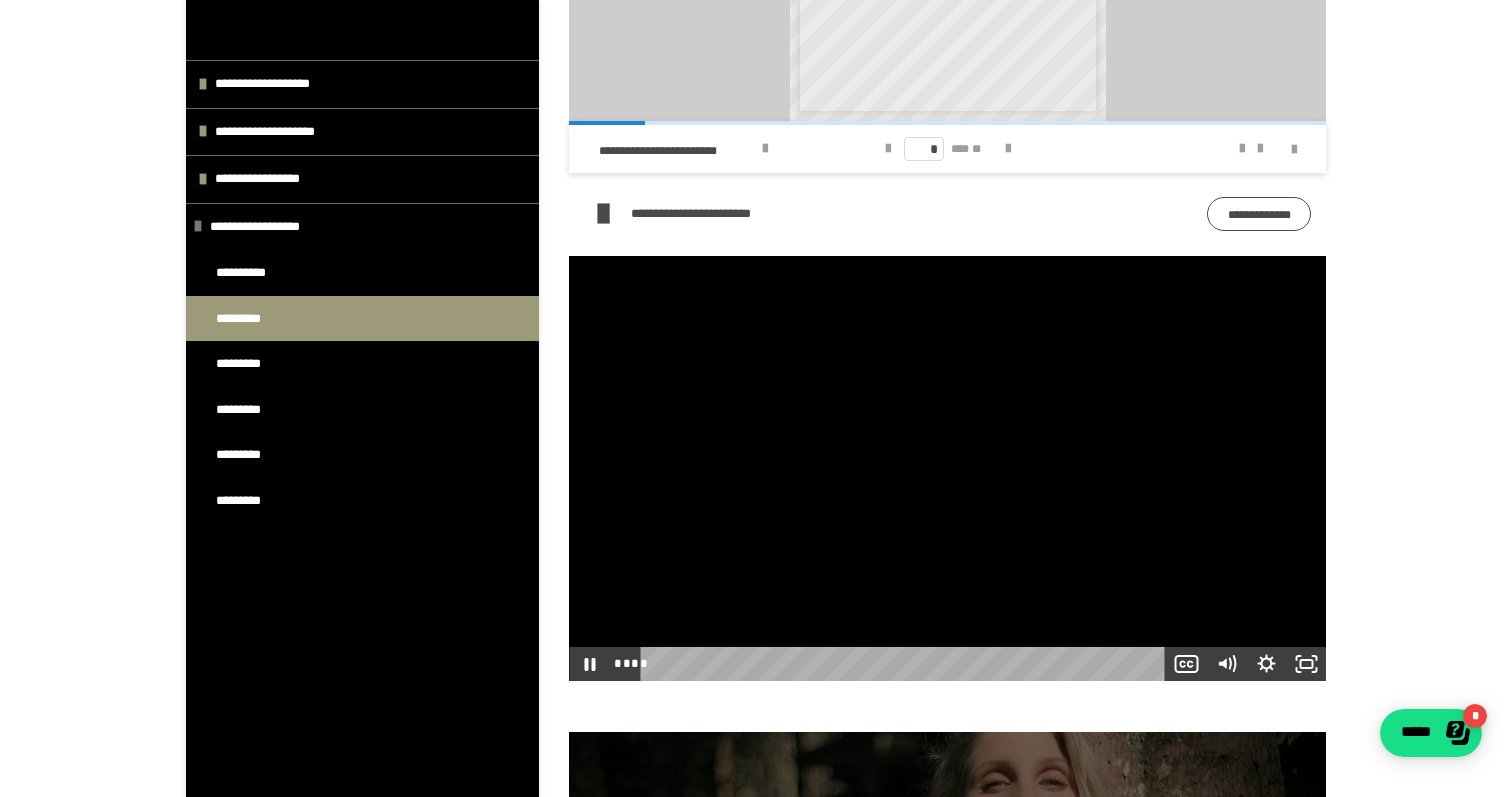 drag, startPoint x: 912, startPoint y: 662, endPoint x: 591, endPoint y: 680, distance: 321.50427 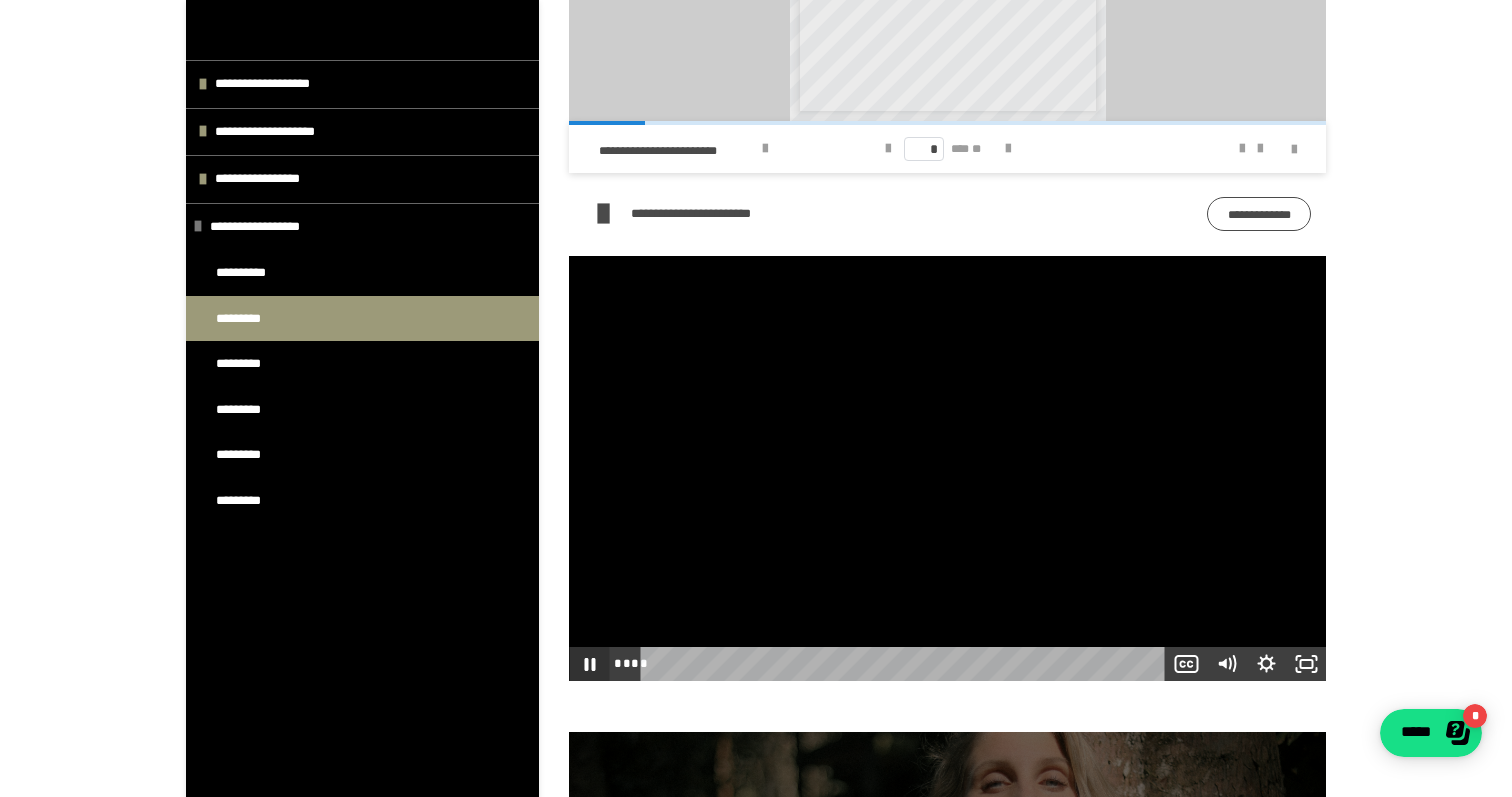 click 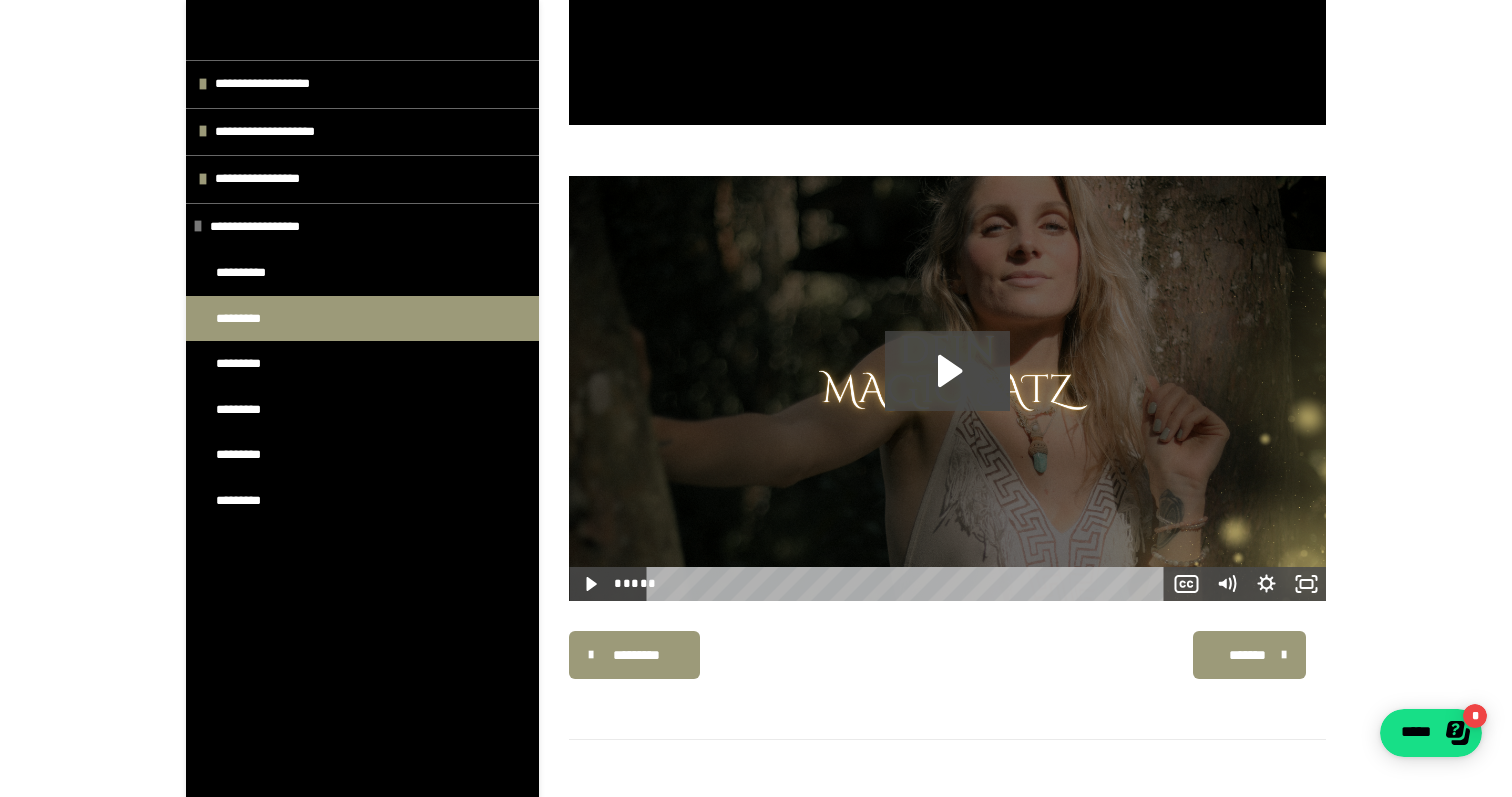 scroll, scrollTop: 1302, scrollLeft: 0, axis: vertical 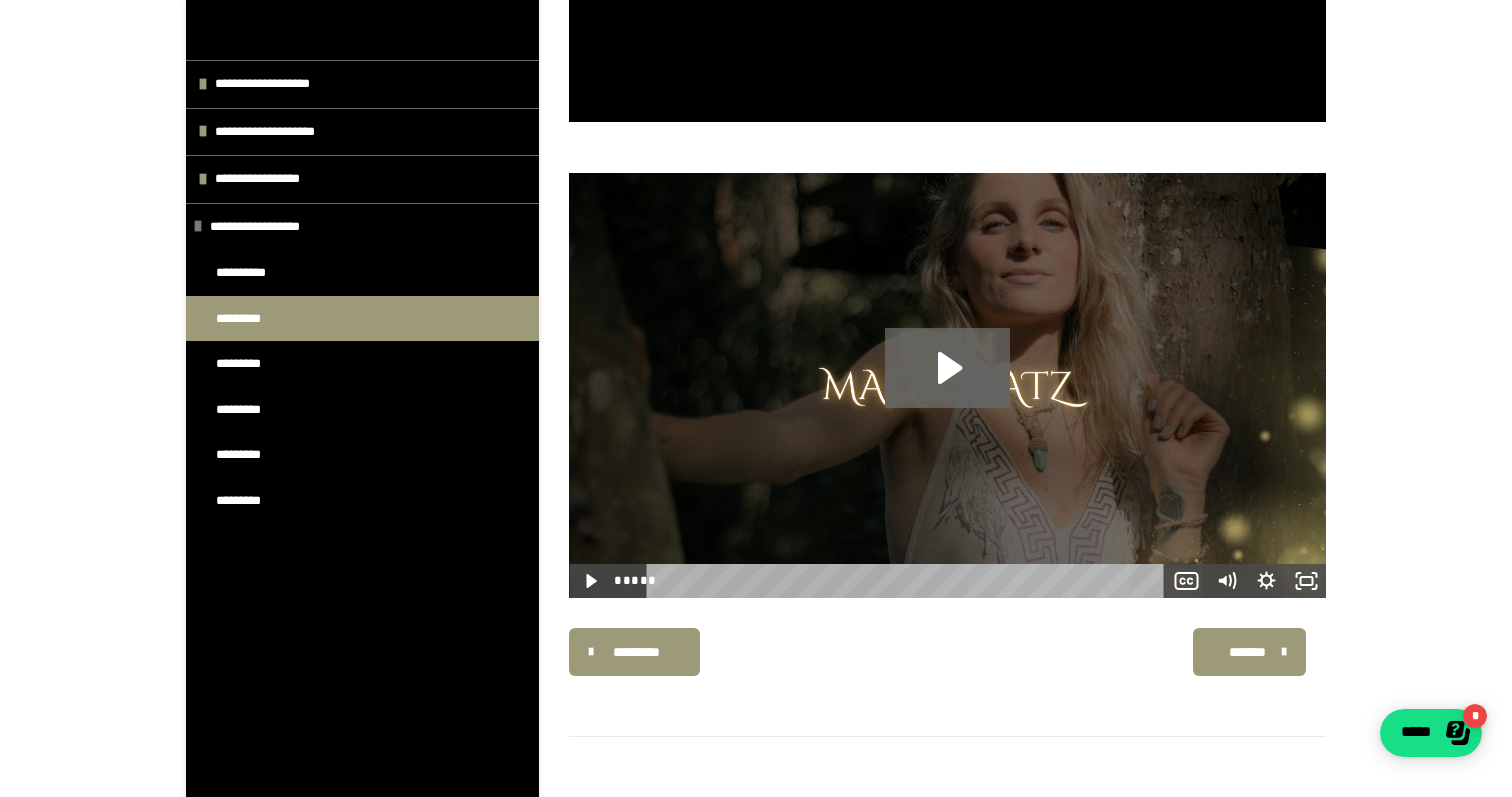 click 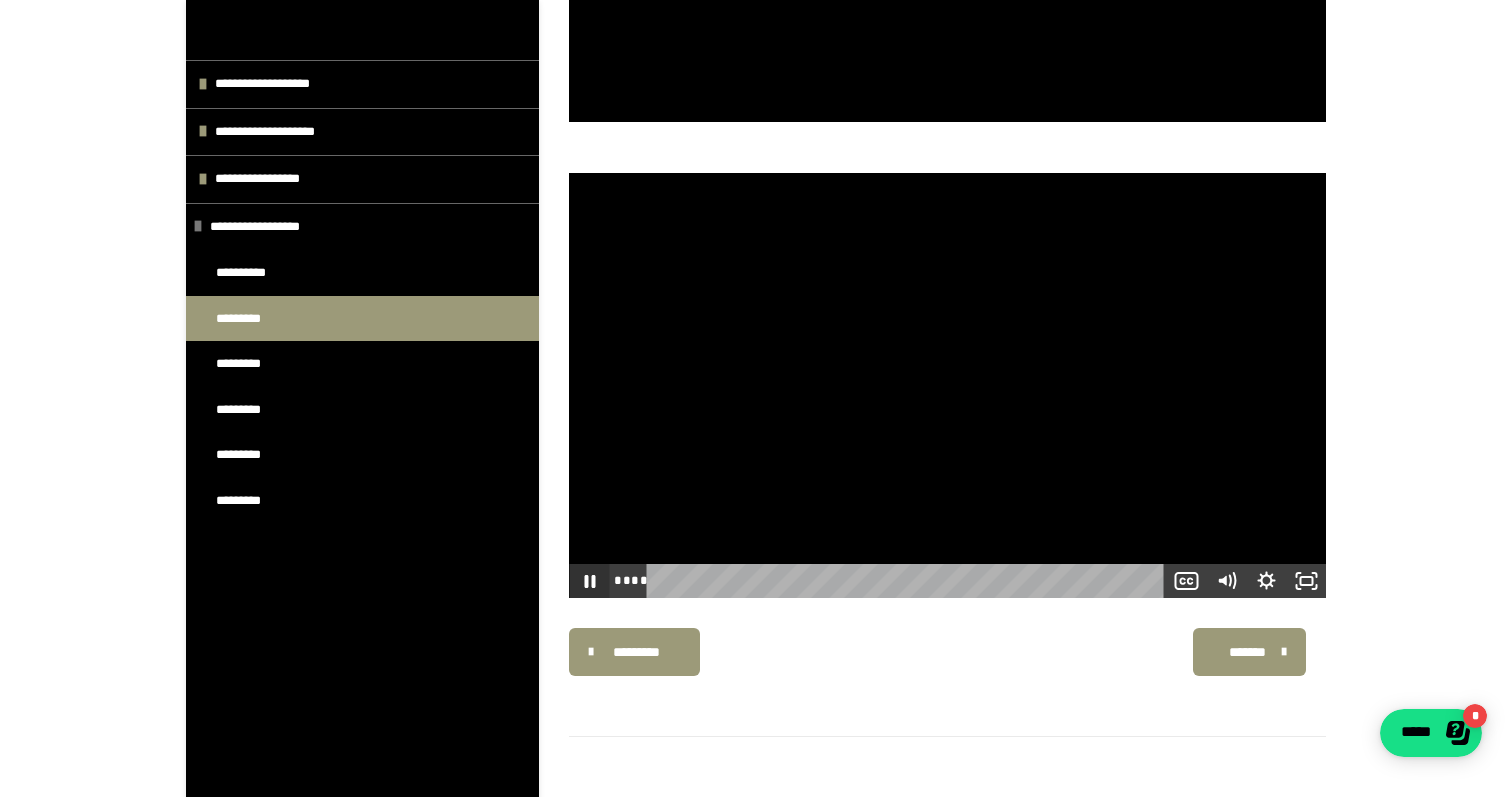 click 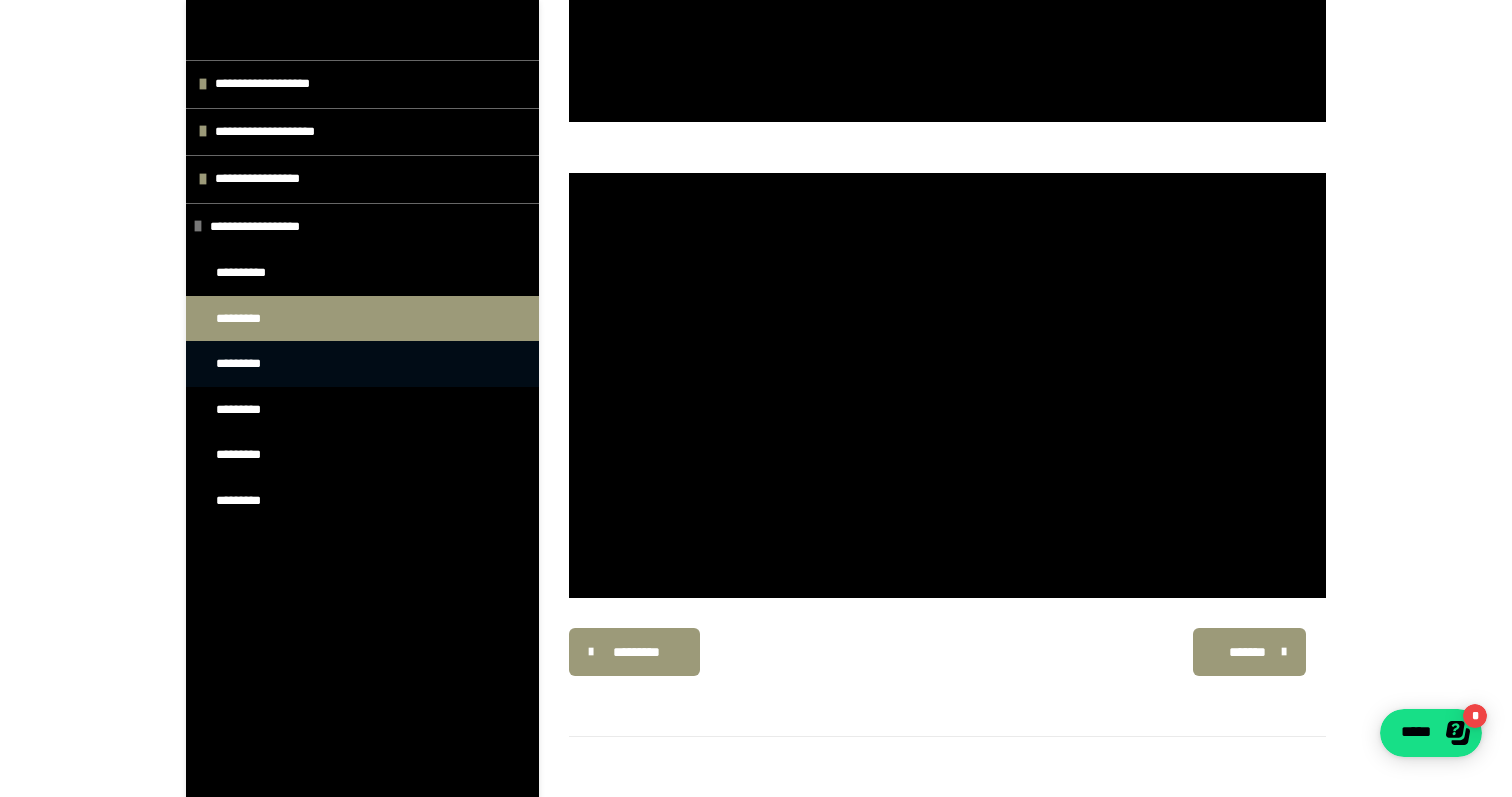 click on "*********" at bounding box center [362, 364] 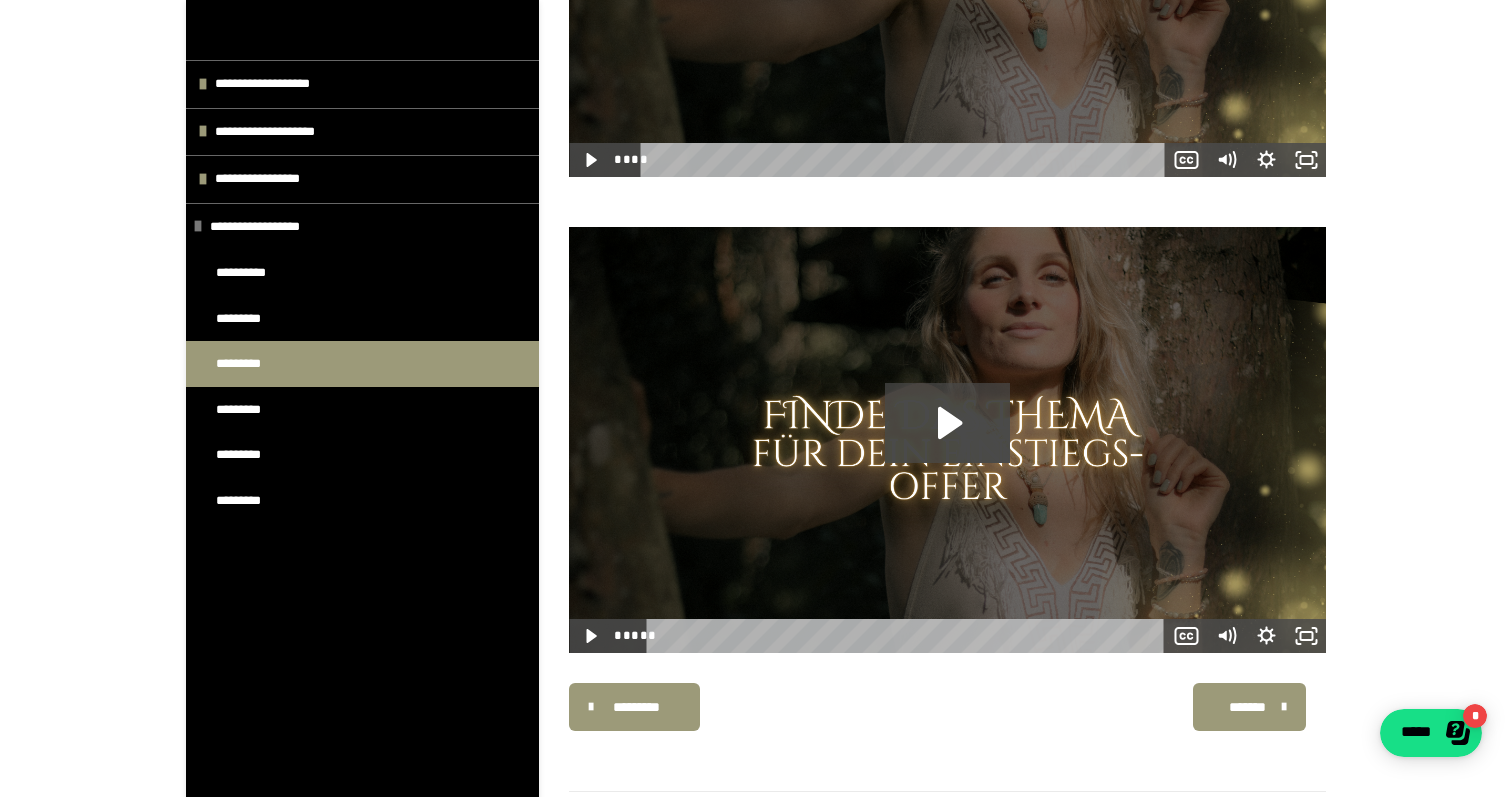 scroll, scrollTop: 1724, scrollLeft: 0, axis: vertical 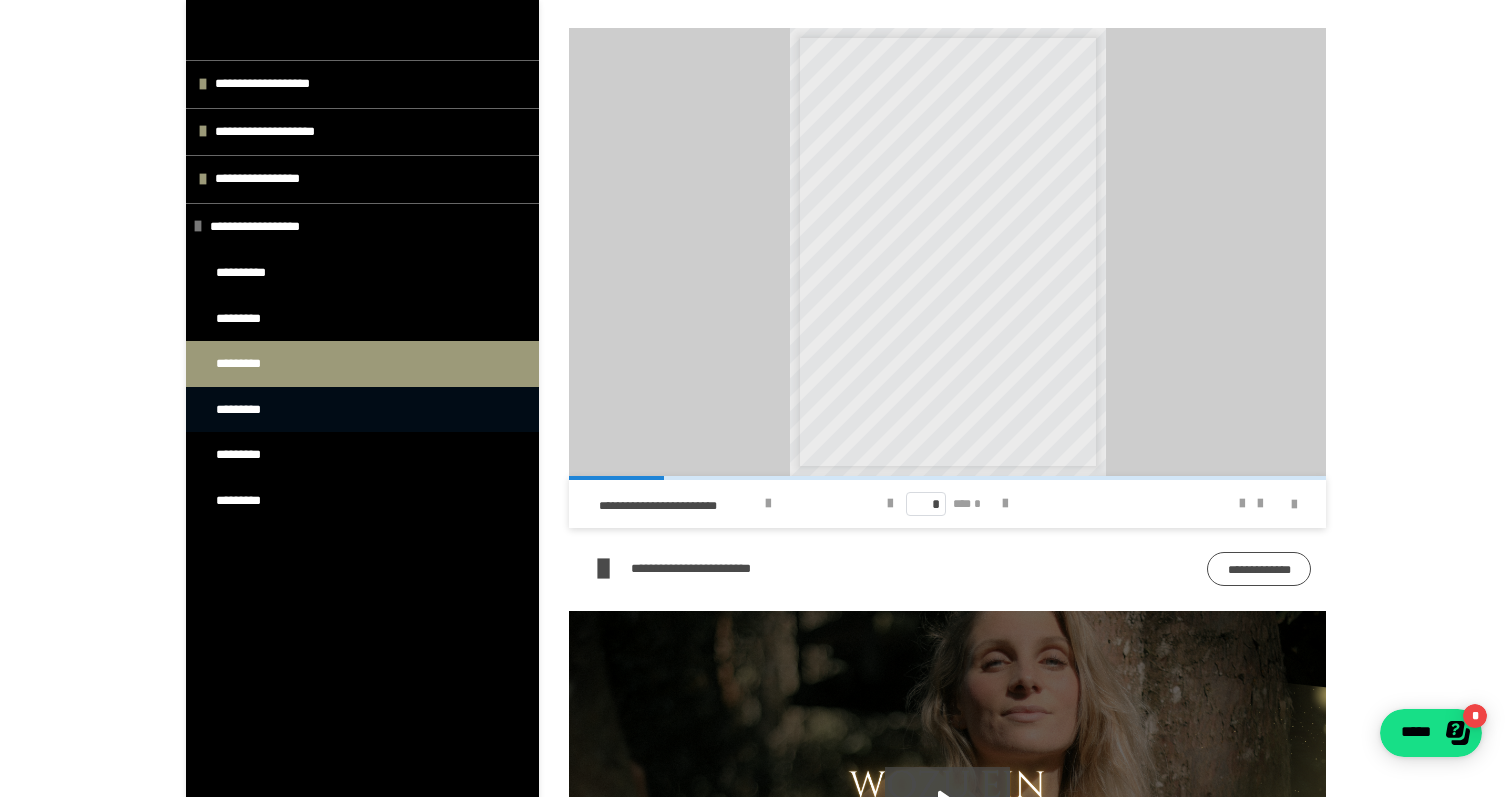 click on "*********" at bounding box center [362, 410] 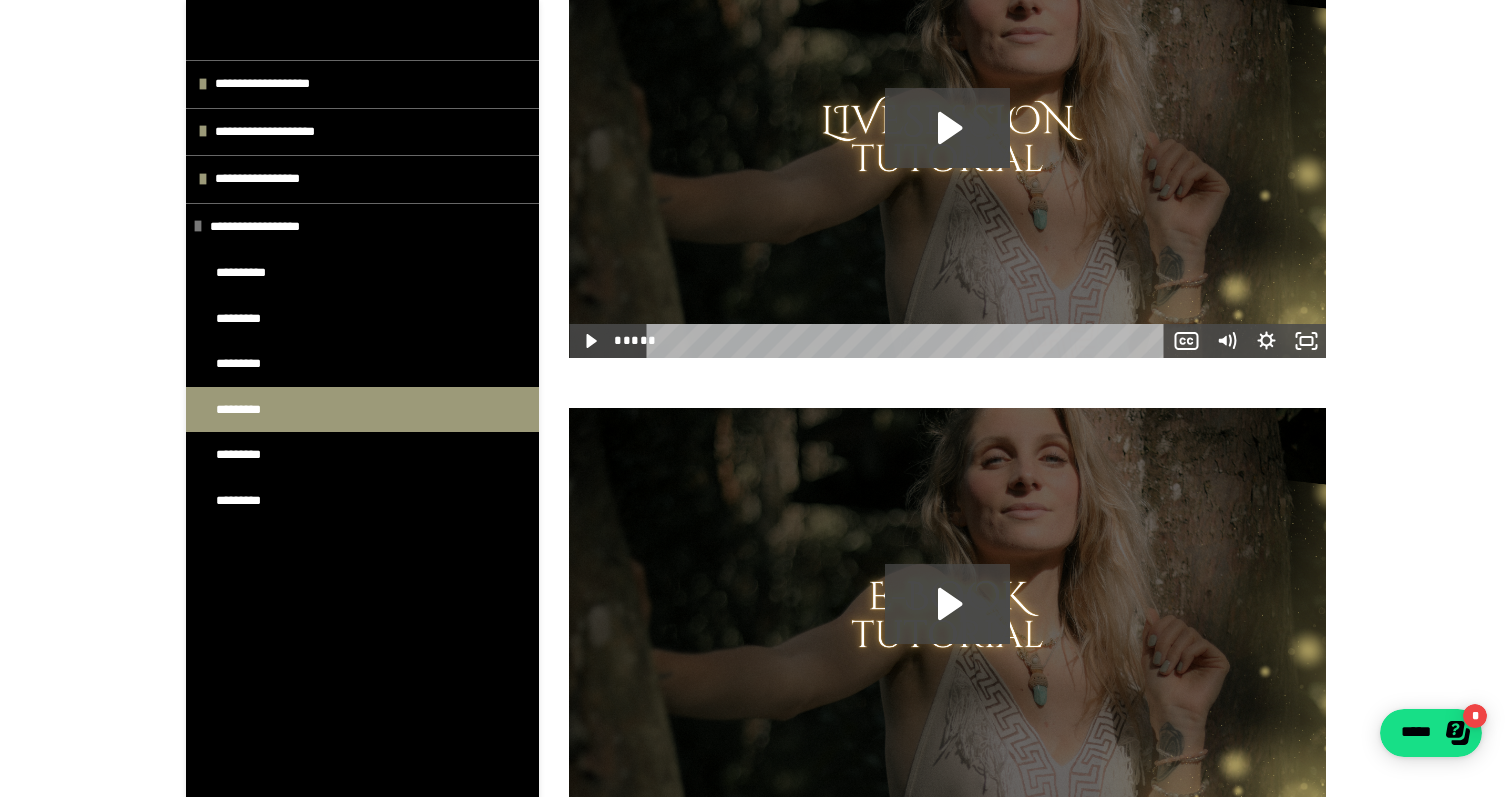 scroll, scrollTop: 2254, scrollLeft: 0, axis: vertical 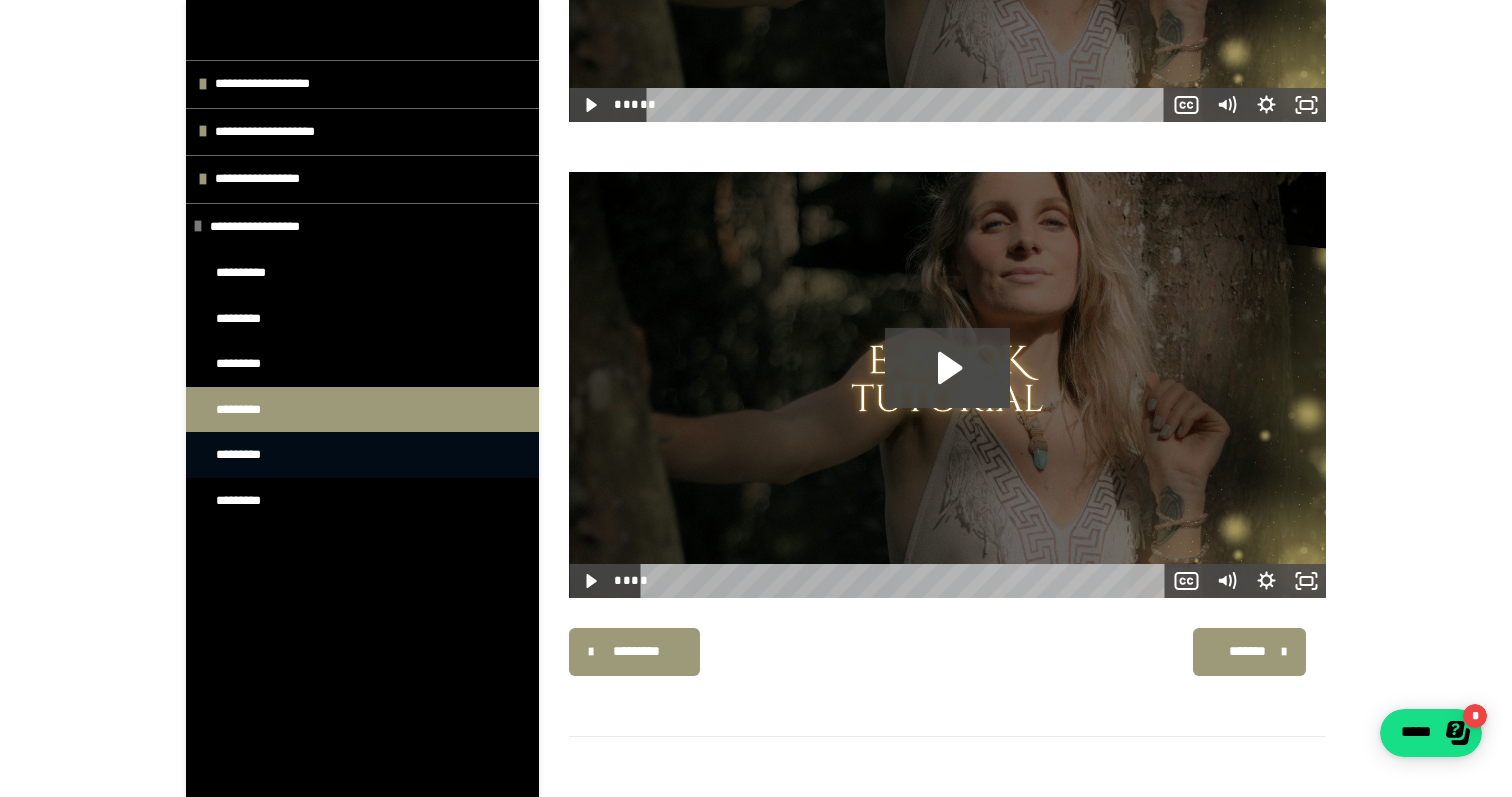 click on "*********" at bounding box center (362, 455) 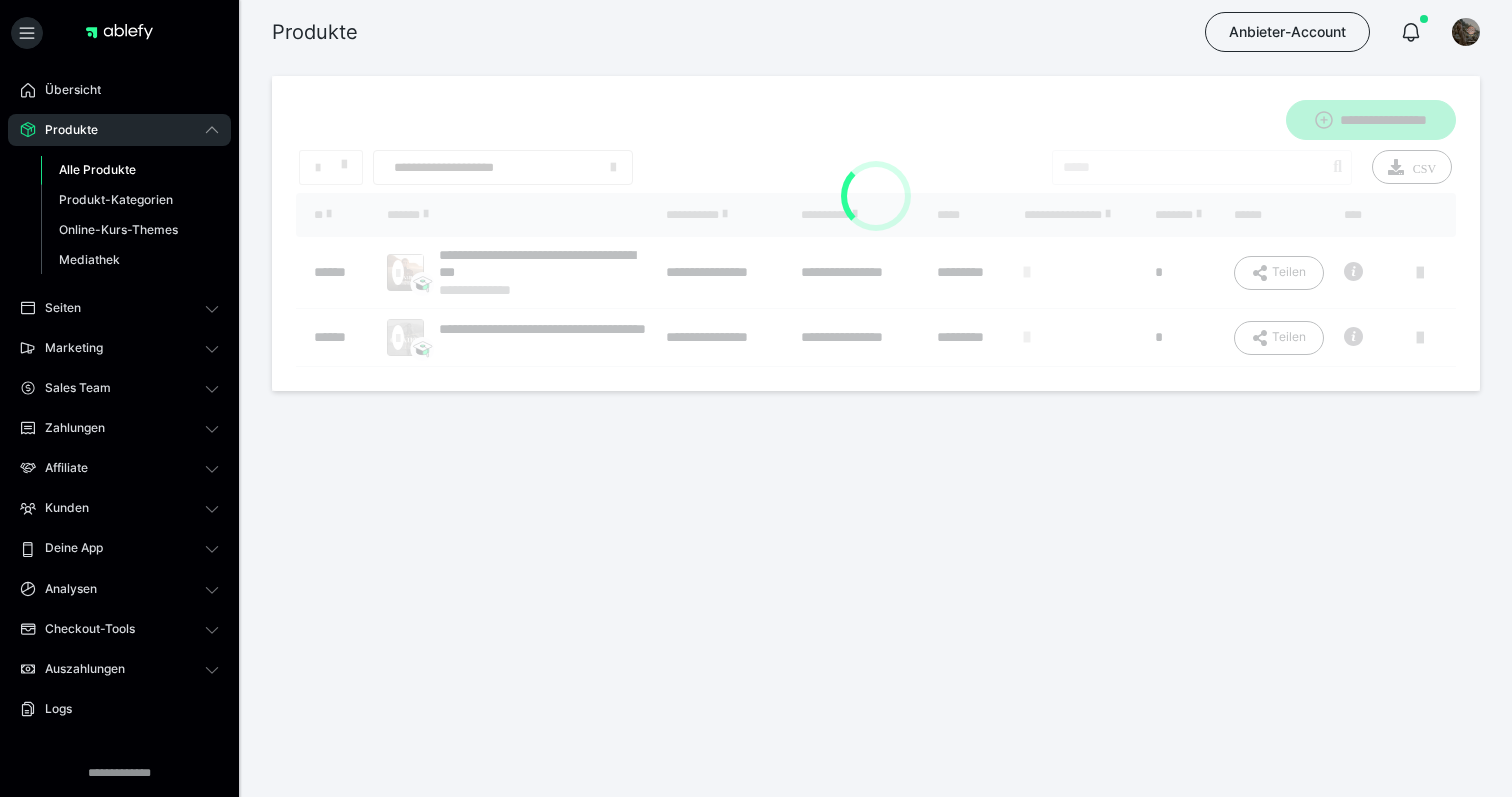 scroll, scrollTop: 0, scrollLeft: 0, axis: both 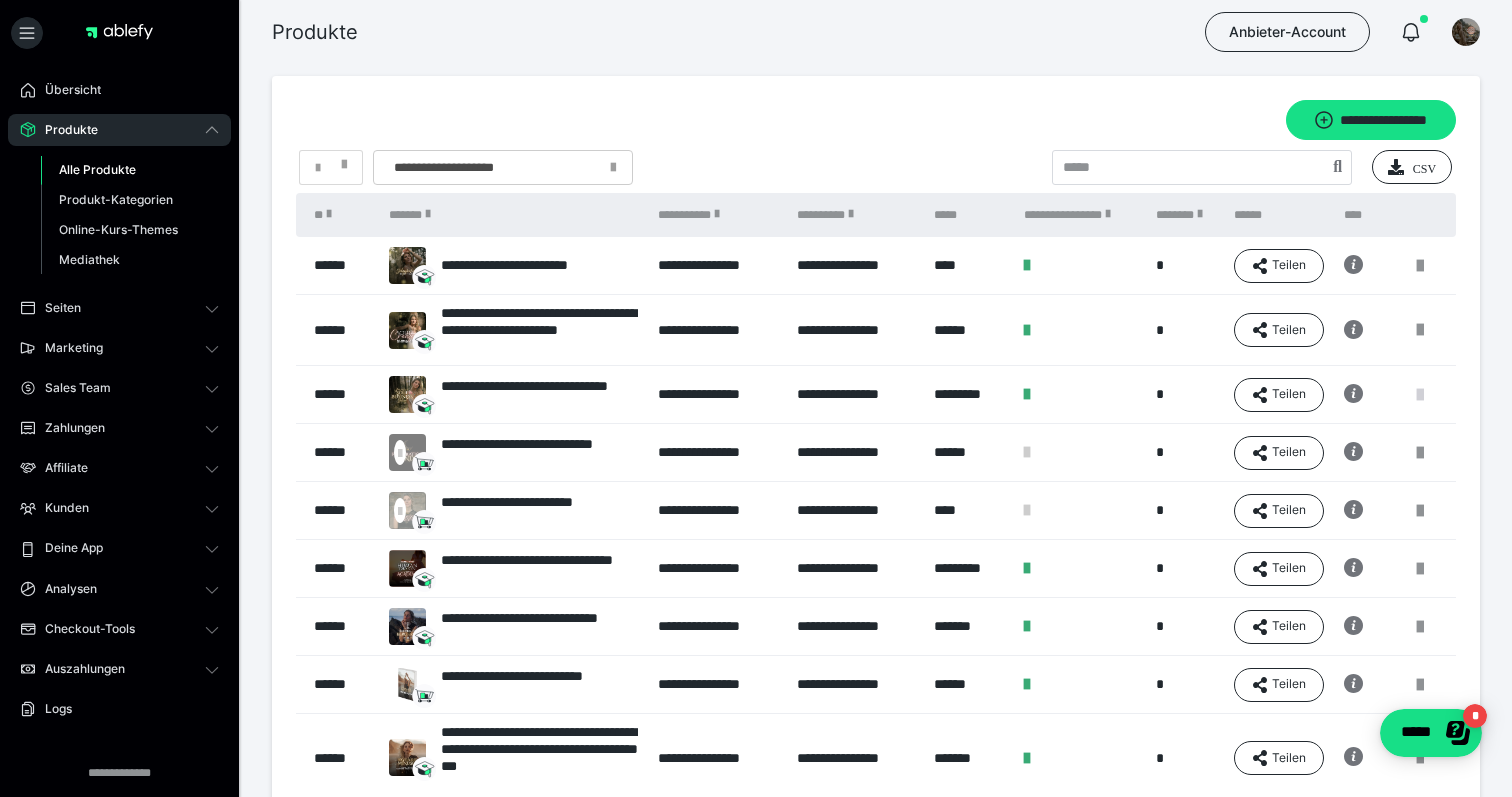 click at bounding box center [1420, 395] 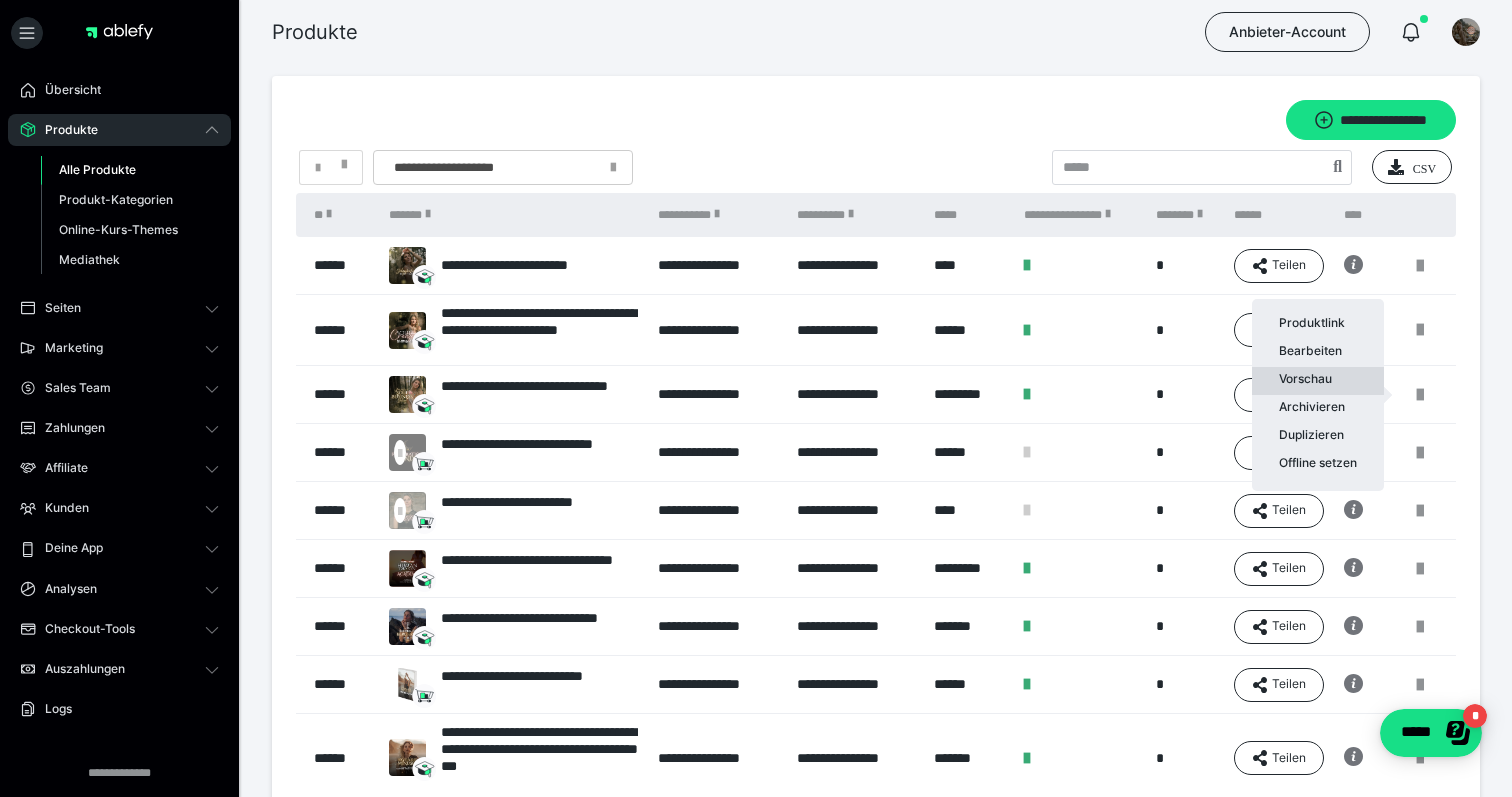 click on "Vorschau" at bounding box center (1318, 381) 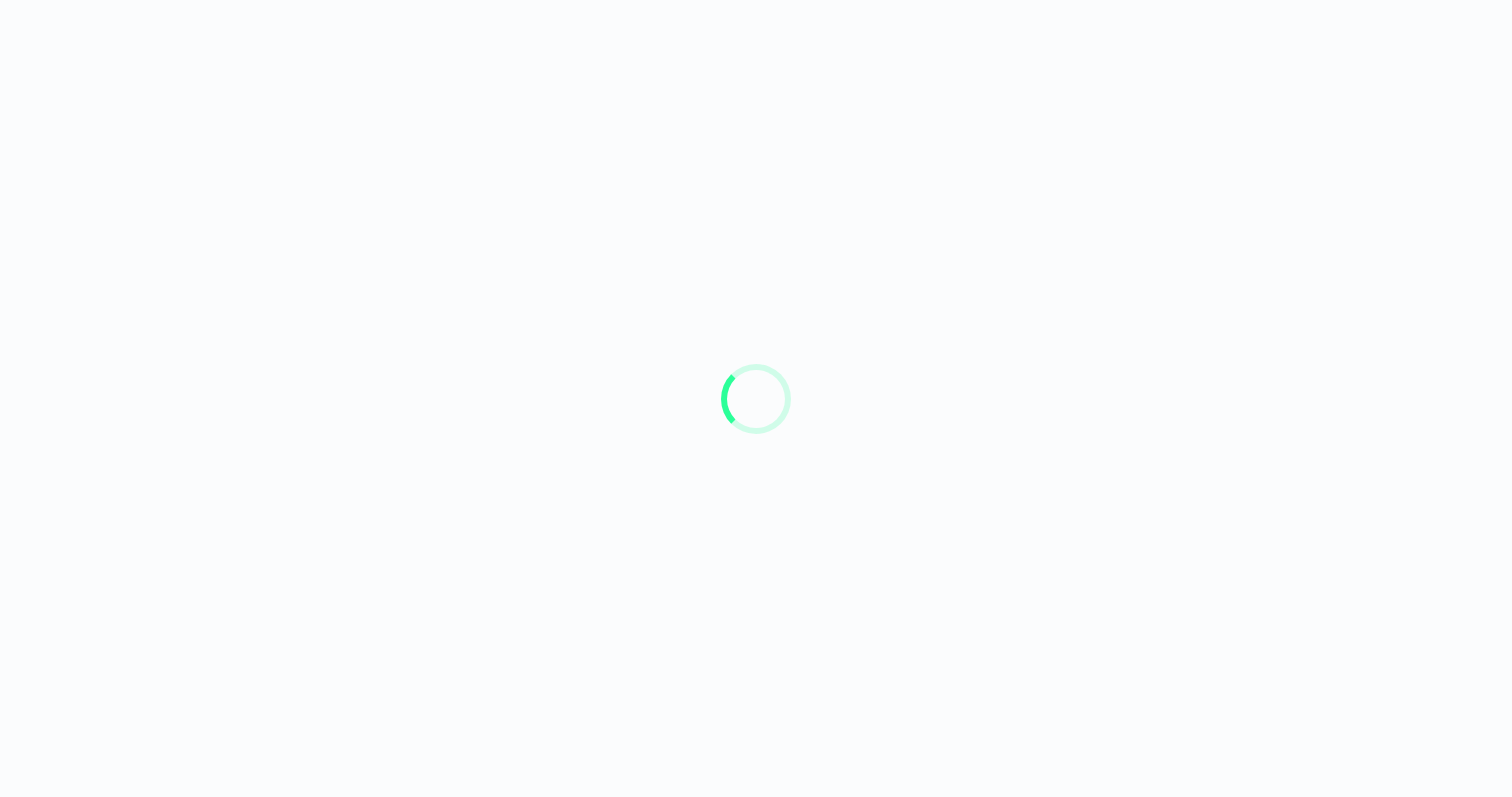 scroll, scrollTop: 0, scrollLeft: 0, axis: both 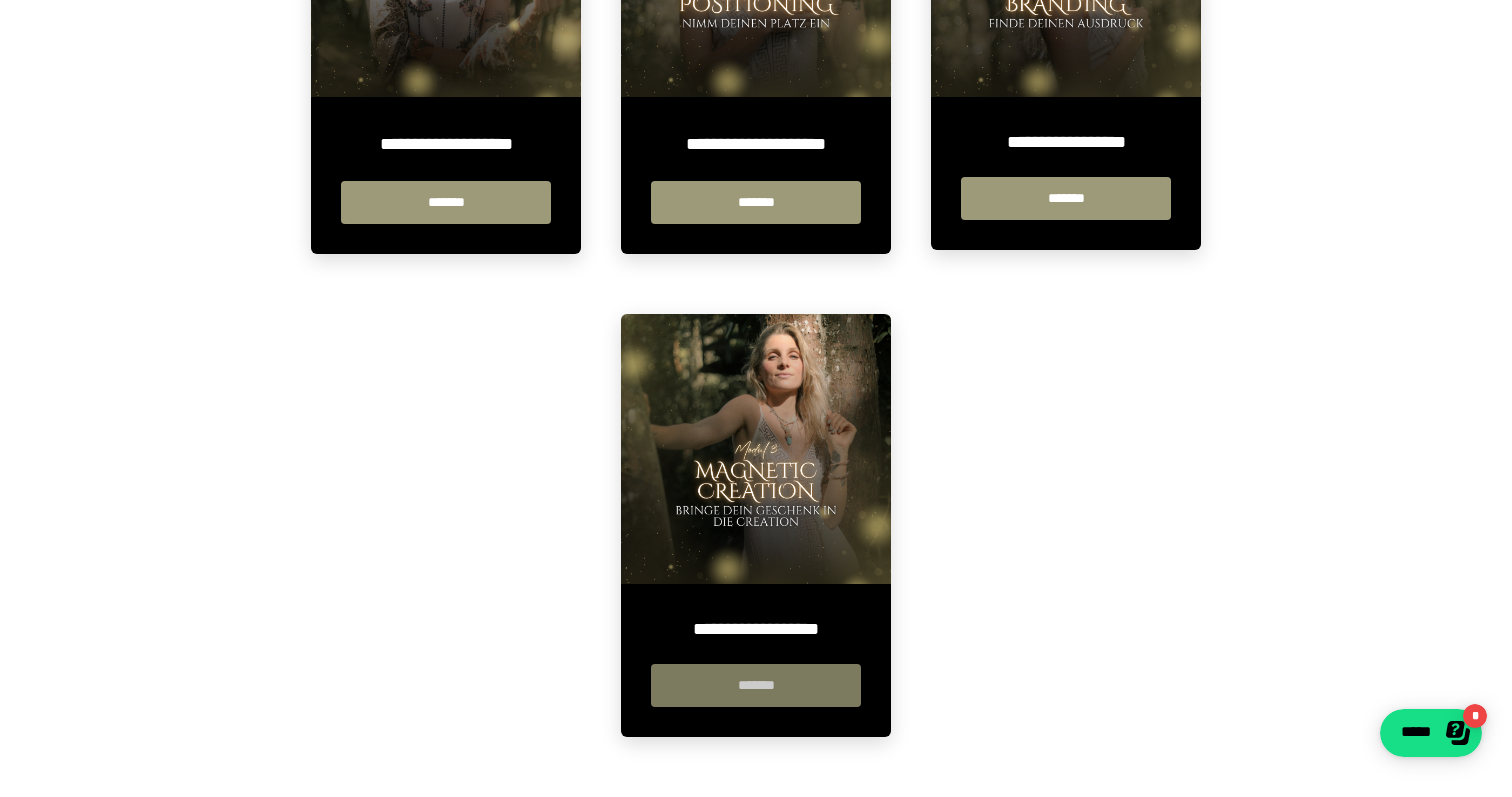 click on "*******" at bounding box center (756, 685) 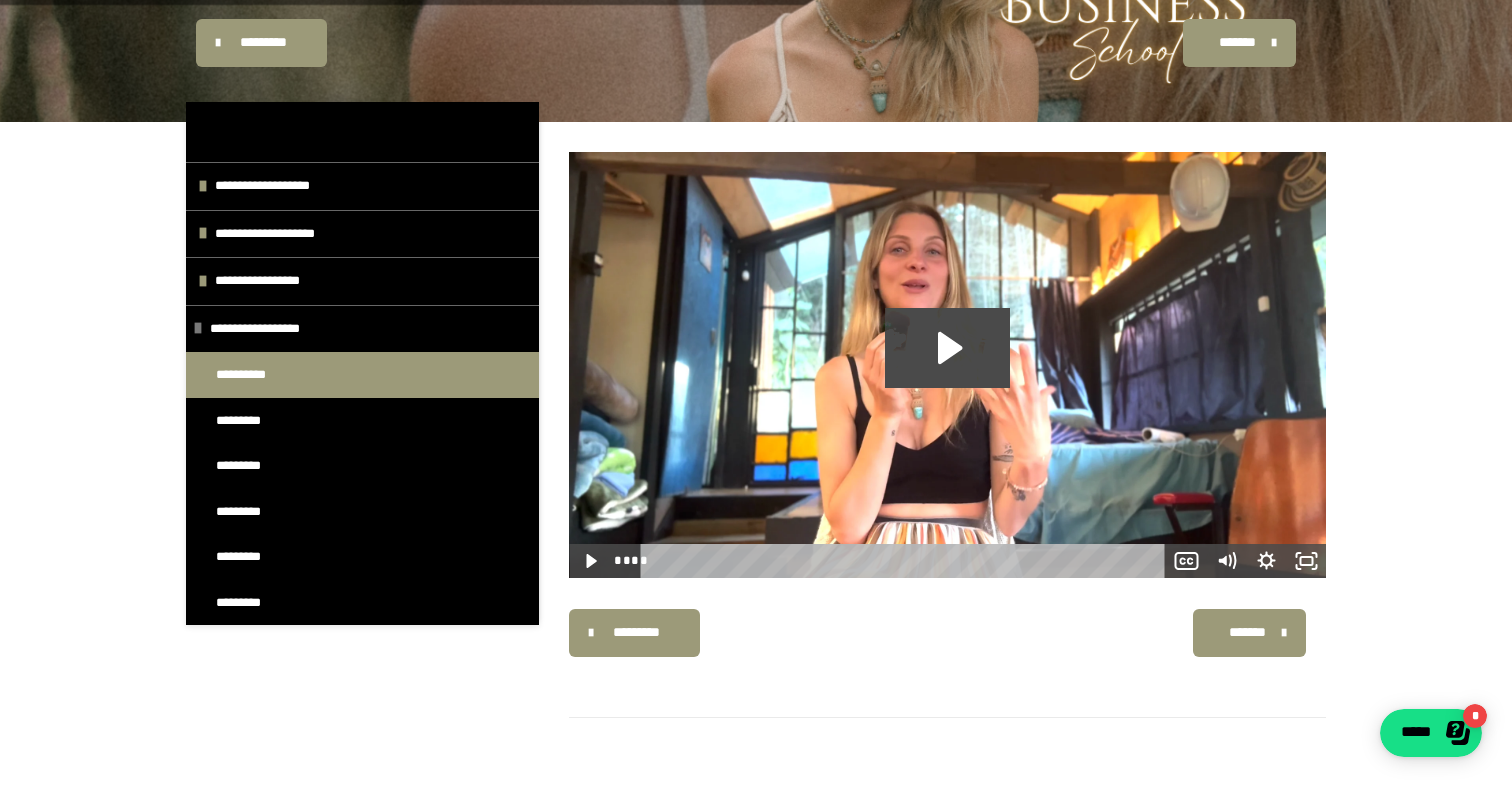 scroll, scrollTop: 160, scrollLeft: 0, axis: vertical 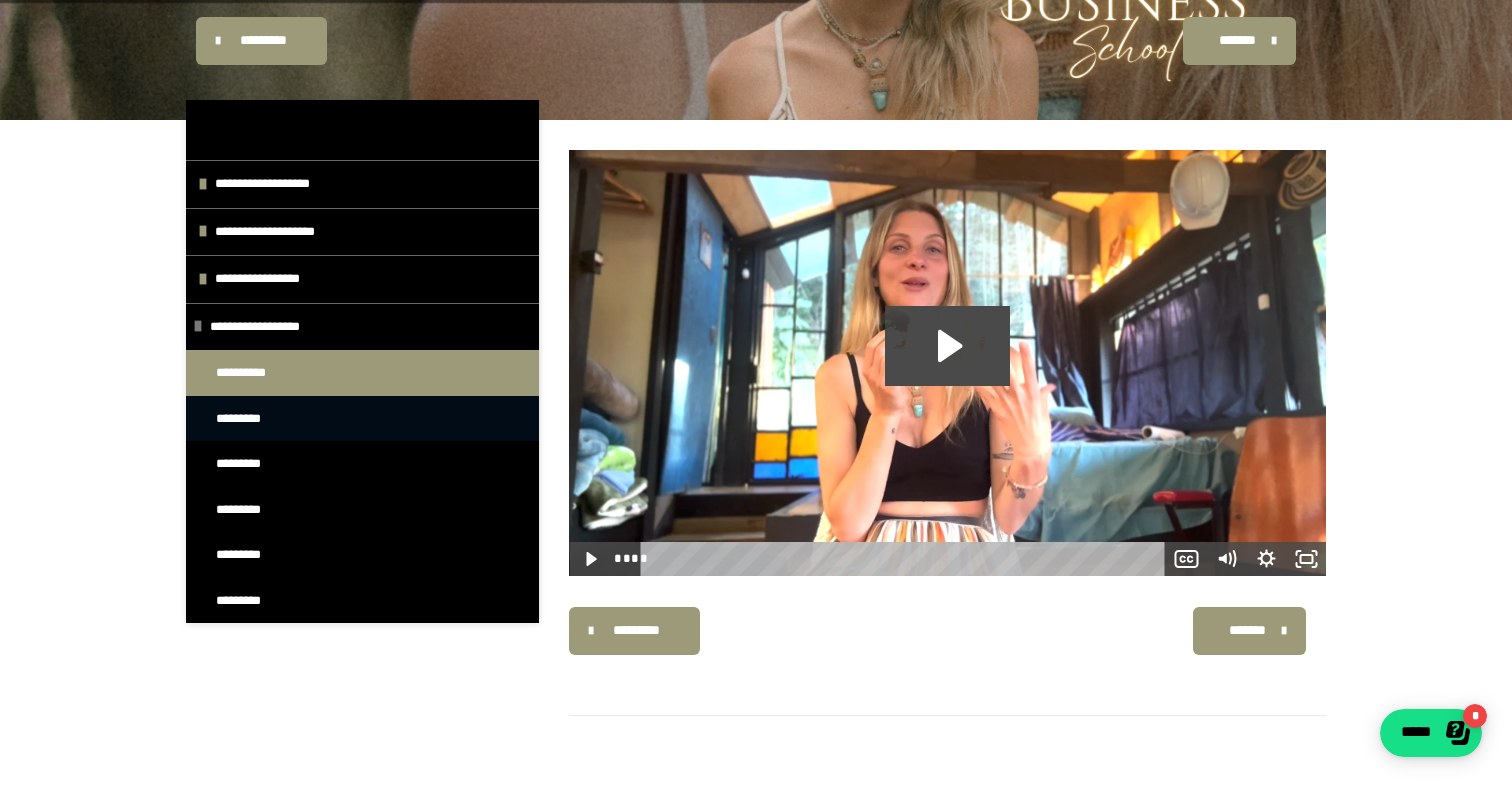 click on "*********" at bounding box center [245, 419] 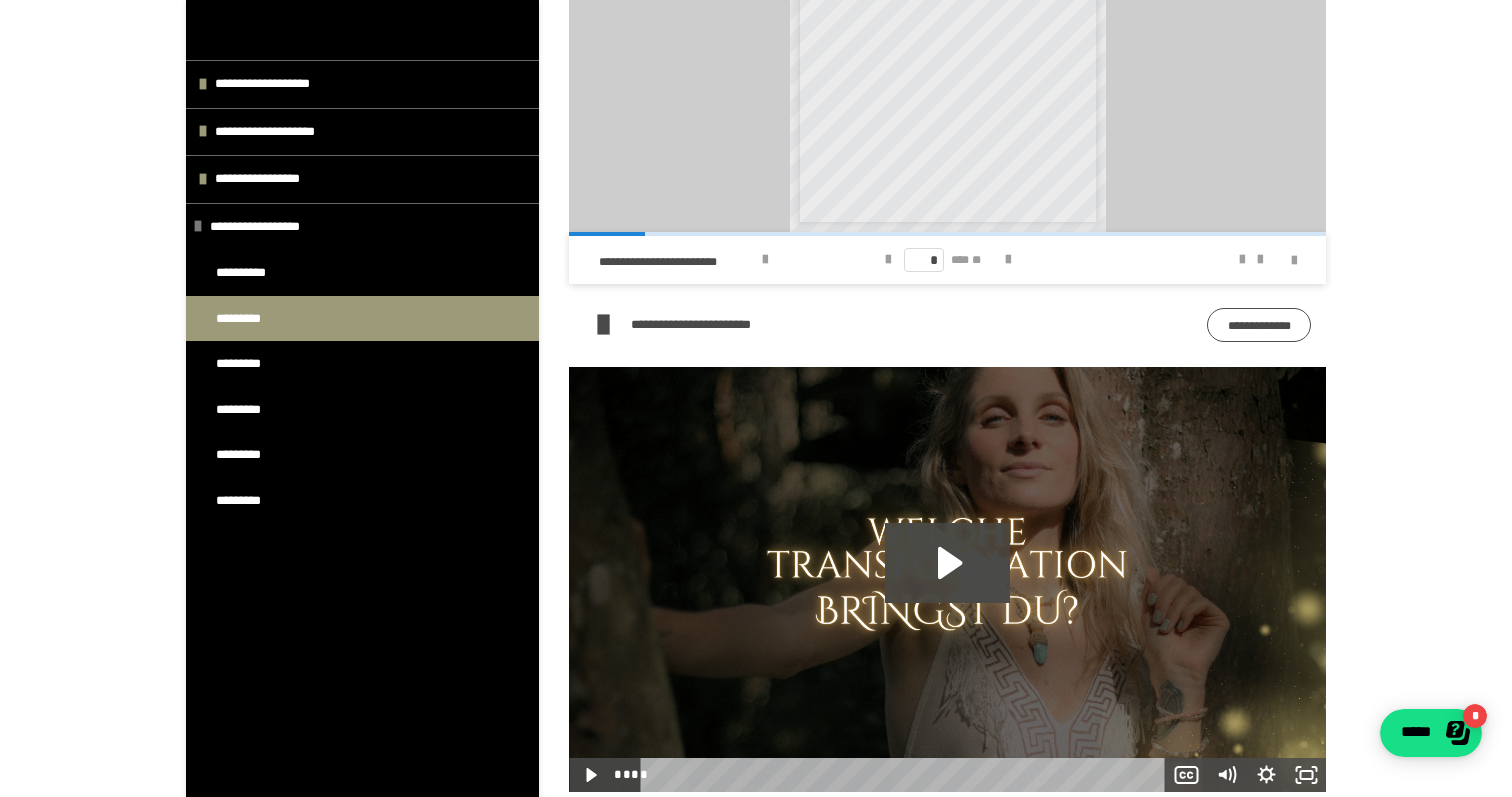 scroll, scrollTop: 664, scrollLeft: 0, axis: vertical 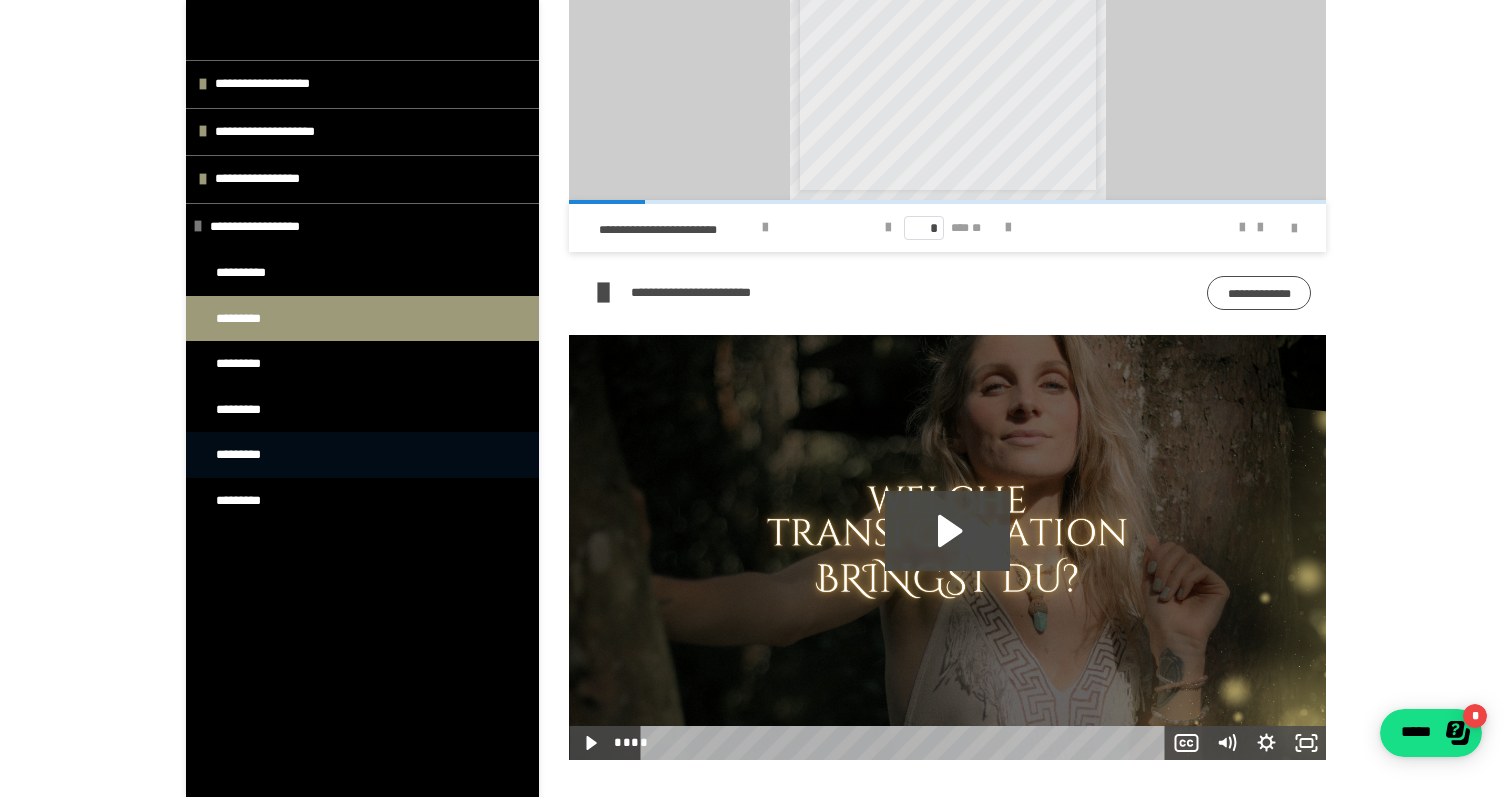 click on "*********" at bounding box center [362, 455] 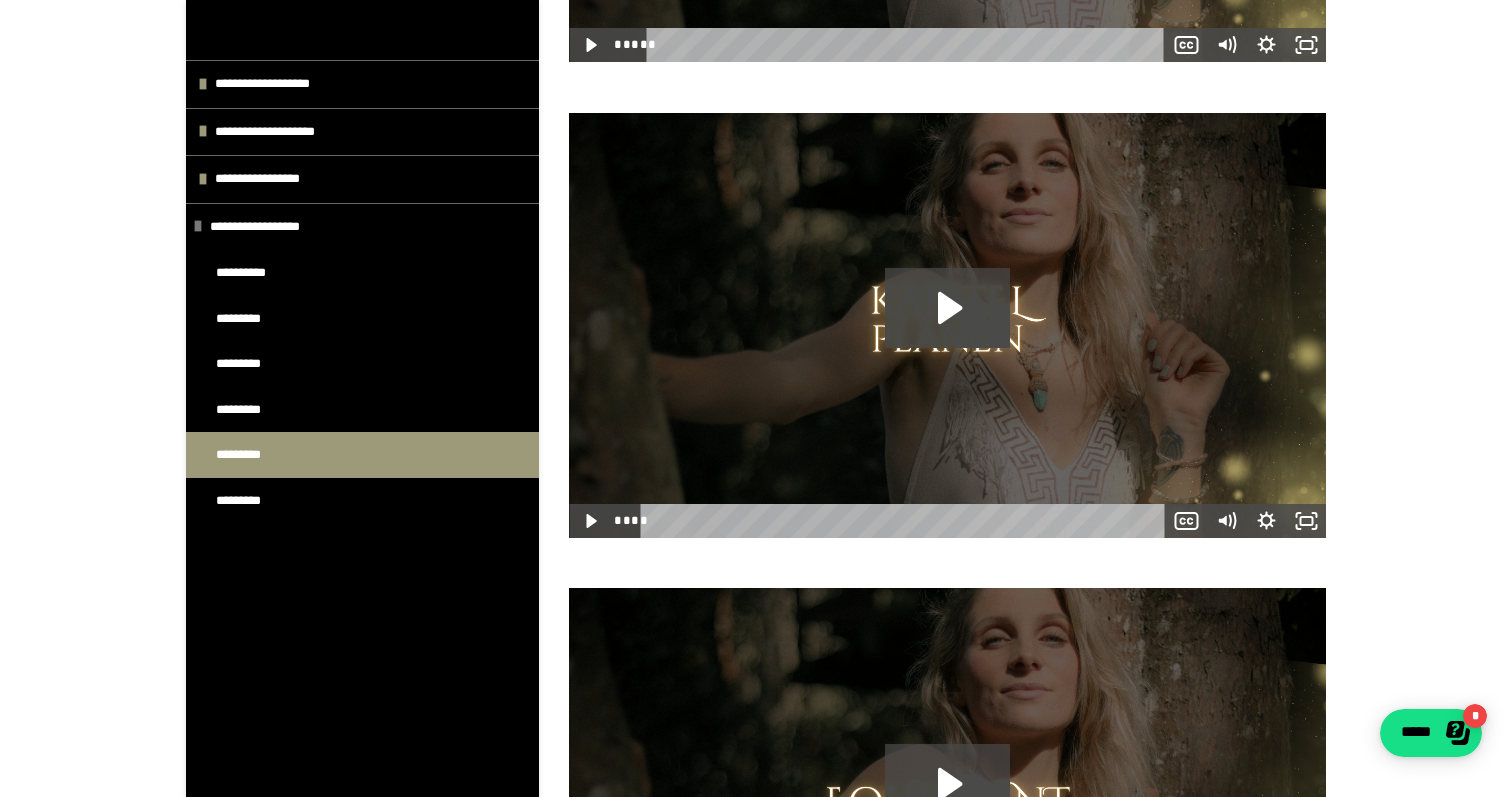 scroll, scrollTop: 1331, scrollLeft: 0, axis: vertical 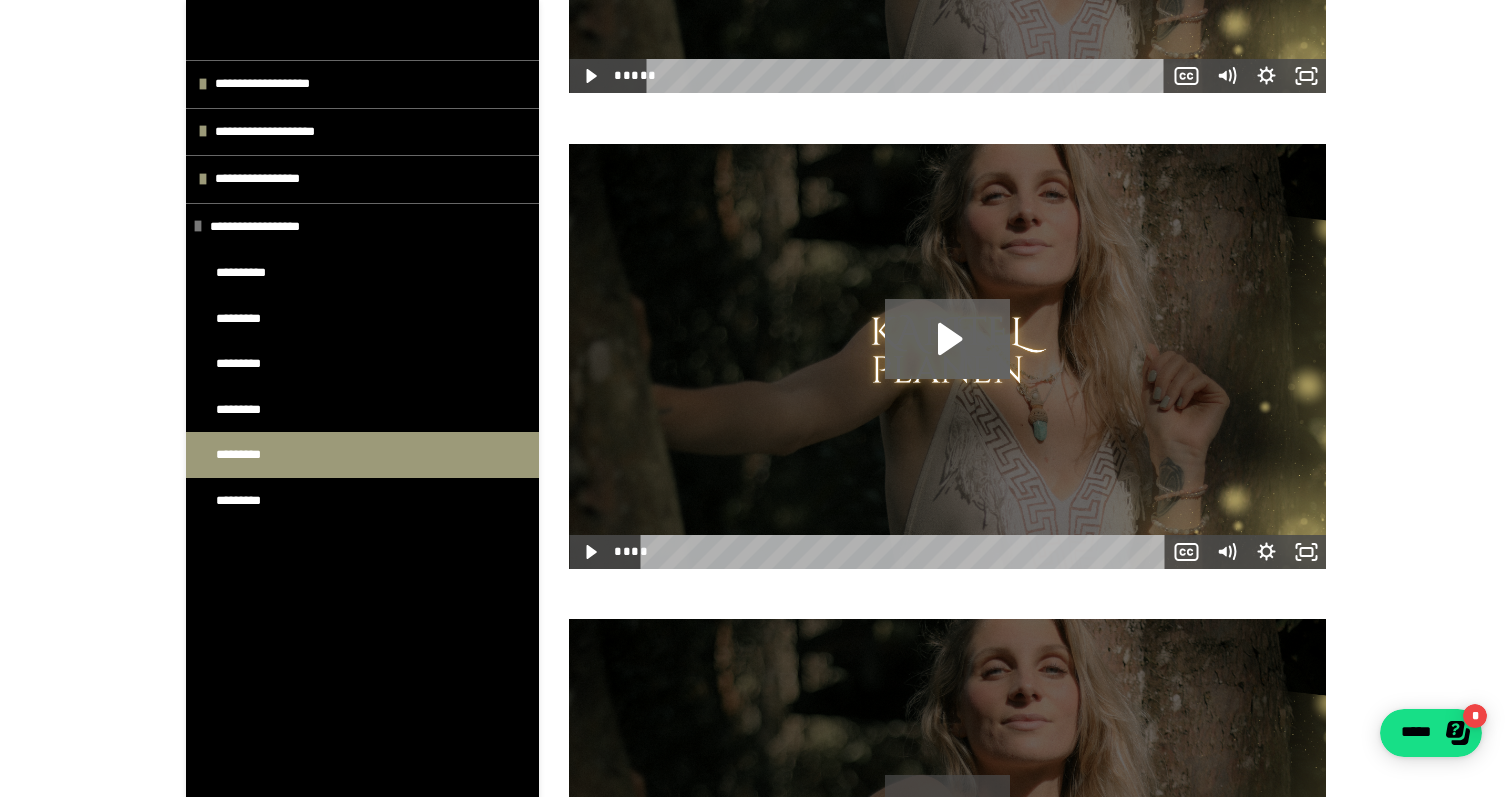 click 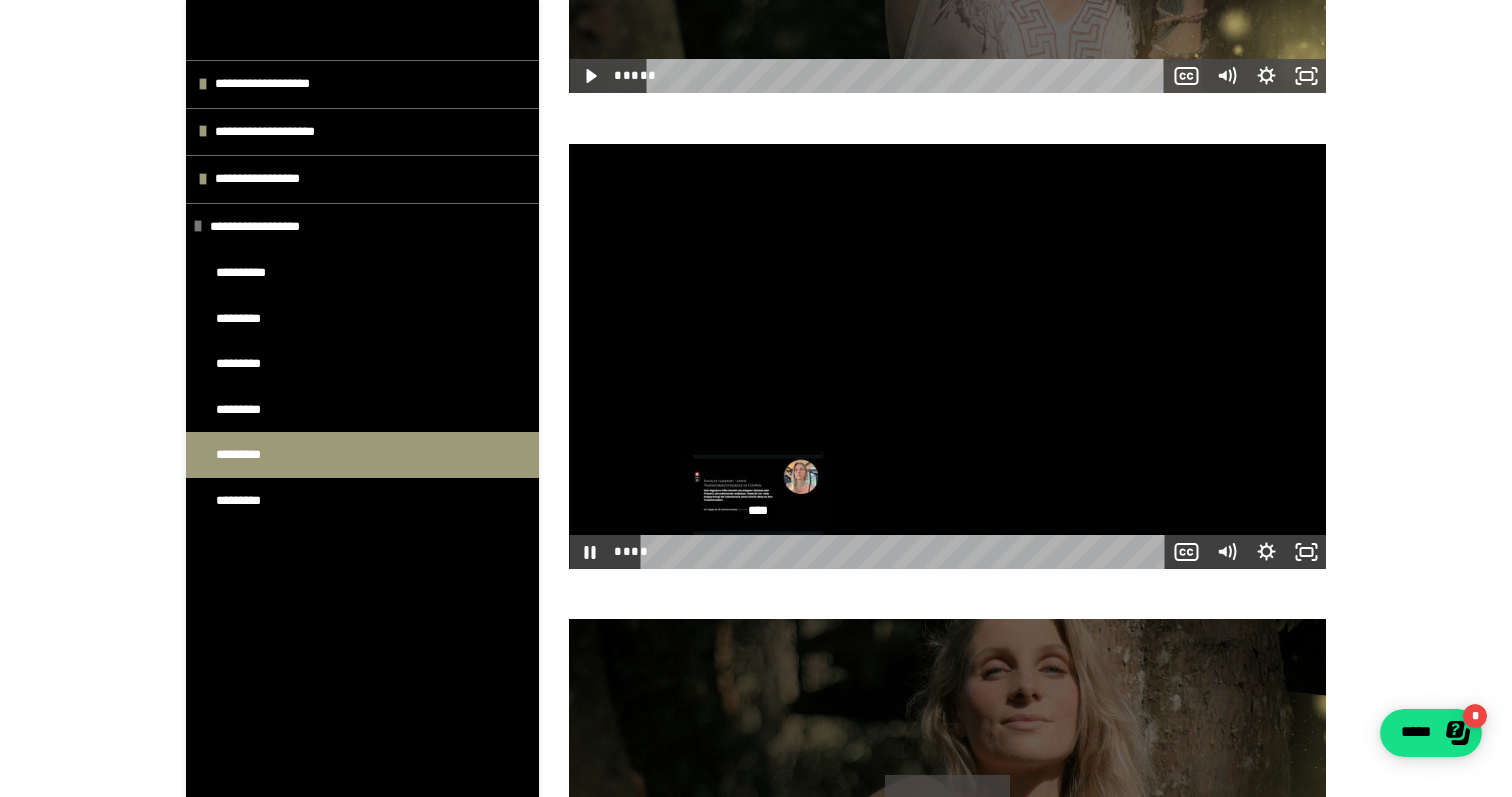 click on "****" at bounding box center [905, 552] 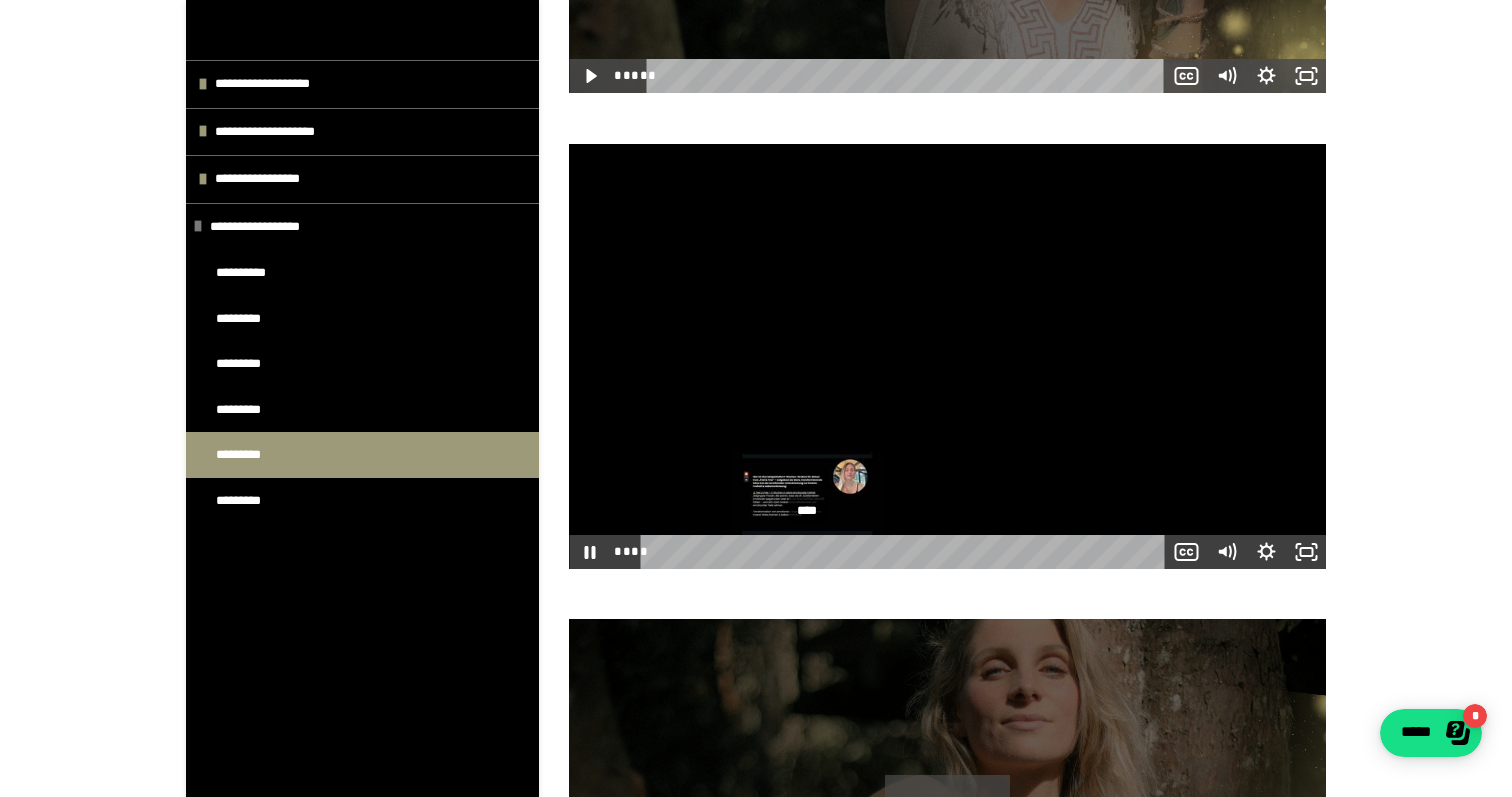 click on "****" at bounding box center [905, 552] 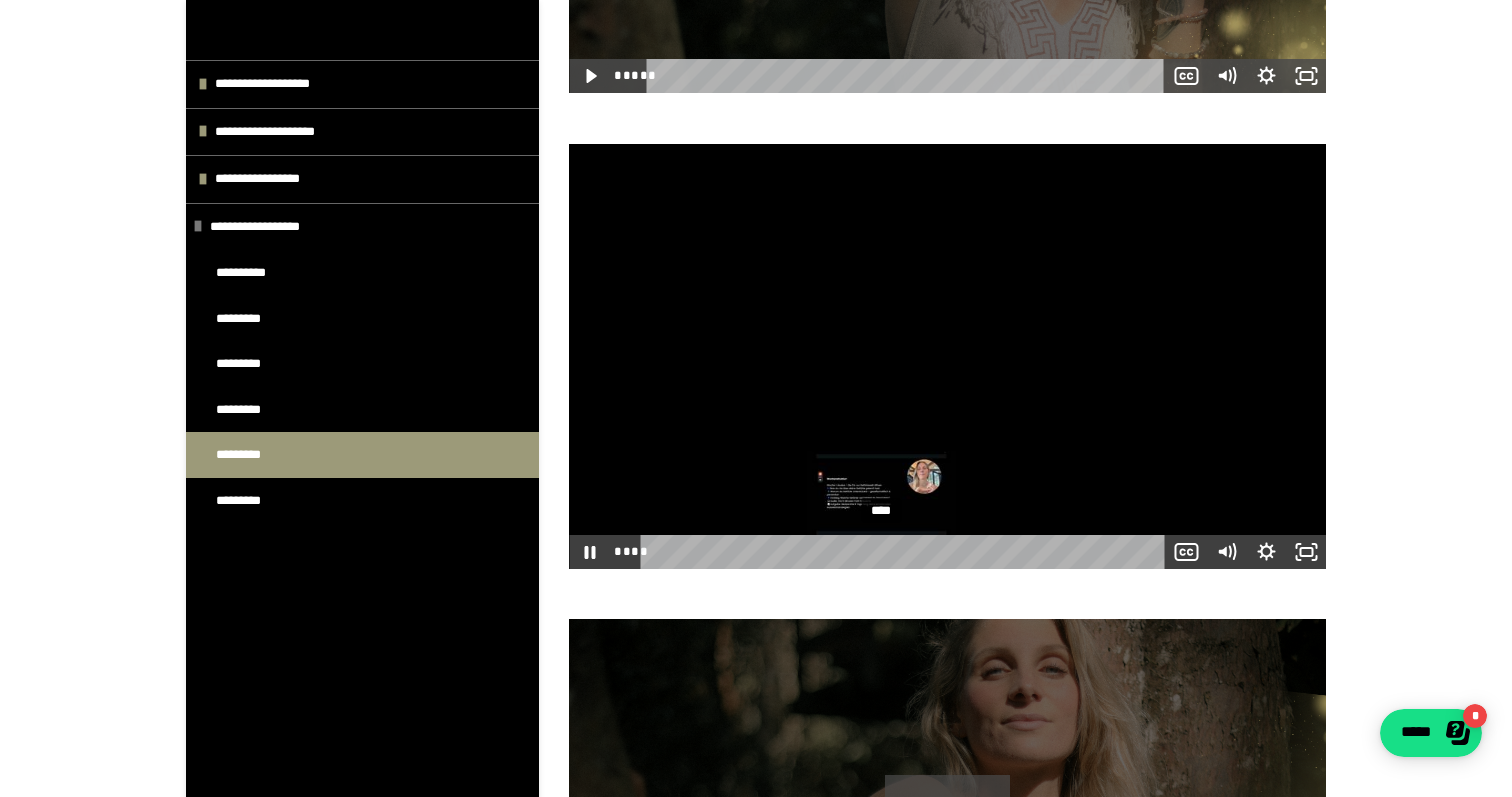 click on "****" at bounding box center (905, 552) 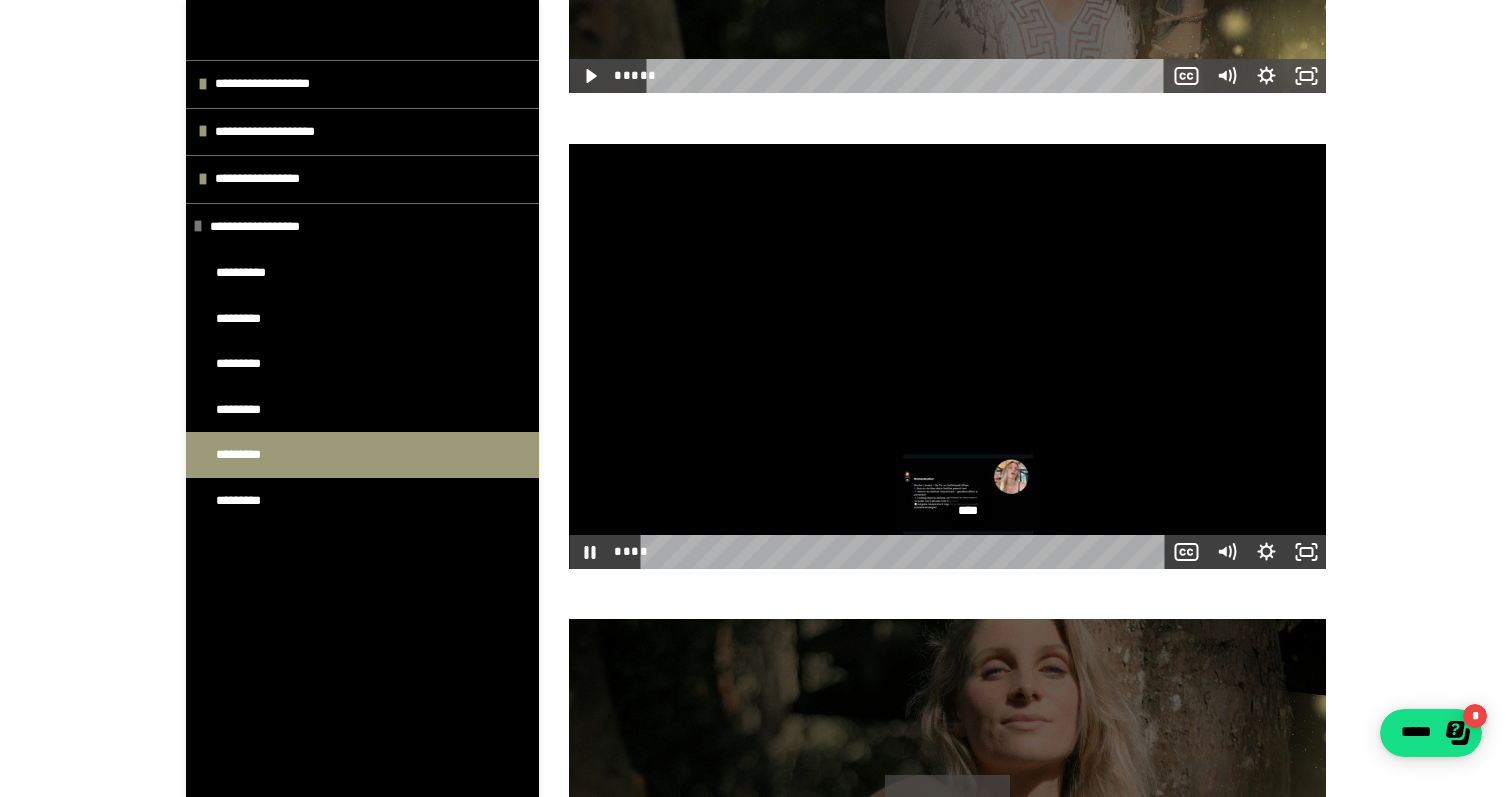 click on "****" at bounding box center (905, 552) 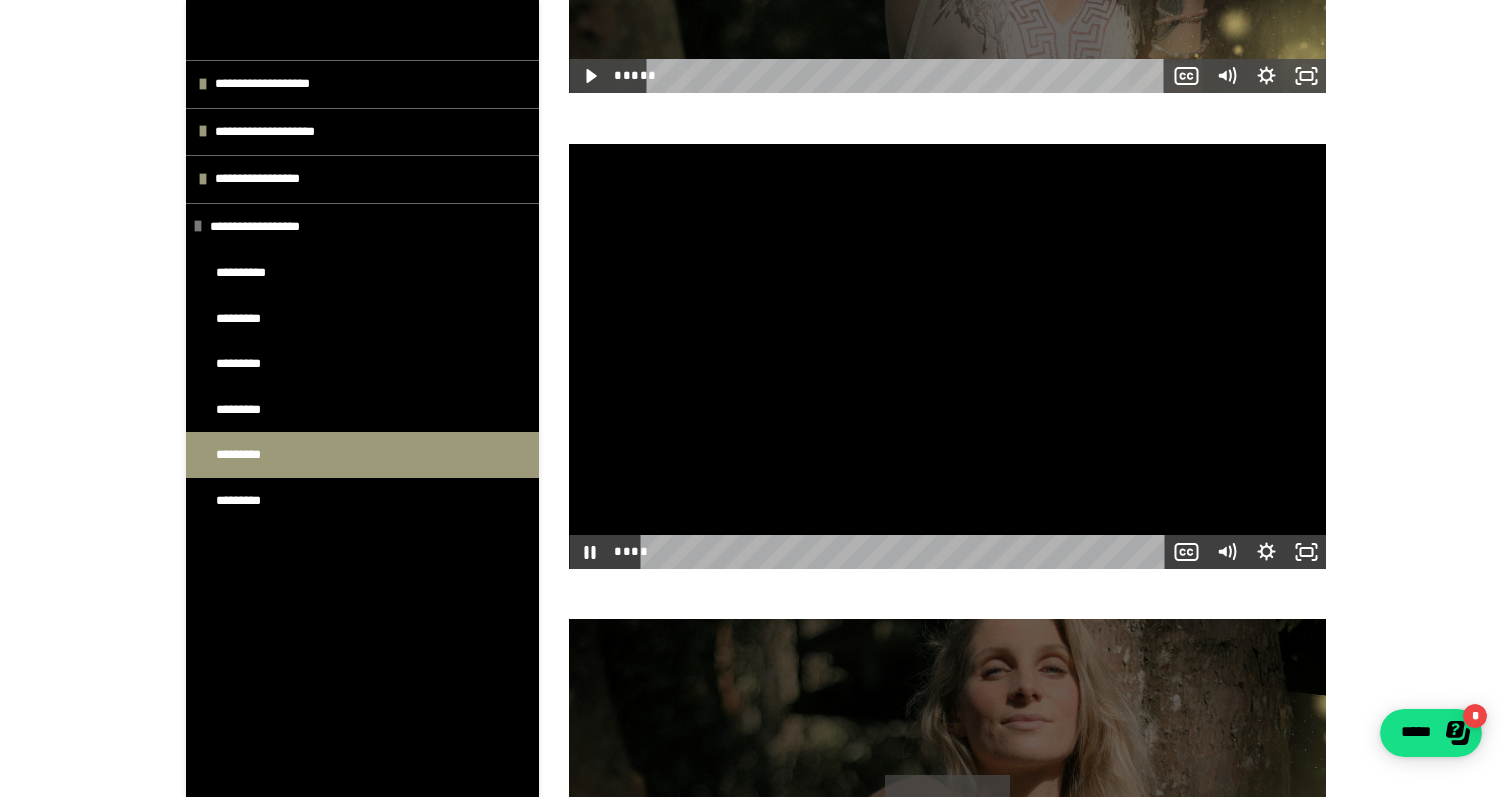 drag, startPoint x: 971, startPoint y: 554, endPoint x: 421, endPoint y: 534, distance: 550.3635 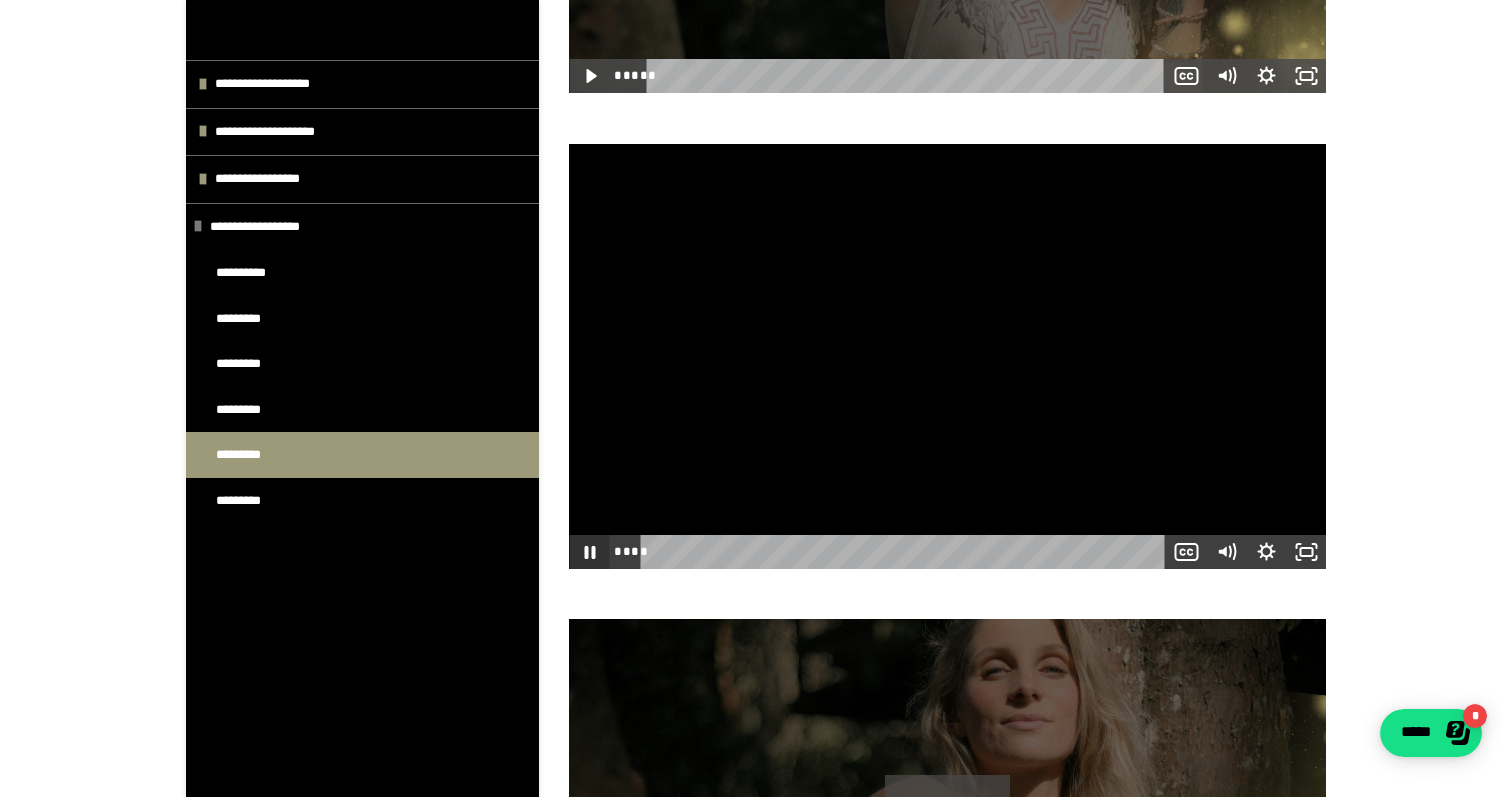 click 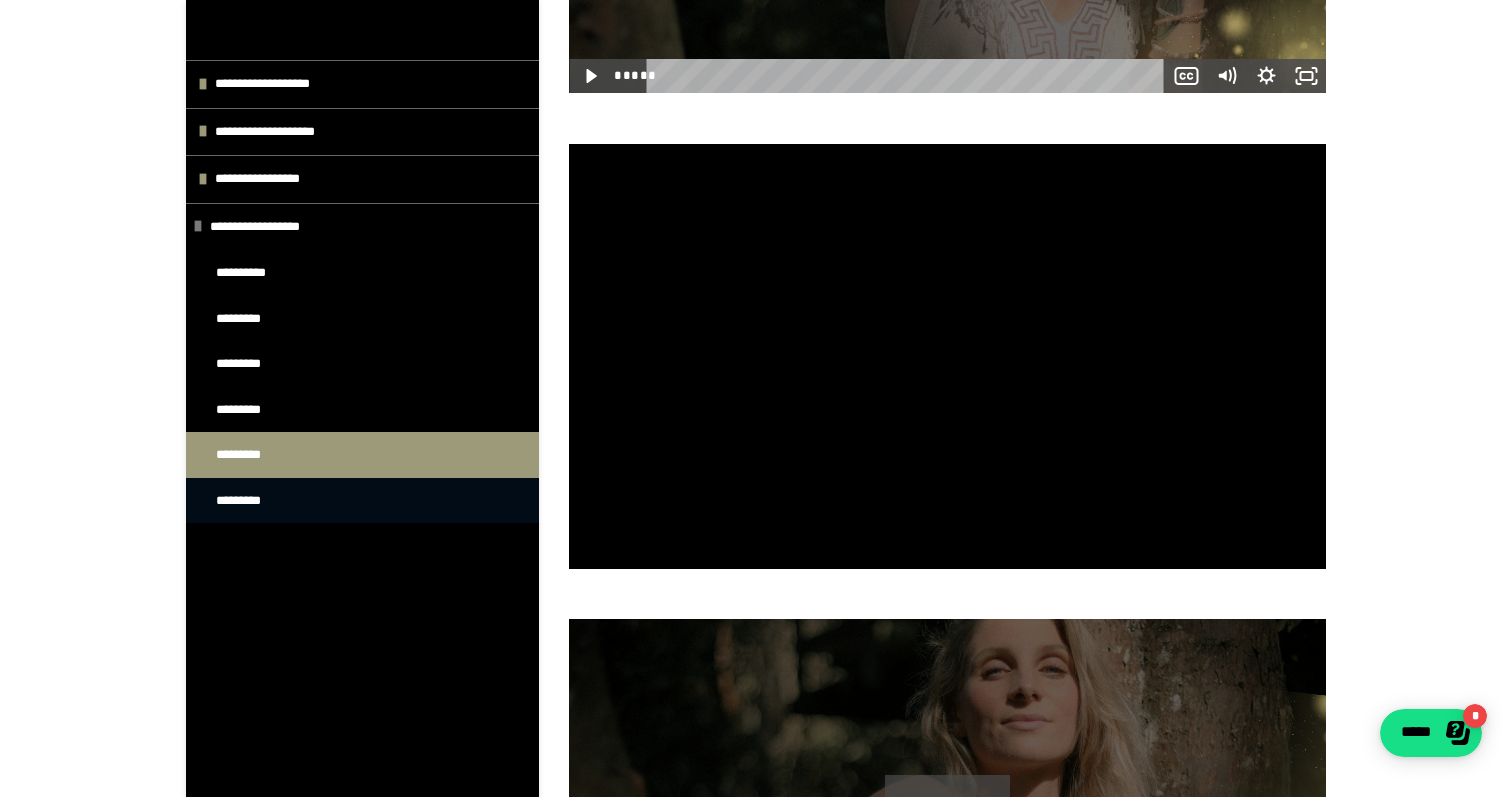 click on "*********" at bounding box center [362, 501] 